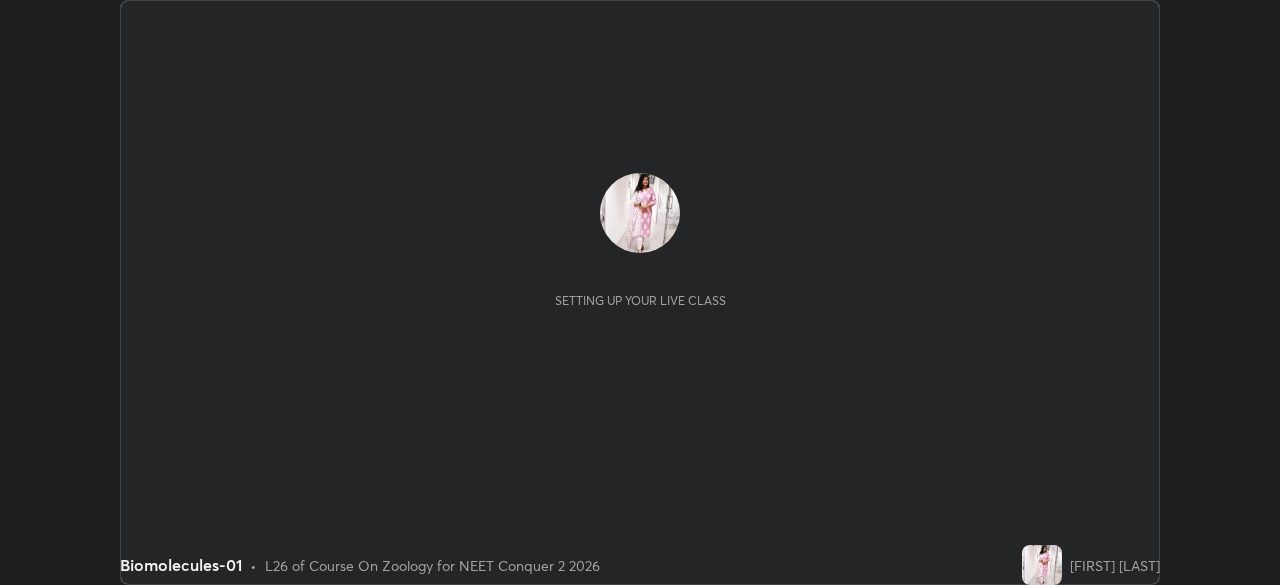 scroll, scrollTop: 0, scrollLeft: 0, axis: both 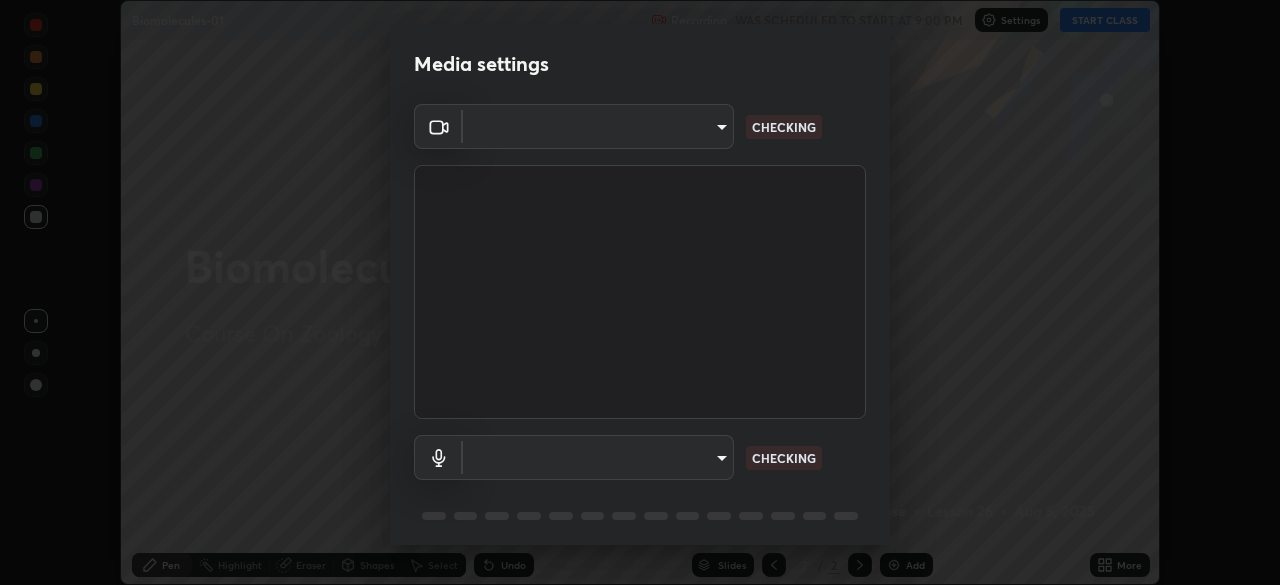 type on "6ee9b2c6c9a5678ab5214f7e96b3922f1b517bc999d2db28af292a13673a7194" 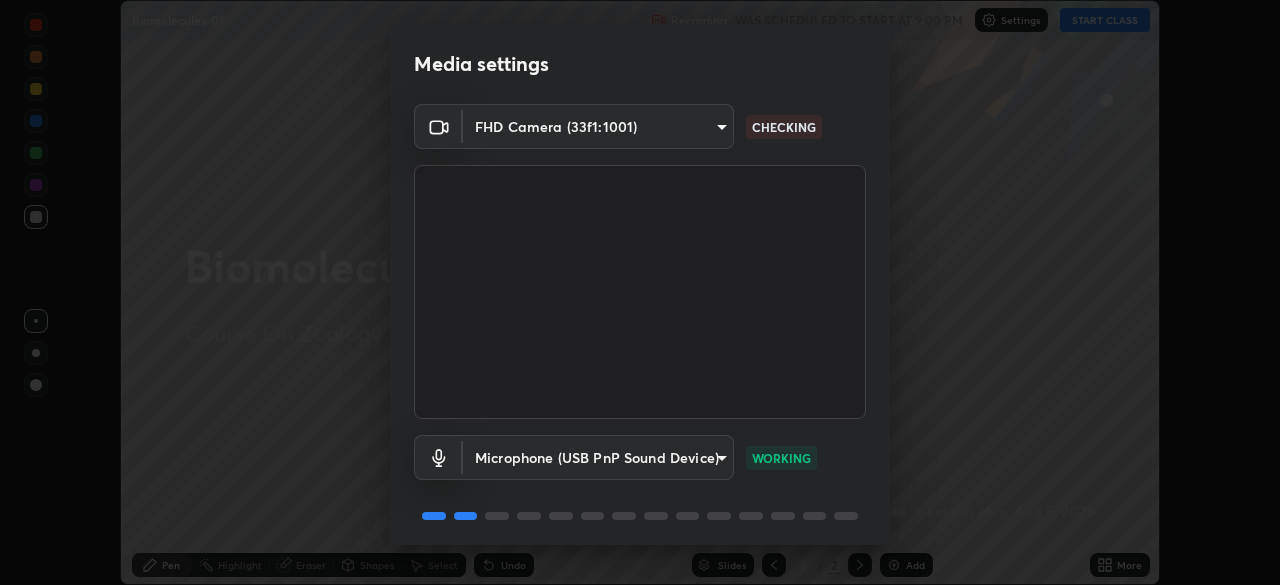 click on "Erase all Biomolecules-01 Recording WAS SCHEDULED TO START AT  9:00 PM Settings START CLASS Setting up your live class Biomolecules-01 • L26 of Course On Zoology for NEET Conquer 2 2026 [FIRST] [LAST] Pen Highlight Eraser Shapes Select Undo Slides 2 / 2 Add More No doubts shared Encourage your learners to ask a doubt for better clarity Report an issue Reason for reporting Buffering Chat not working Audio - Video sync issue Educator video quality low ​ Attach an image Report Media settings FHD Camera (33f1:1001) [HASH] WORKING Microphone (USB PnP Sound Device) [HASH] CHECKING 1 / 5 Next" at bounding box center [640, 292] 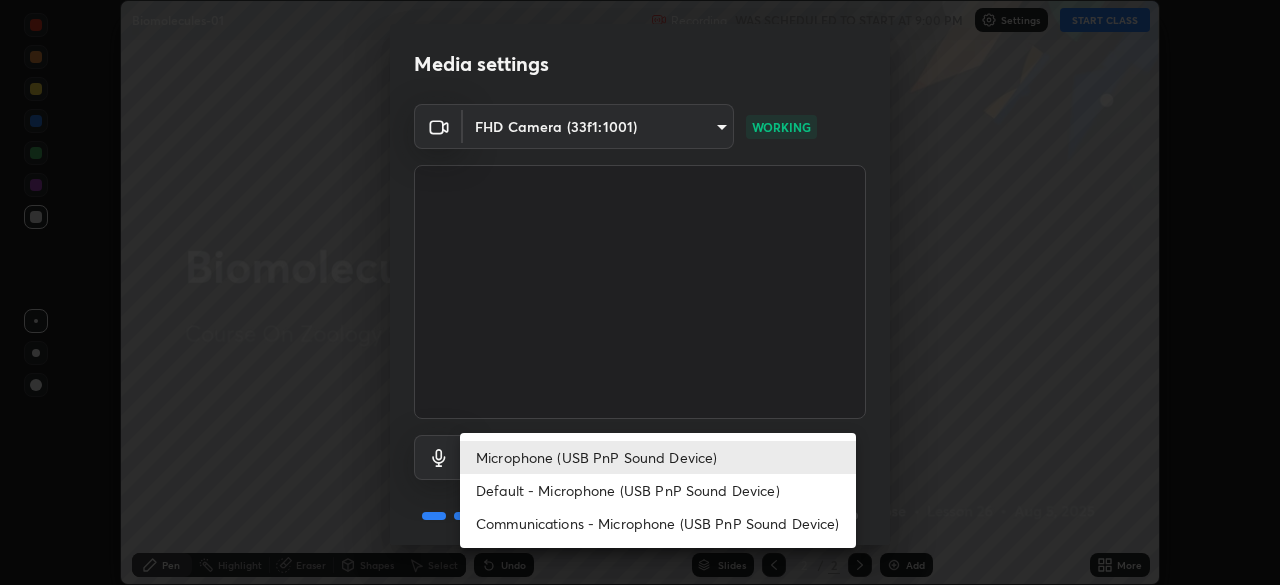 click on "Default - Microphone (USB PnP Sound Device)" at bounding box center [658, 490] 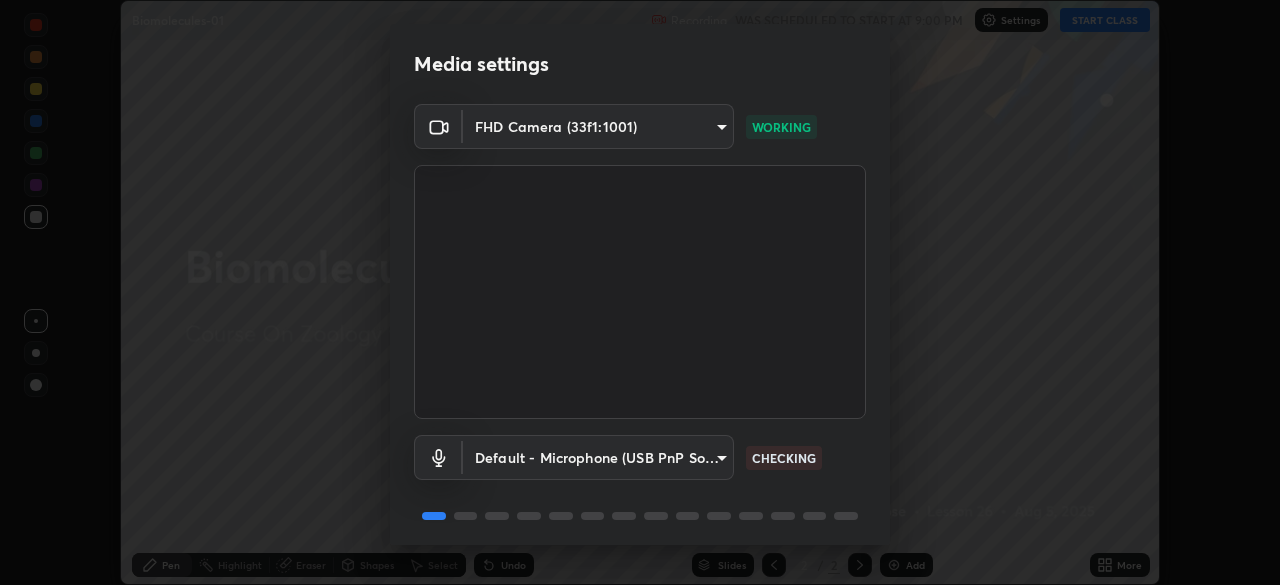 click on "Erase all Biomolecules-01 Recording WAS SCHEDULED TO START AT  9:00 PM Settings START CLASS Setting up your live class Biomolecules-01 • L26 of Course On Zoology for NEET Conquer 2 2026 [FIRST] [LAST] Pen Highlight Eraser Shapes Select Undo Slides 2 / 2 Add More No doubts shared Encourage your learners to ask a doubt for better clarity Report an issue Reason for reporting Buffering Chat not working Audio - Video sync issue Educator video quality low ​ Attach an image Report Media settings FHD Camera (33f1:1001) [HASH] WORKING Default - Microphone (USB PnP Sound Device) default CHECKING 1 / 5 Next" at bounding box center (640, 292) 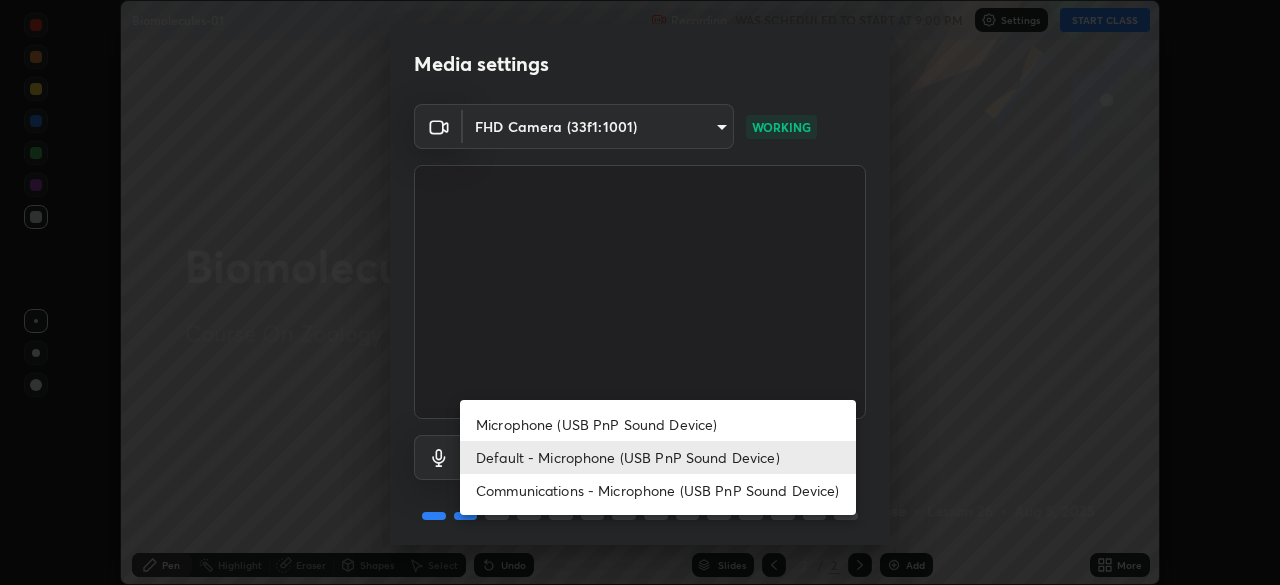 click on "Microphone (USB PnP Sound Device)" at bounding box center [658, 424] 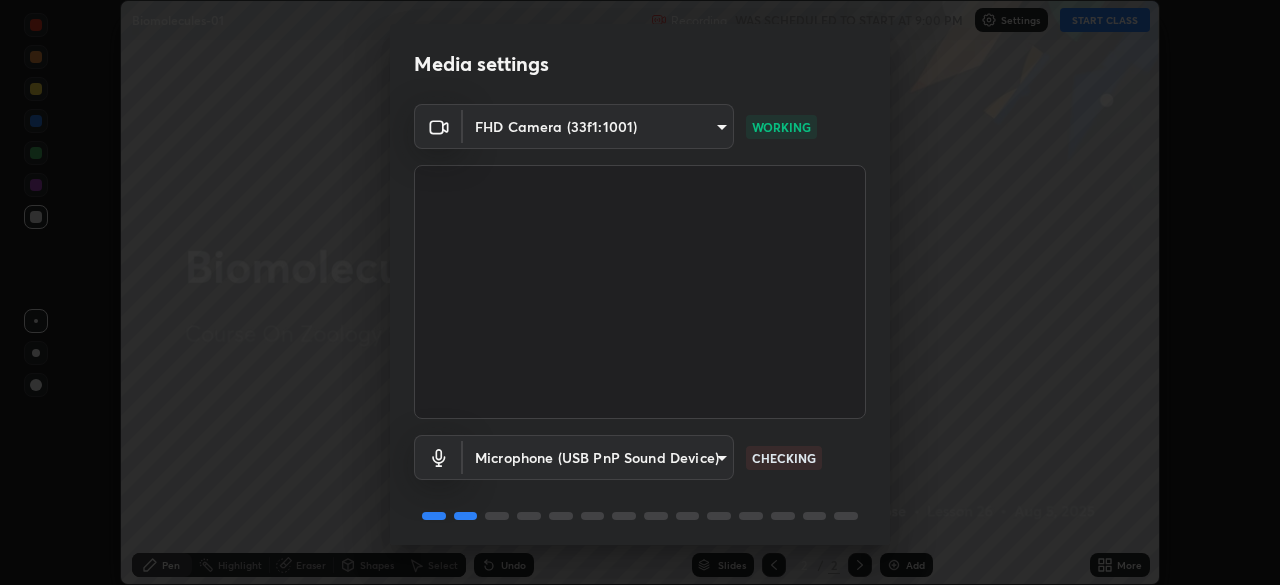 scroll, scrollTop: 71, scrollLeft: 0, axis: vertical 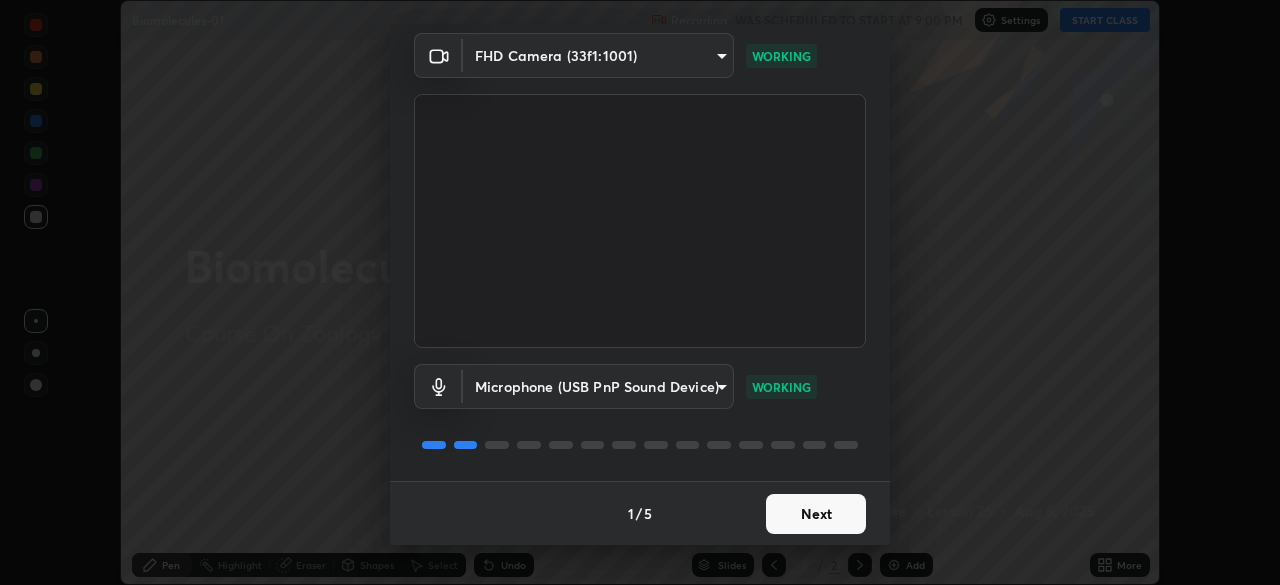 click on "Next" at bounding box center [816, 514] 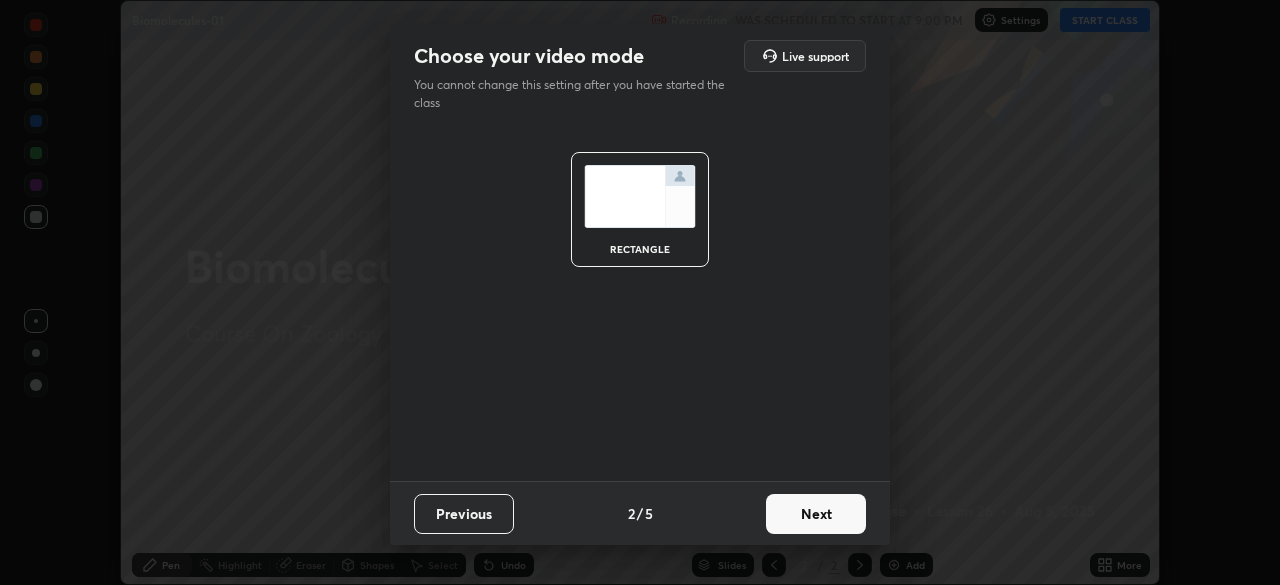 scroll, scrollTop: 0, scrollLeft: 0, axis: both 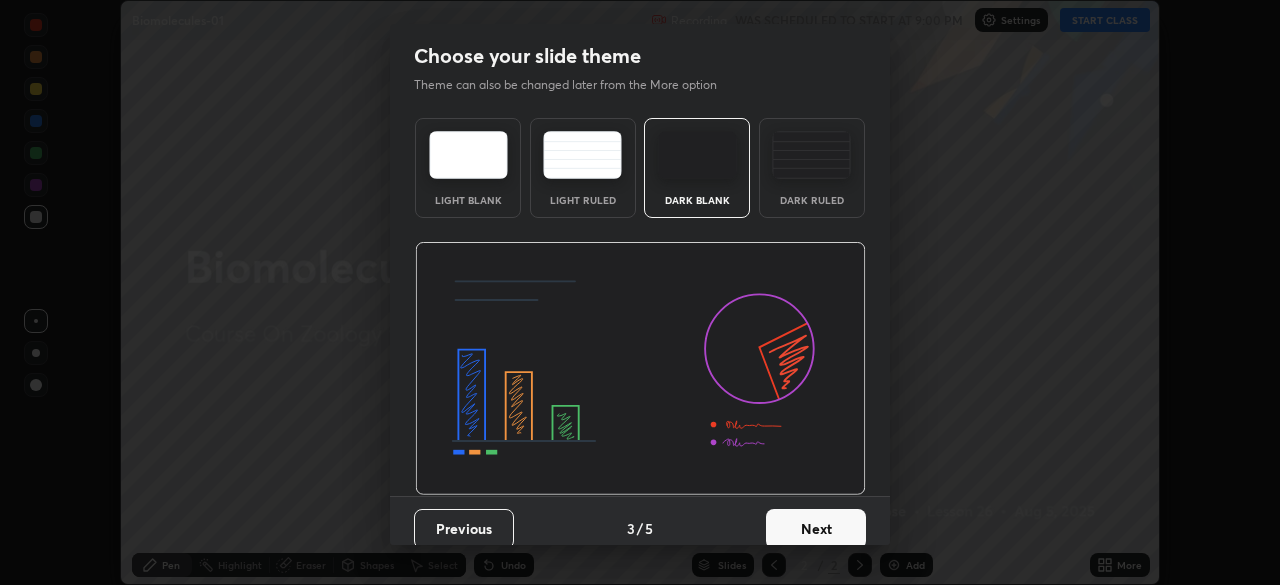 click on "Next" at bounding box center (816, 529) 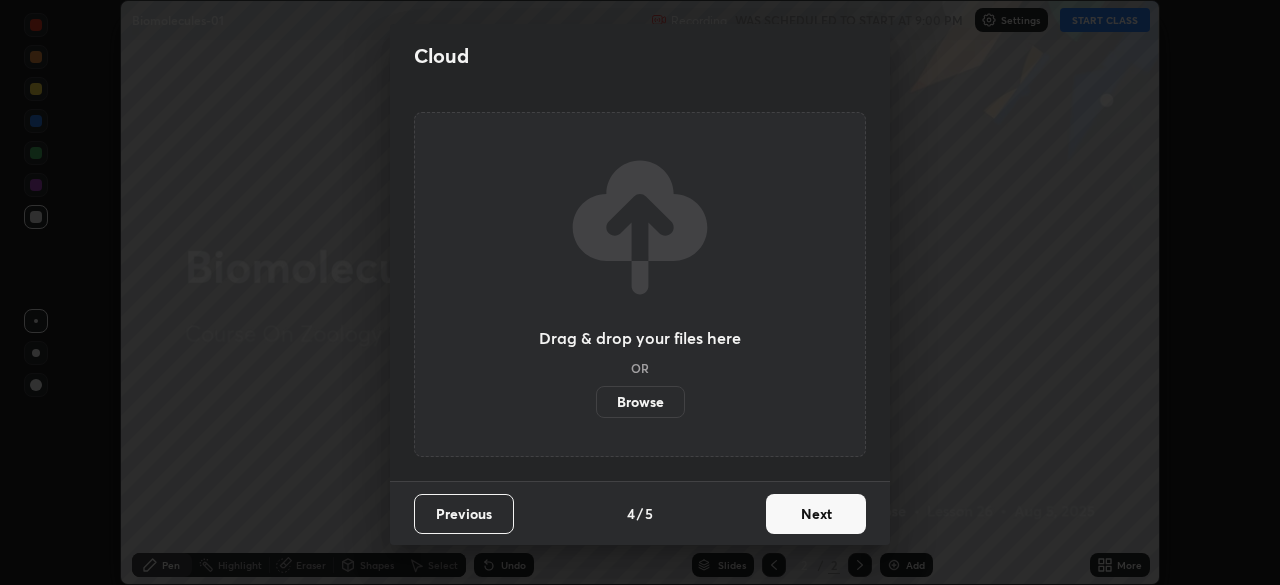 click on "Next" at bounding box center [816, 514] 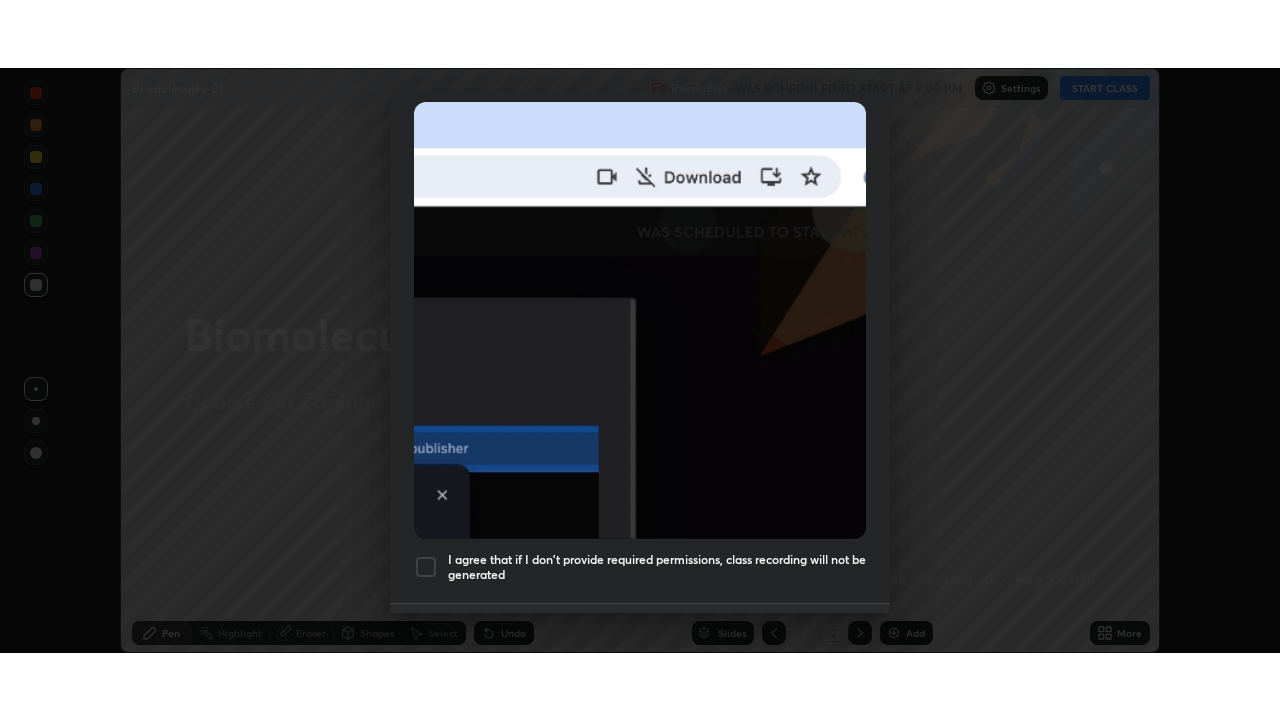 scroll, scrollTop: 458, scrollLeft: 0, axis: vertical 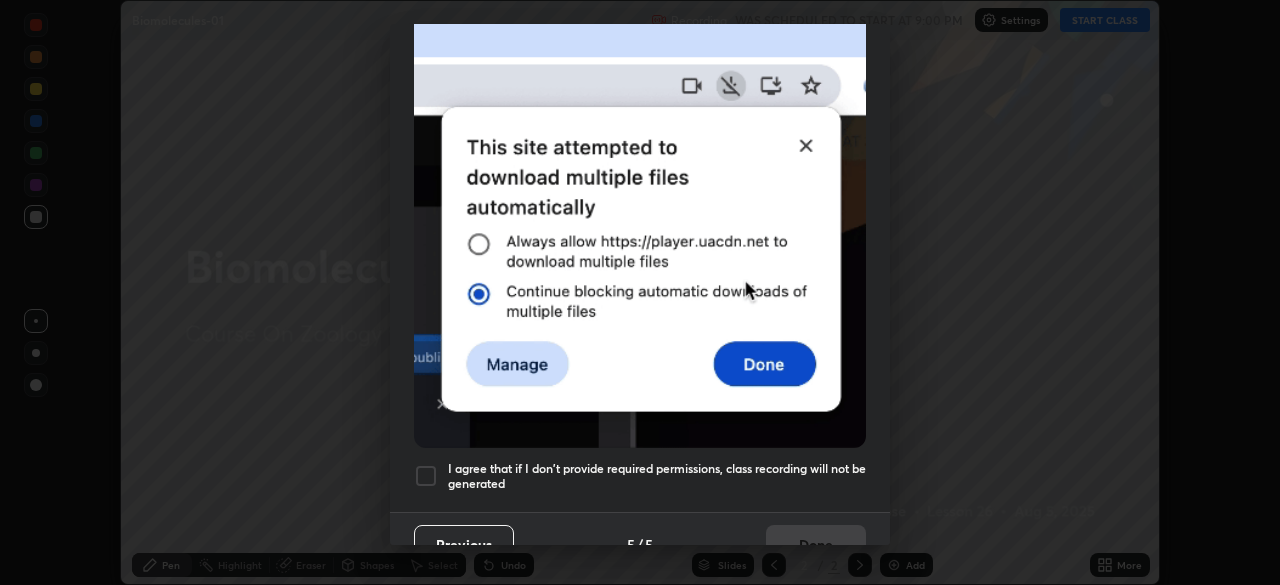 click on "I agree that if I don't provide required permissions, class recording will not be generated" at bounding box center [657, 476] 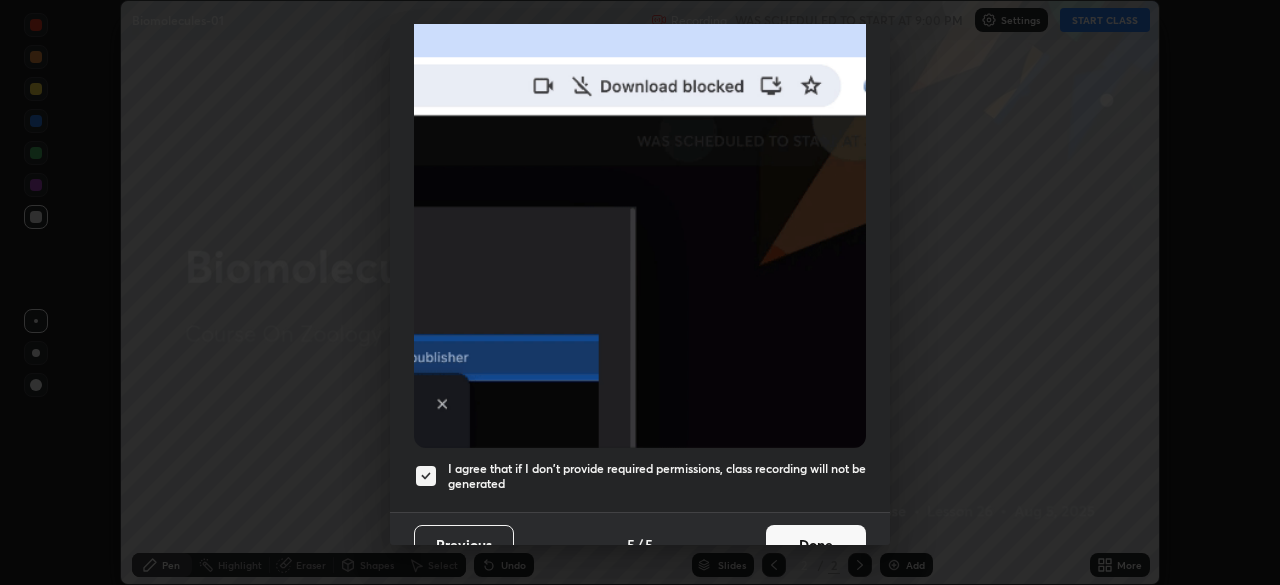 click on "Done" at bounding box center (816, 545) 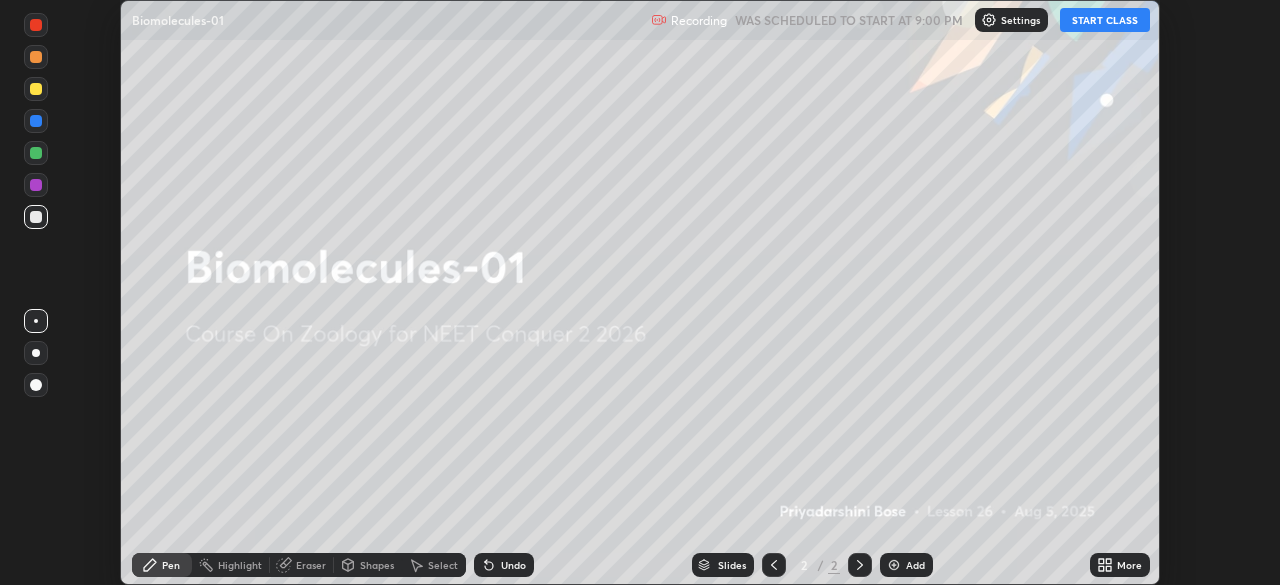 click 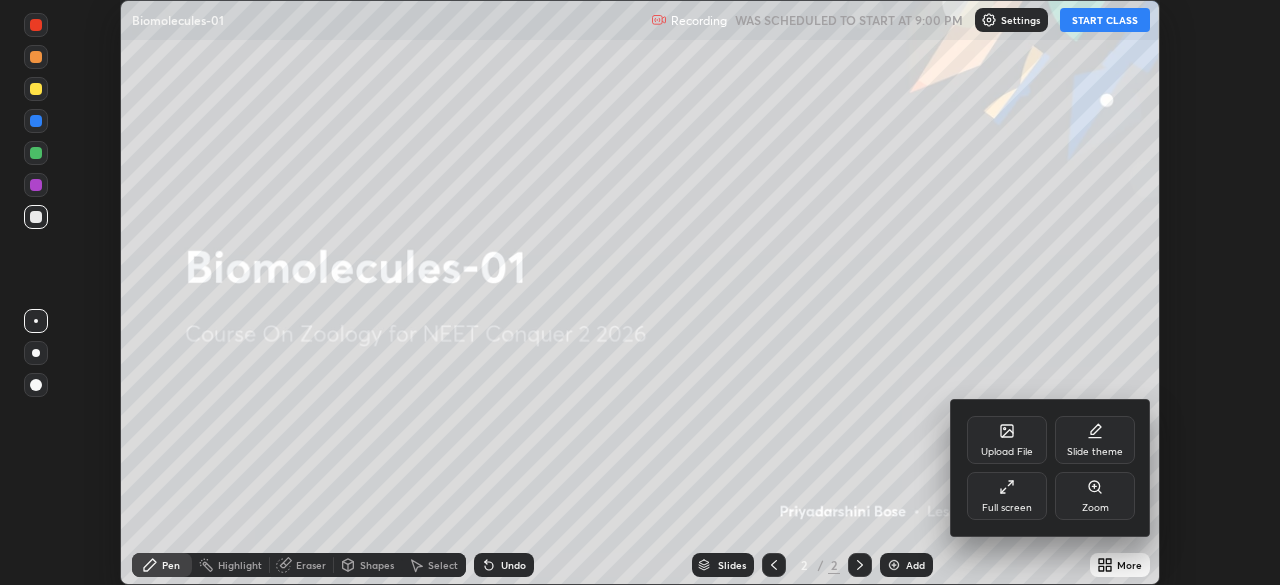click on "Full screen" at bounding box center (1007, 496) 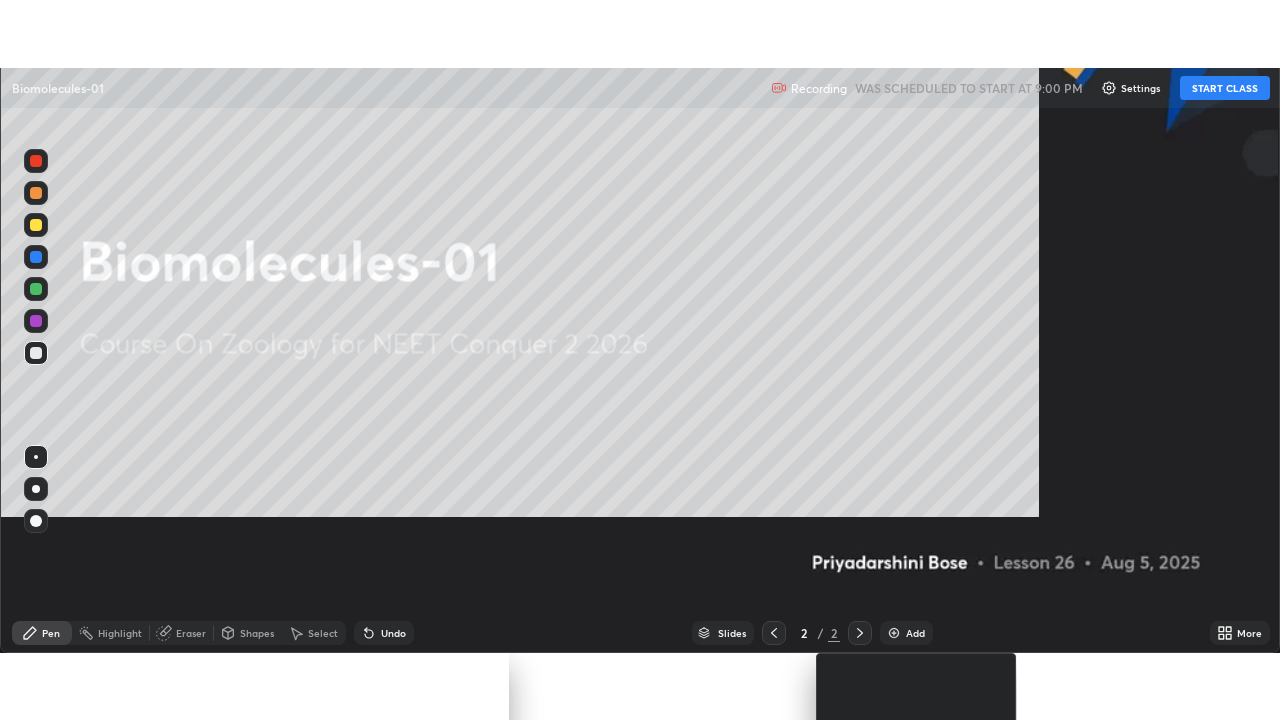 scroll, scrollTop: 99280, scrollLeft: 98720, axis: both 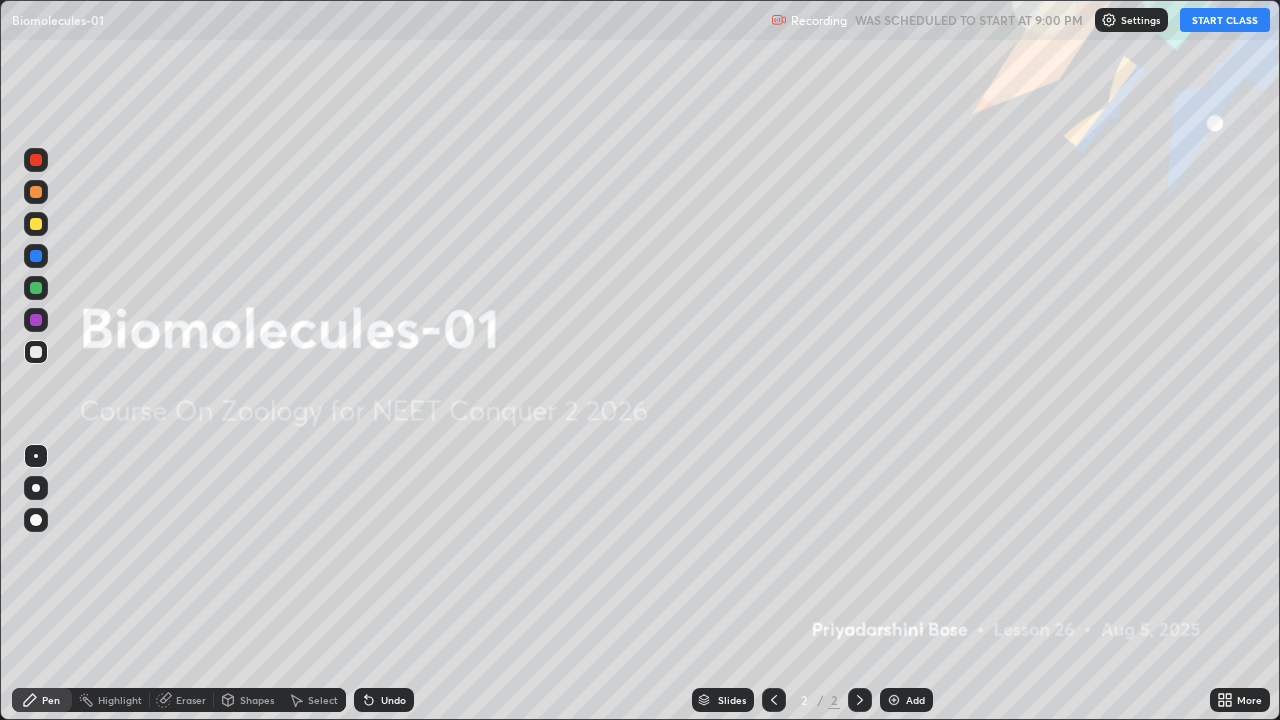 click on "START CLASS" at bounding box center [1225, 20] 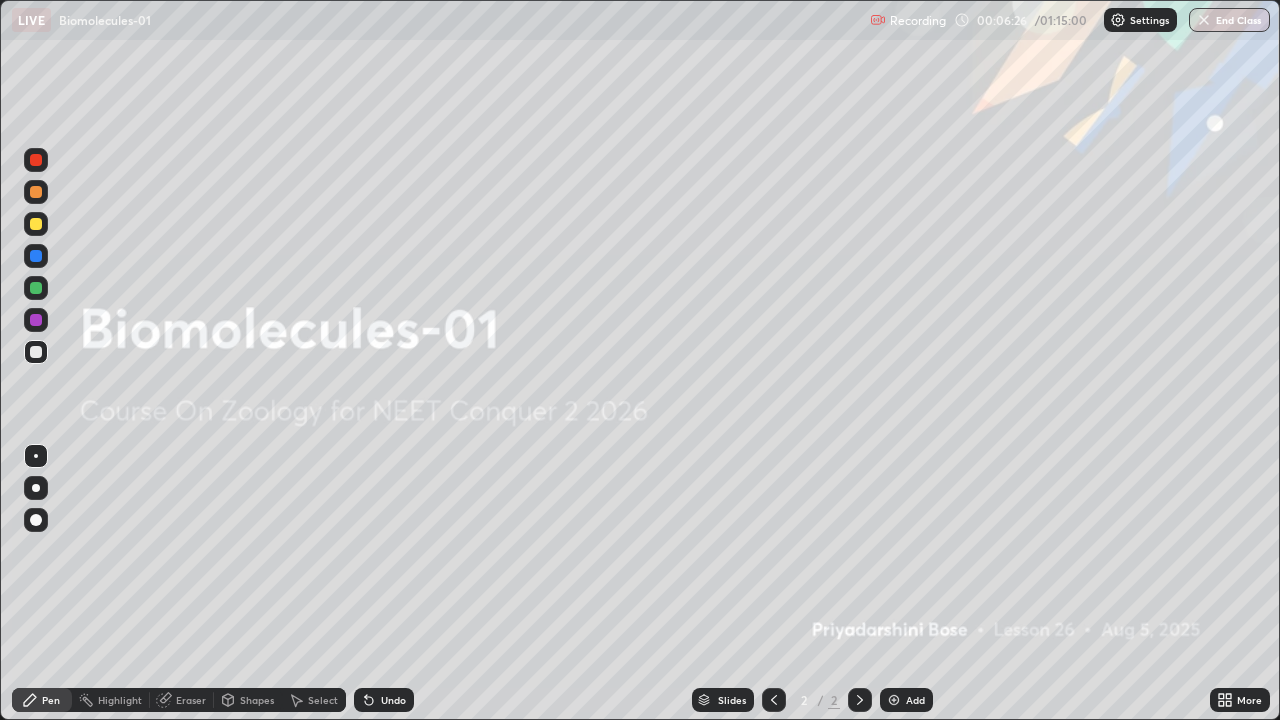 click at bounding box center [894, 700] 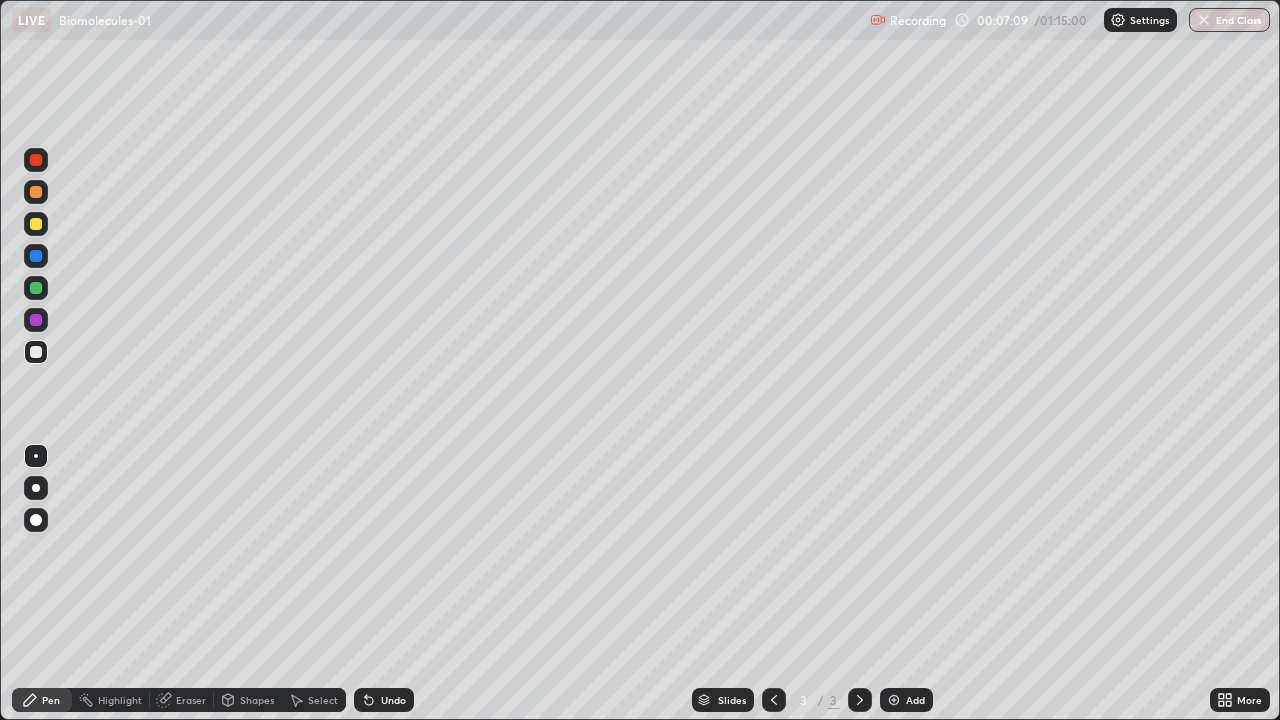 click at bounding box center [36, 192] 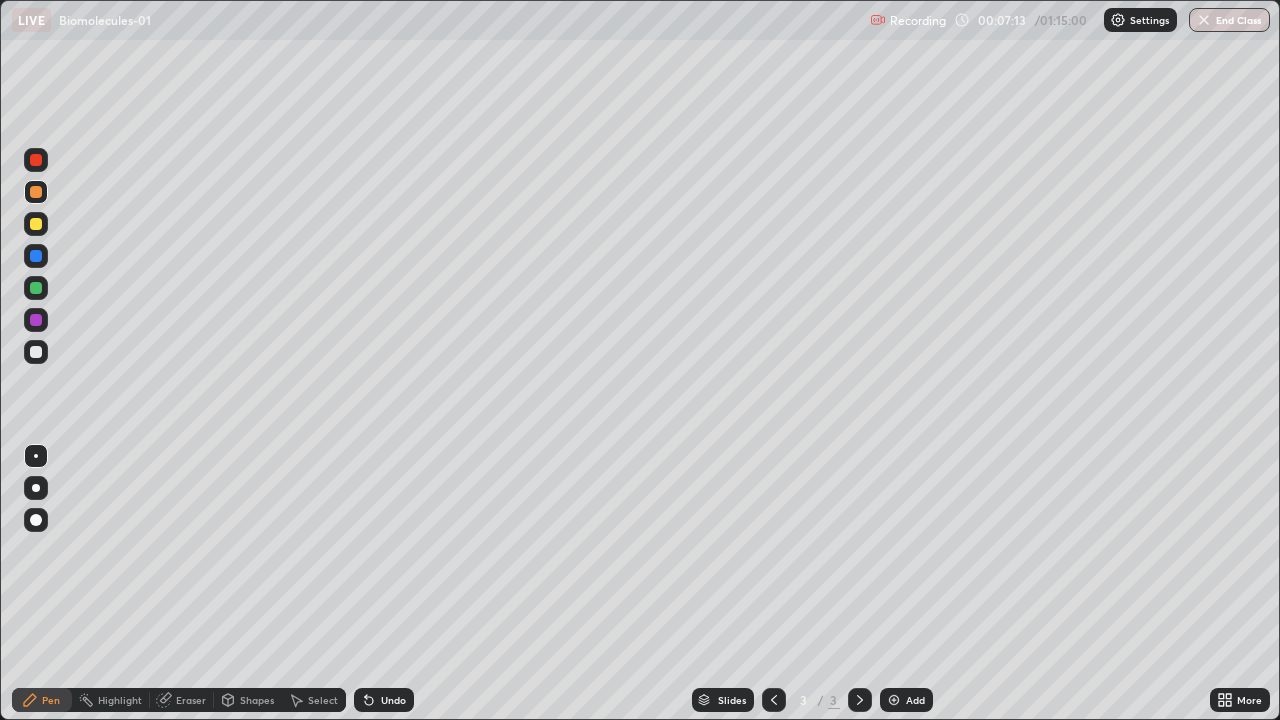 click at bounding box center (36, 520) 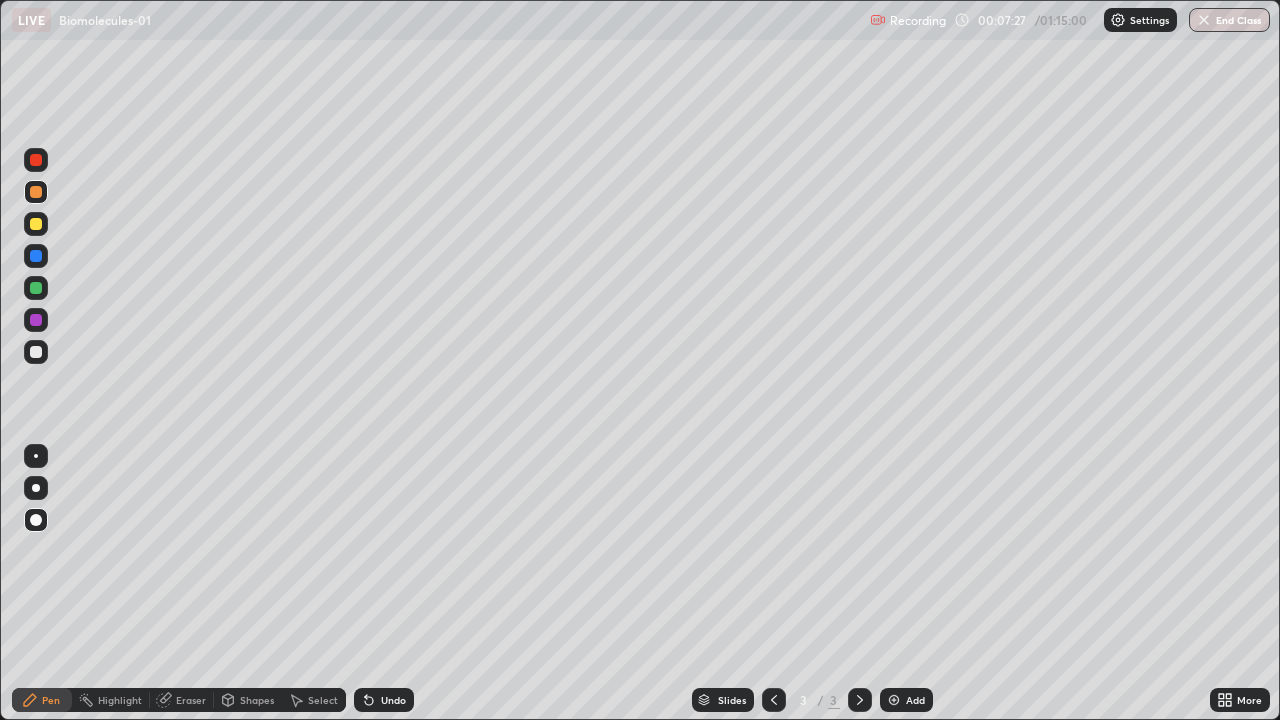 click at bounding box center (36, 352) 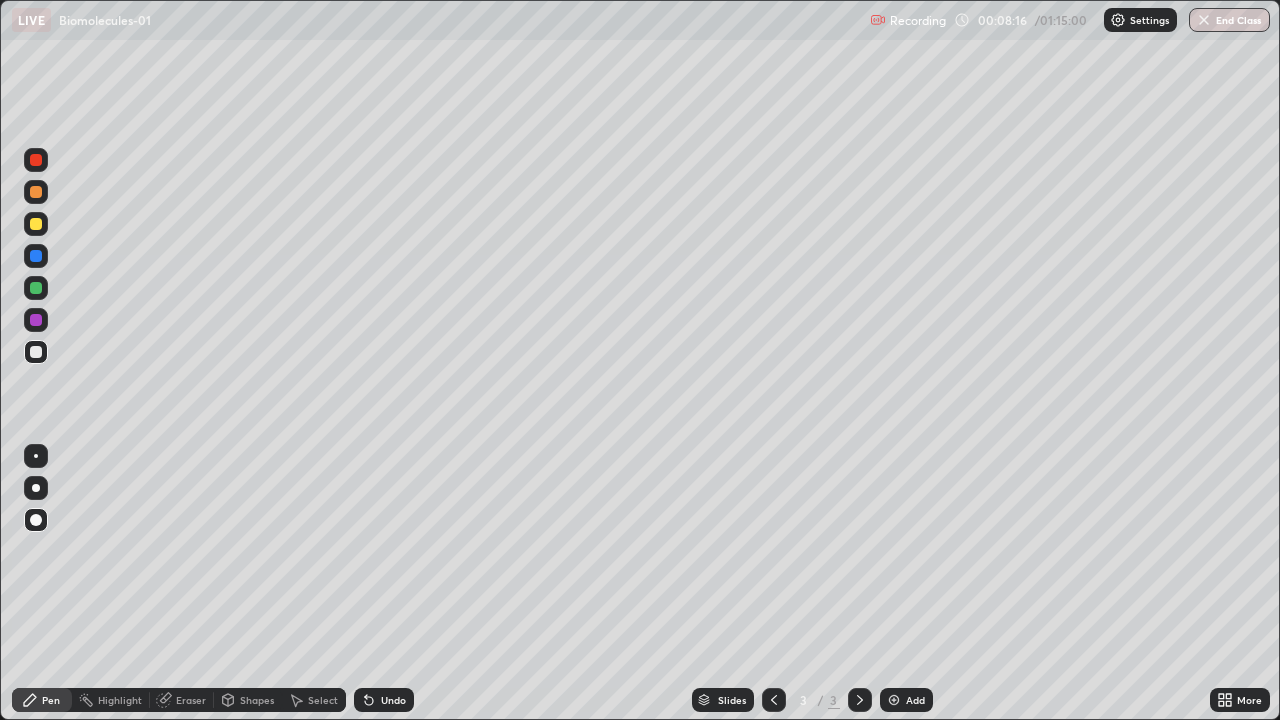 click at bounding box center [36, 288] 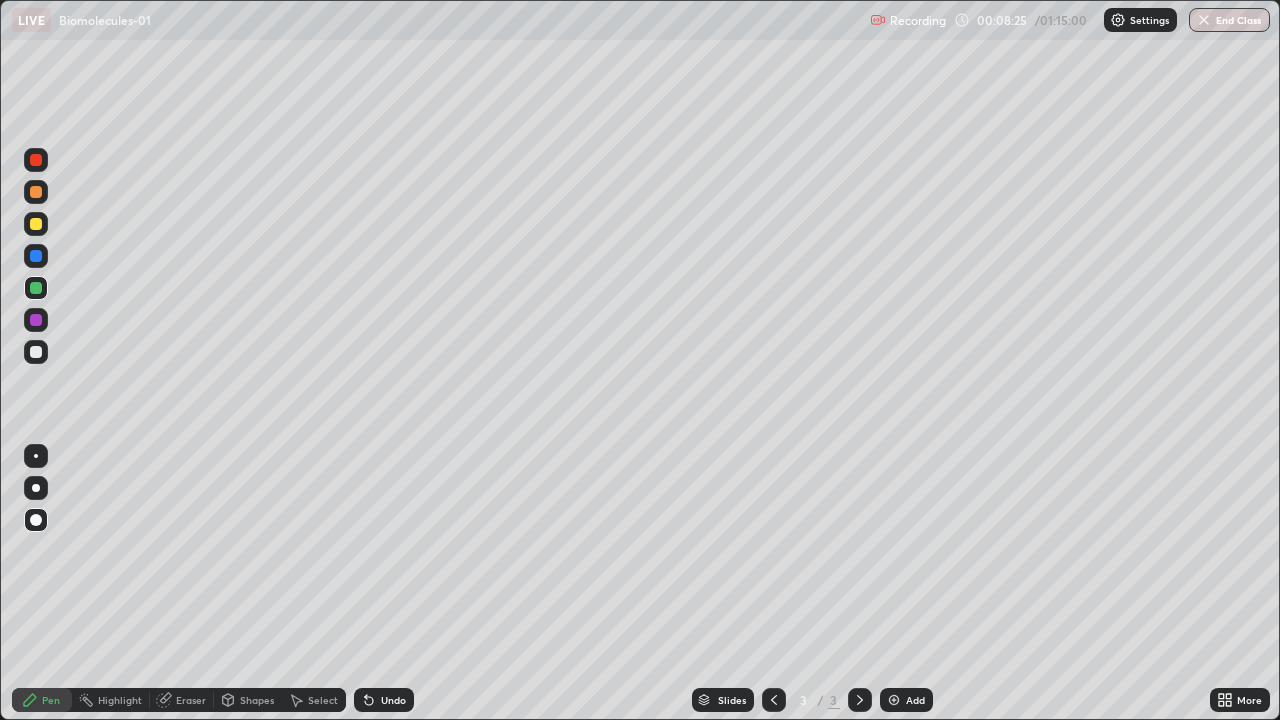 click at bounding box center [36, 352] 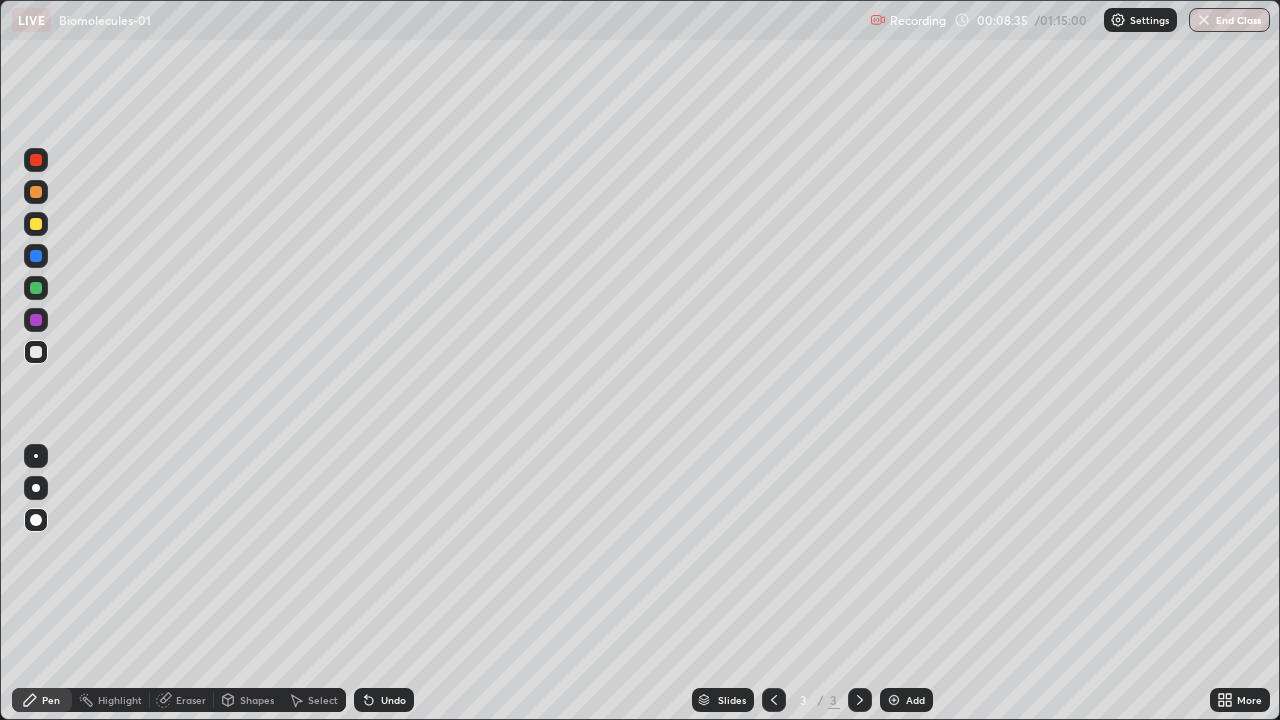 click on "Eraser" at bounding box center (191, 700) 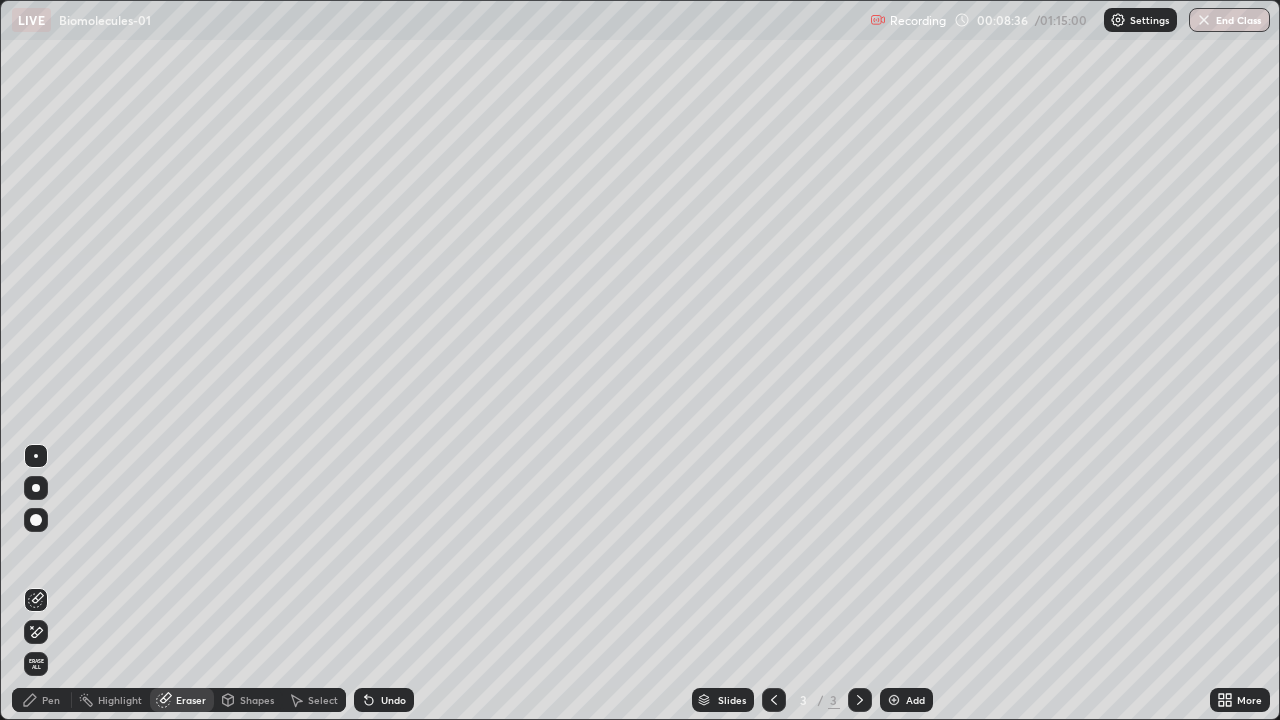 click on "Pen" at bounding box center [51, 700] 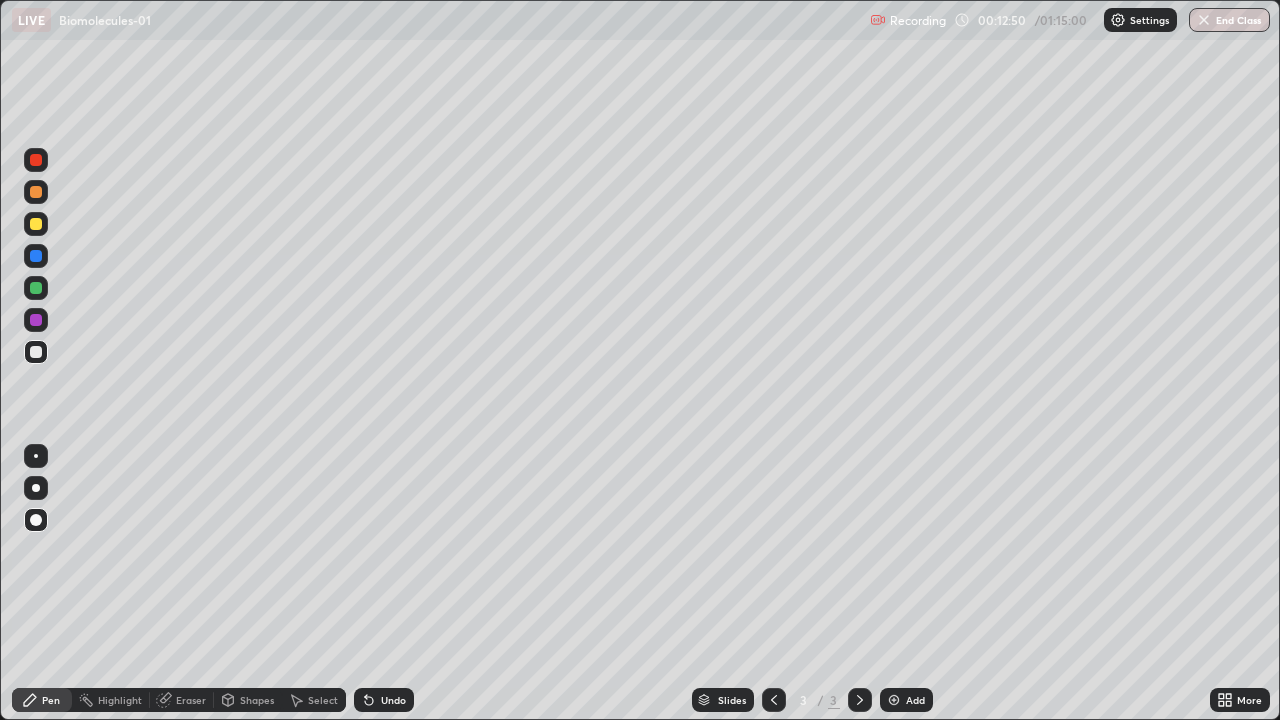 click at bounding box center (36, 224) 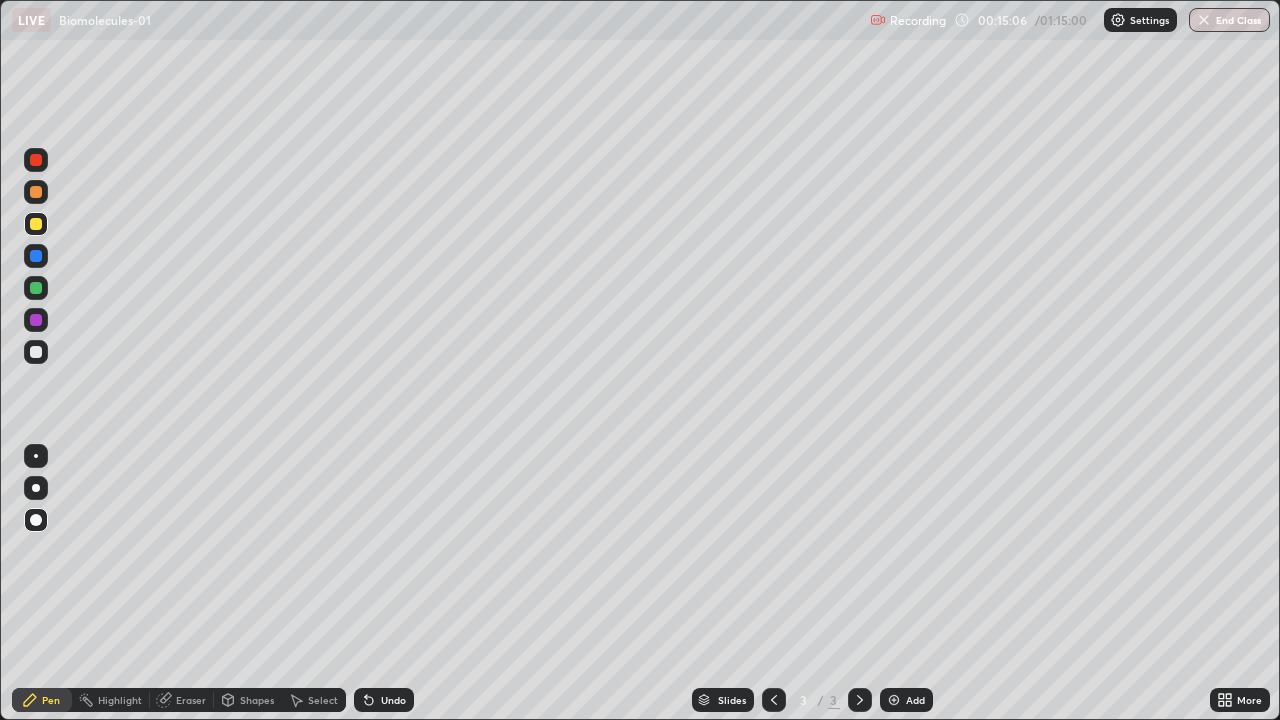 click at bounding box center [894, 700] 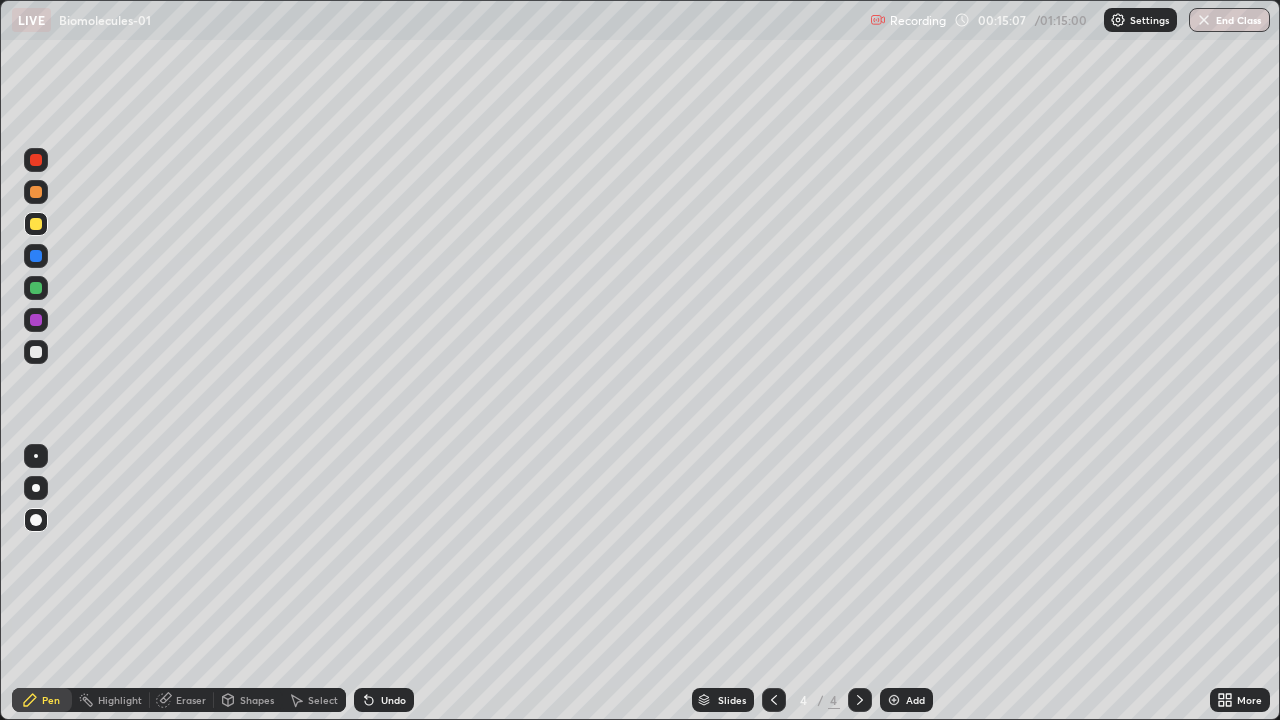 click at bounding box center [36, 192] 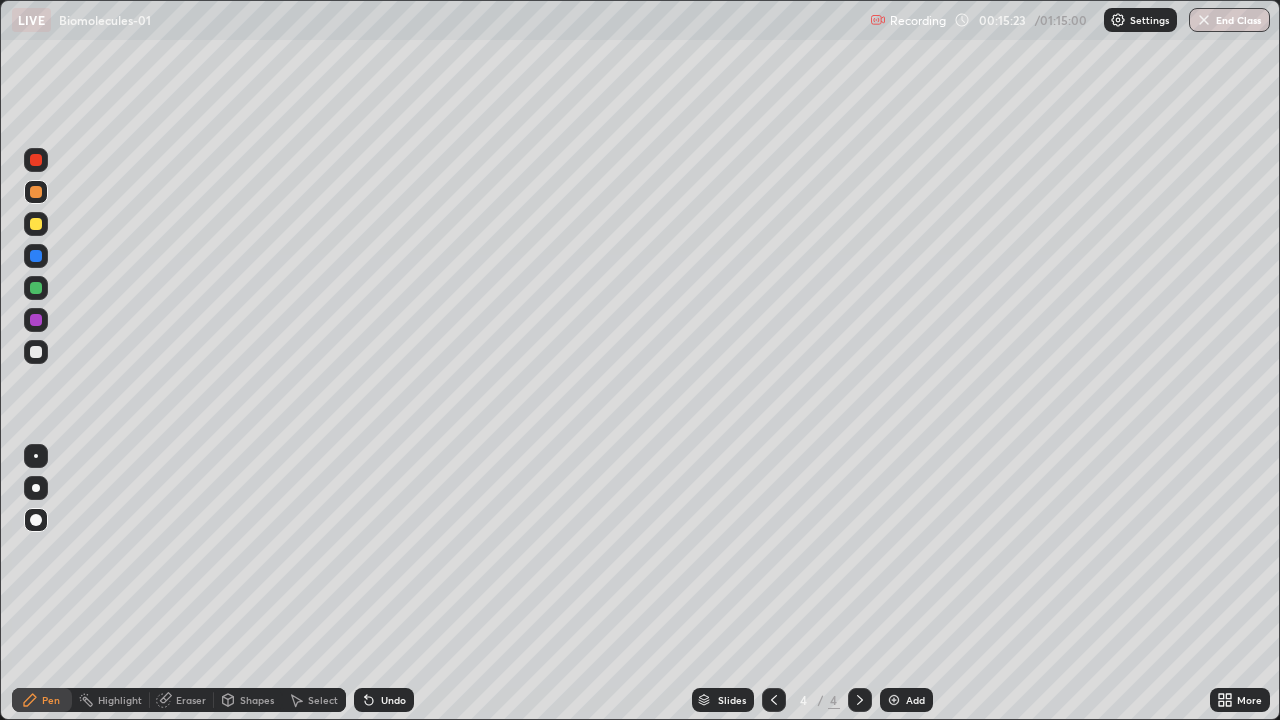 click at bounding box center (36, 352) 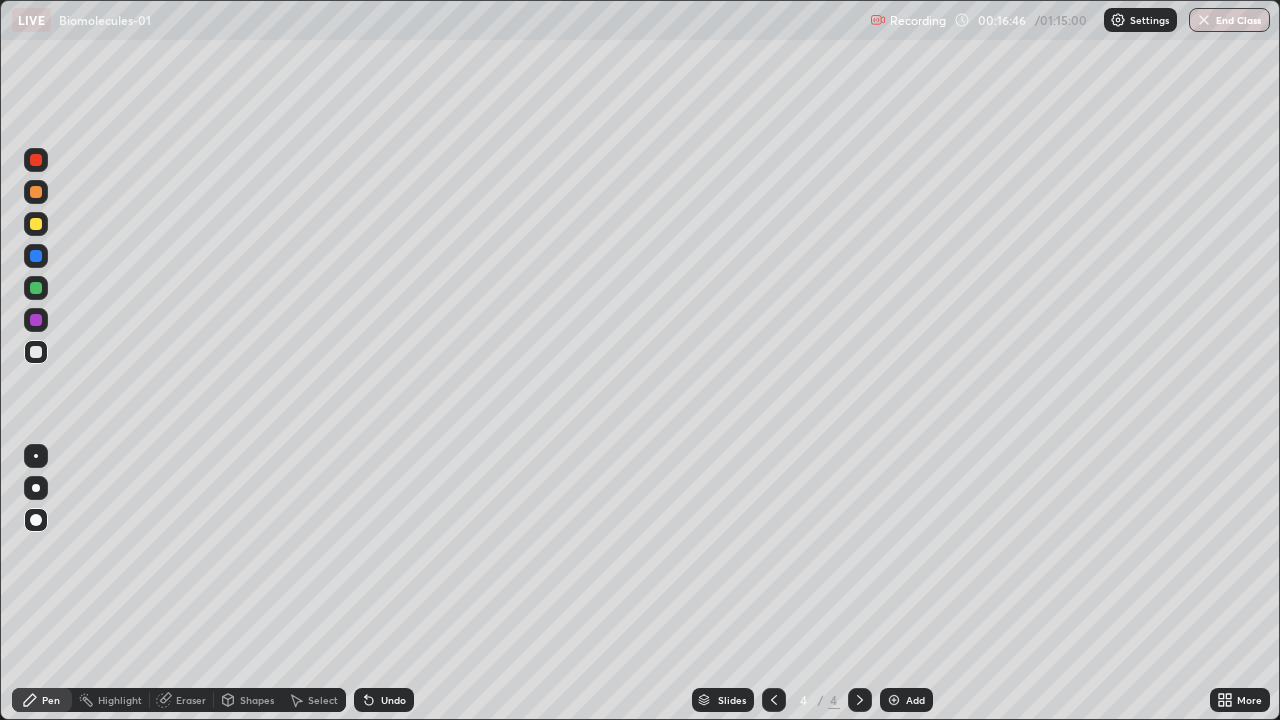 click at bounding box center (36, 288) 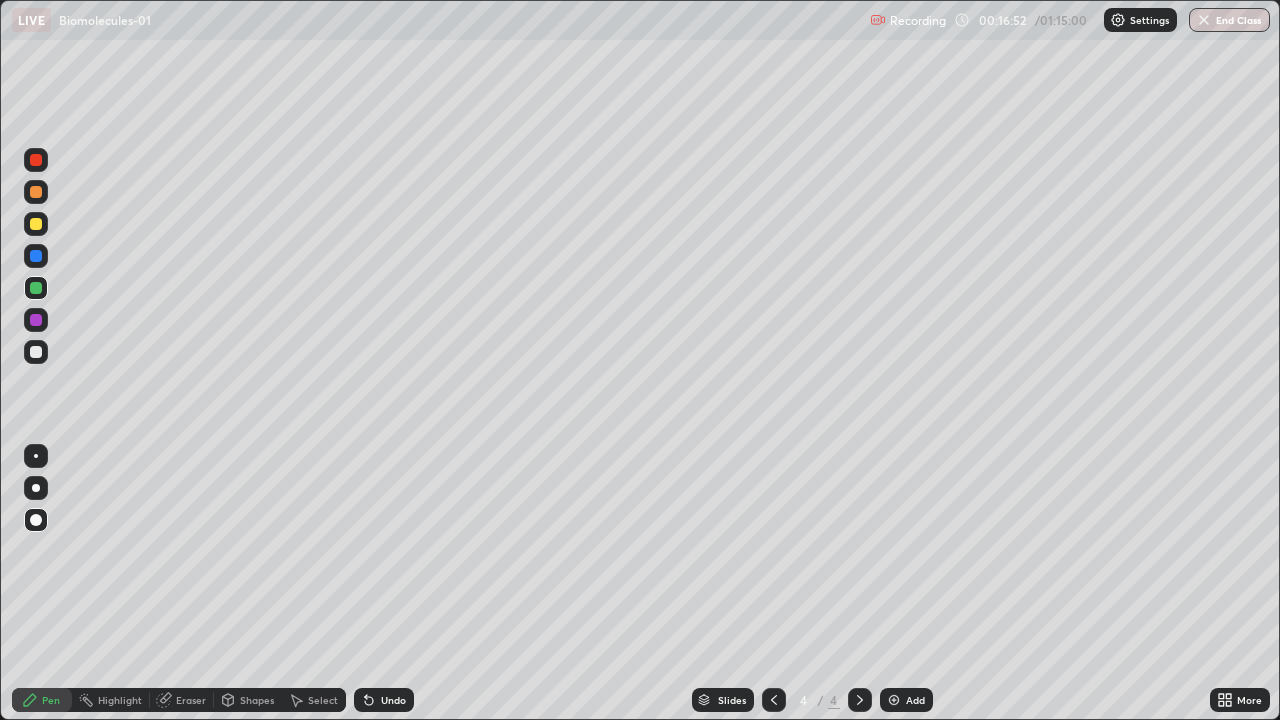 click on "Eraser" at bounding box center [191, 700] 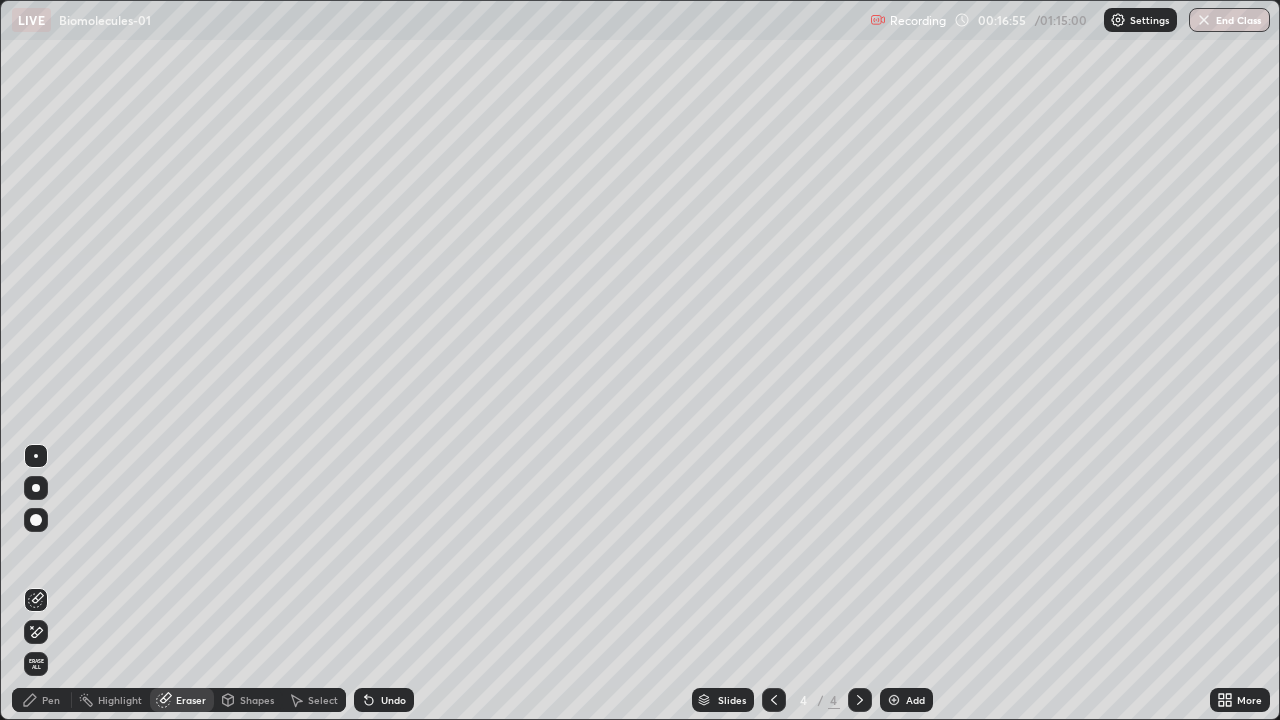 click on "Pen" at bounding box center [51, 700] 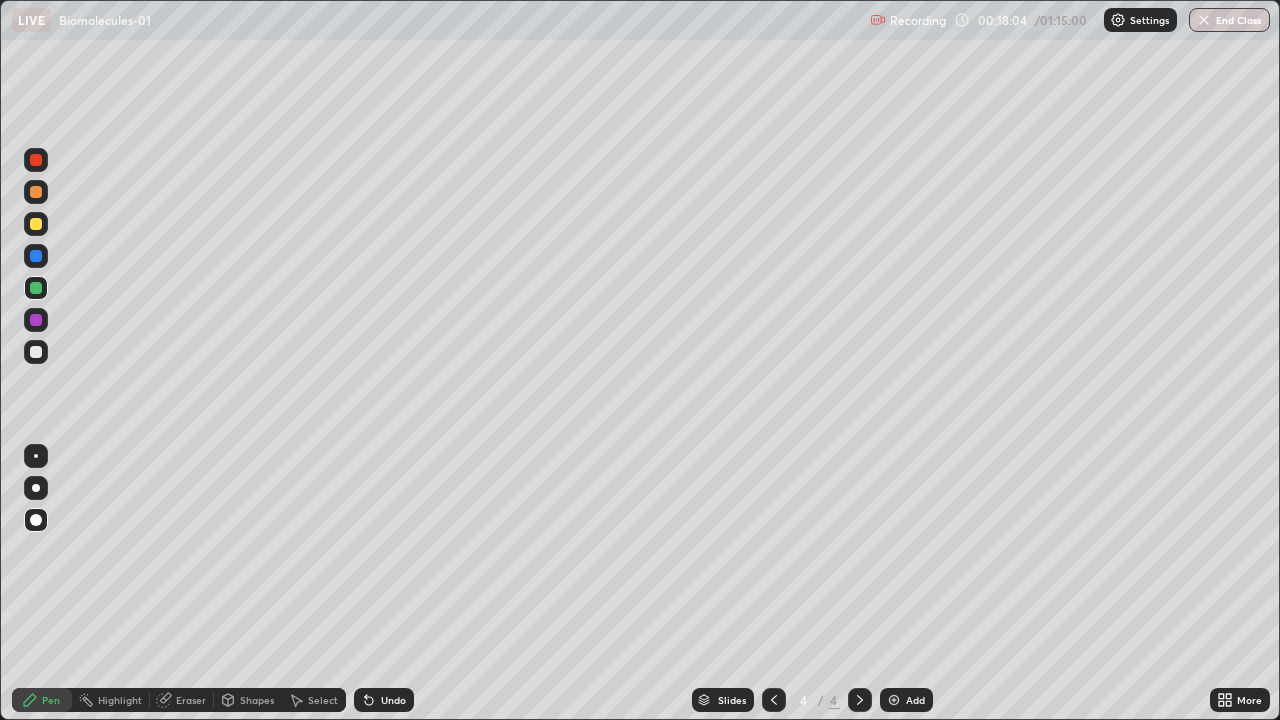 click 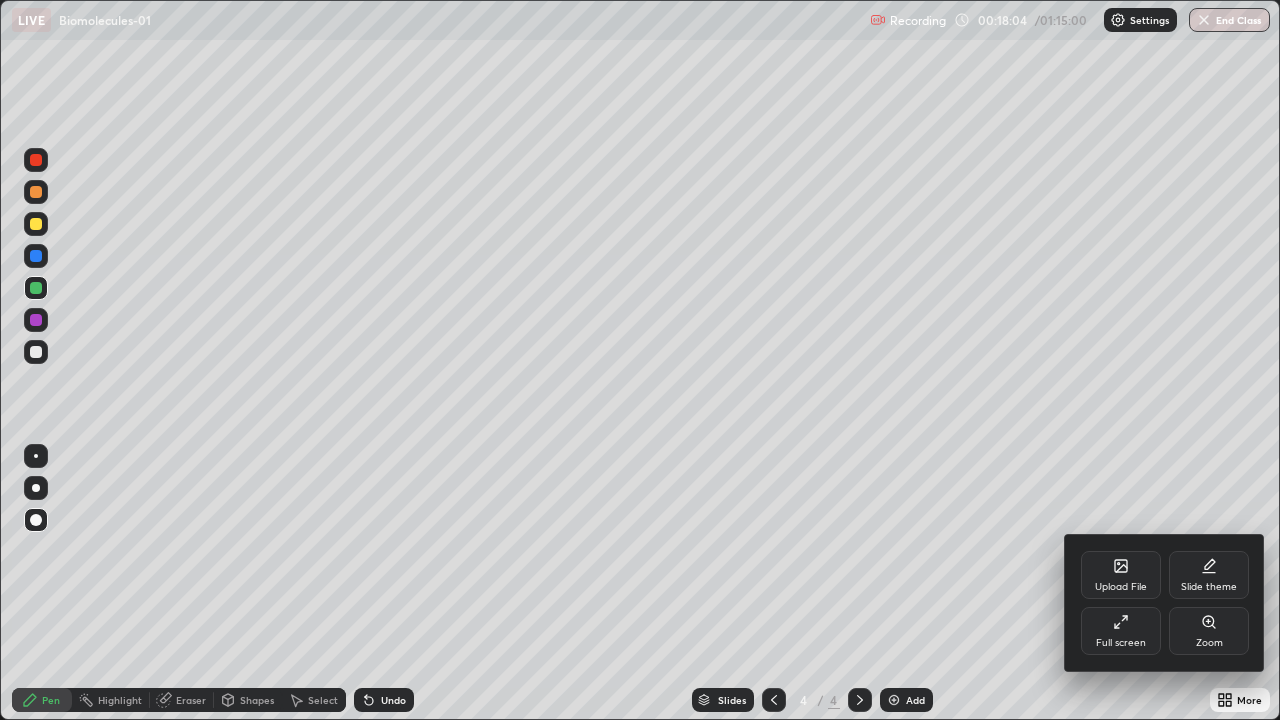 click on "Full screen" at bounding box center (1121, 643) 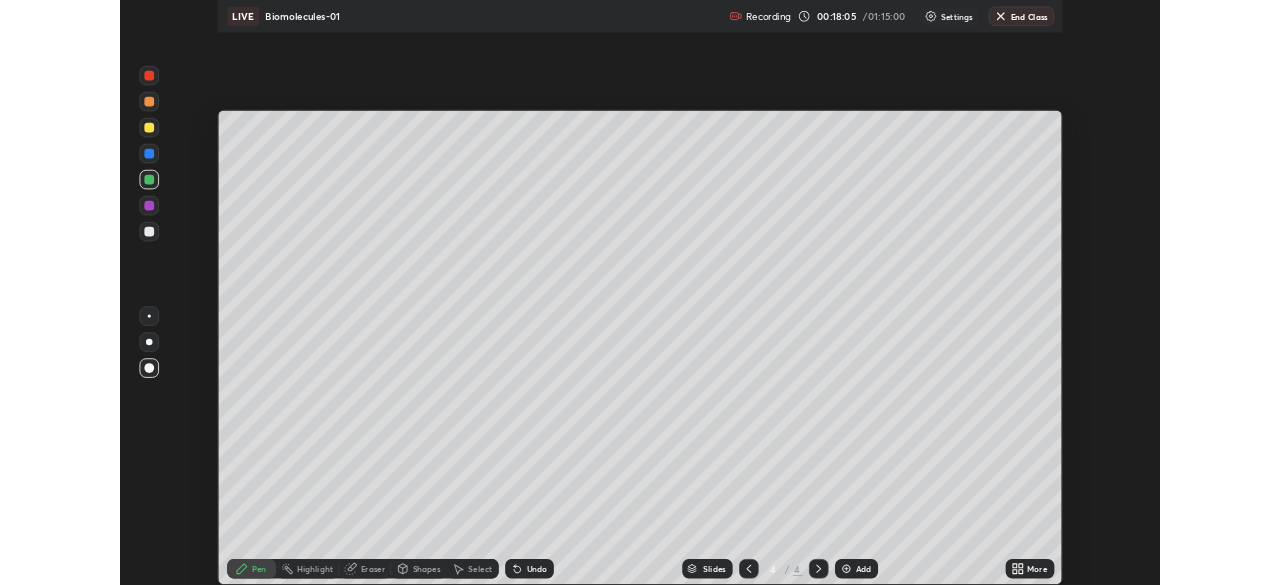 scroll, scrollTop: 585, scrollLeft: 1280, axis: both 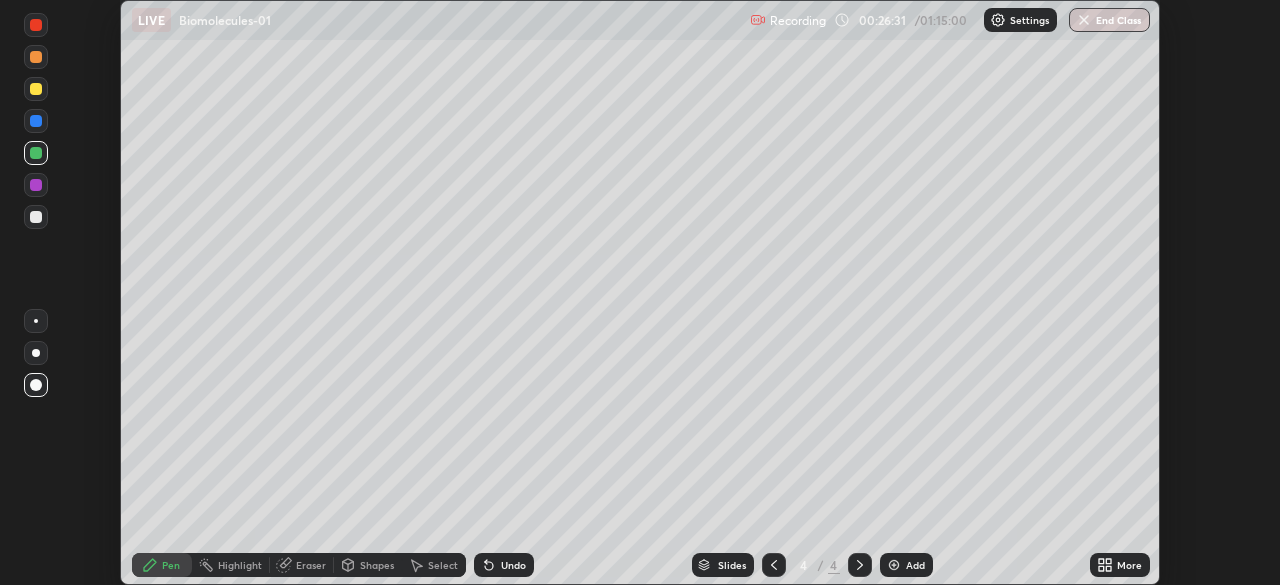 click at bounding box center (894, 565) 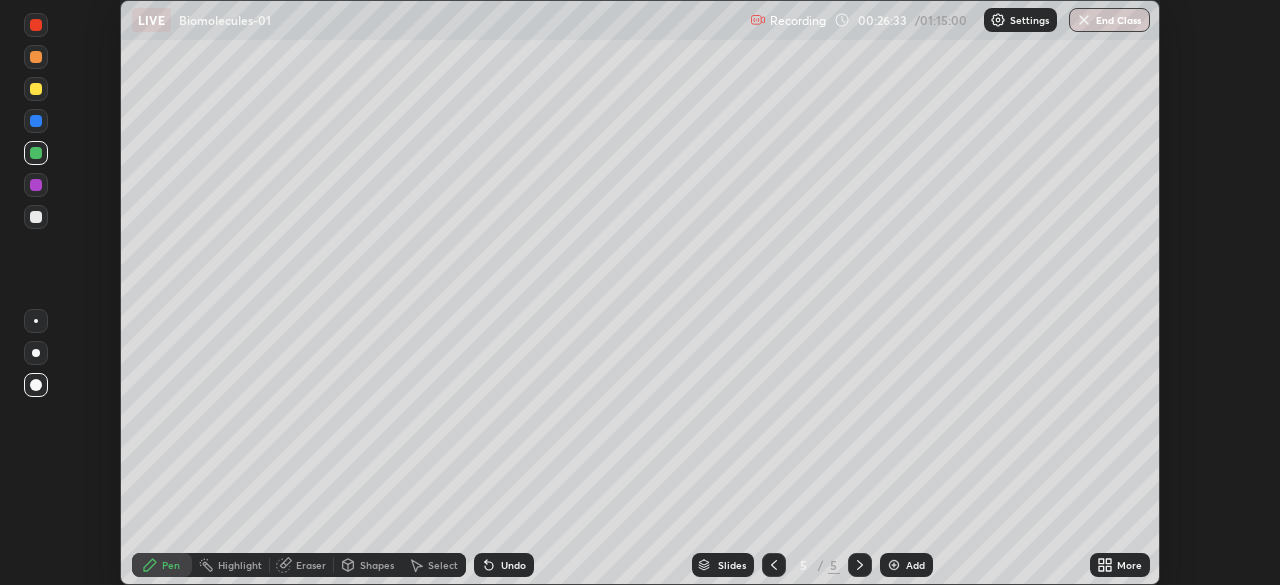 click at bounding box center (36, 89) 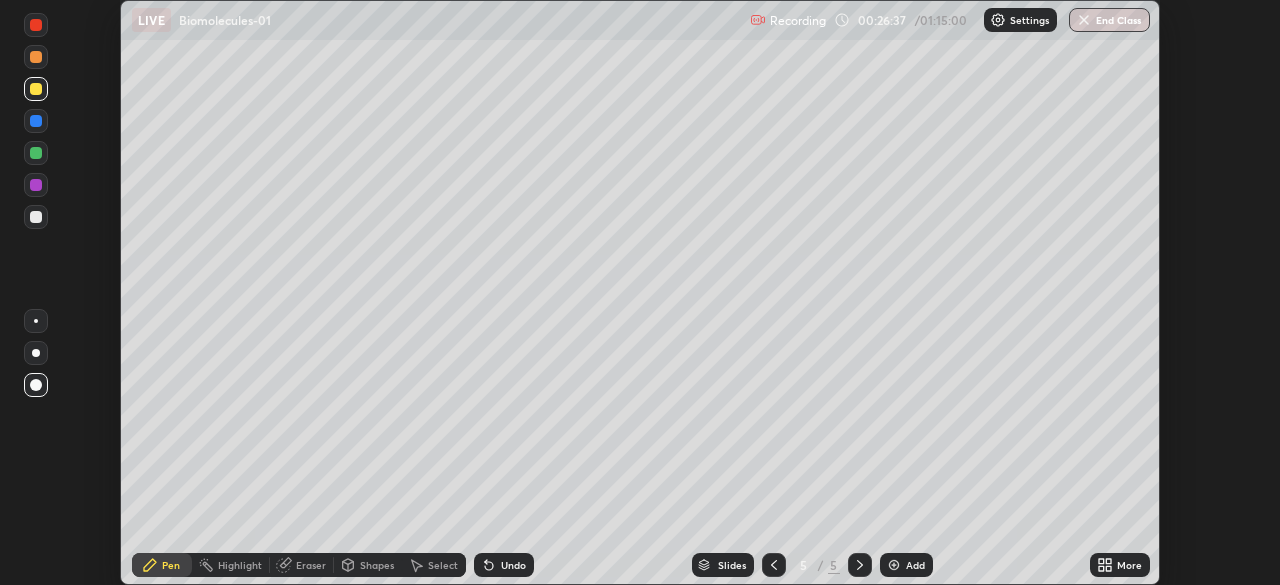 click 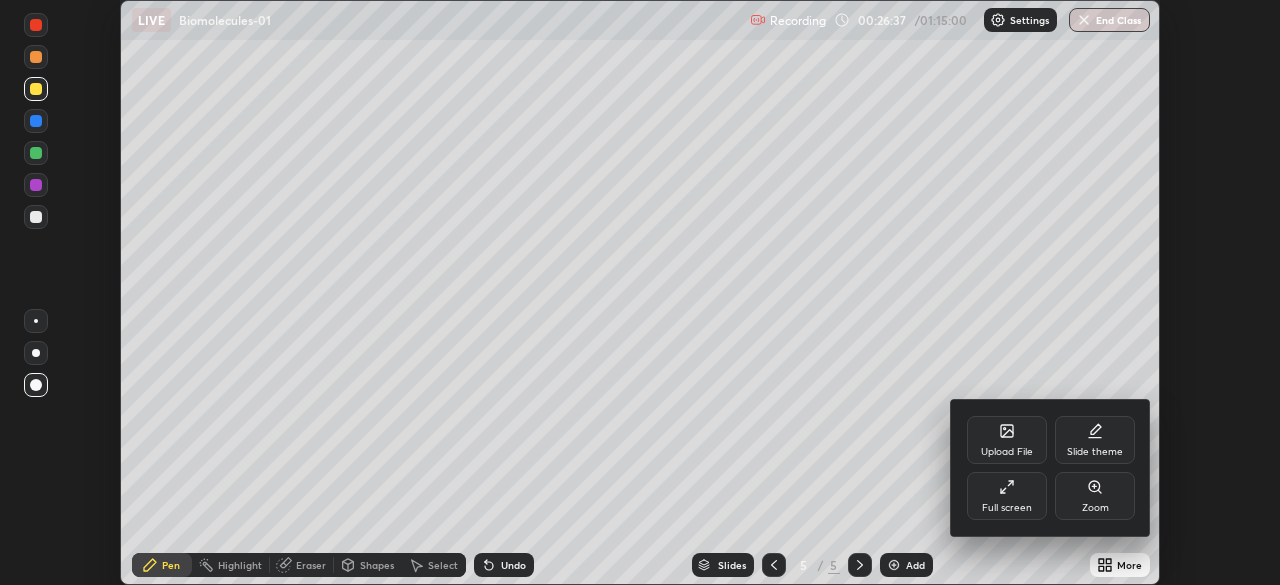 click on "Full screen" at bounding box center (1007, 496) 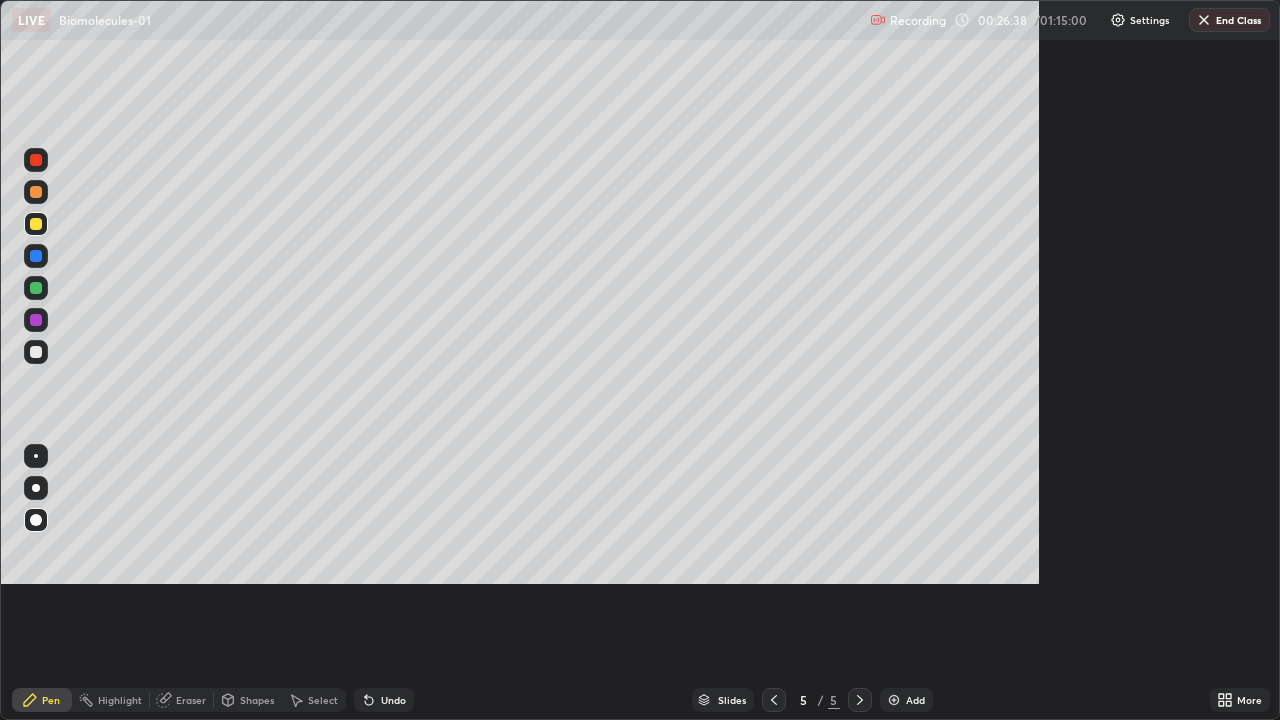 scroll, scrollTop: 99280, scrollLeft: 98720, axis: both 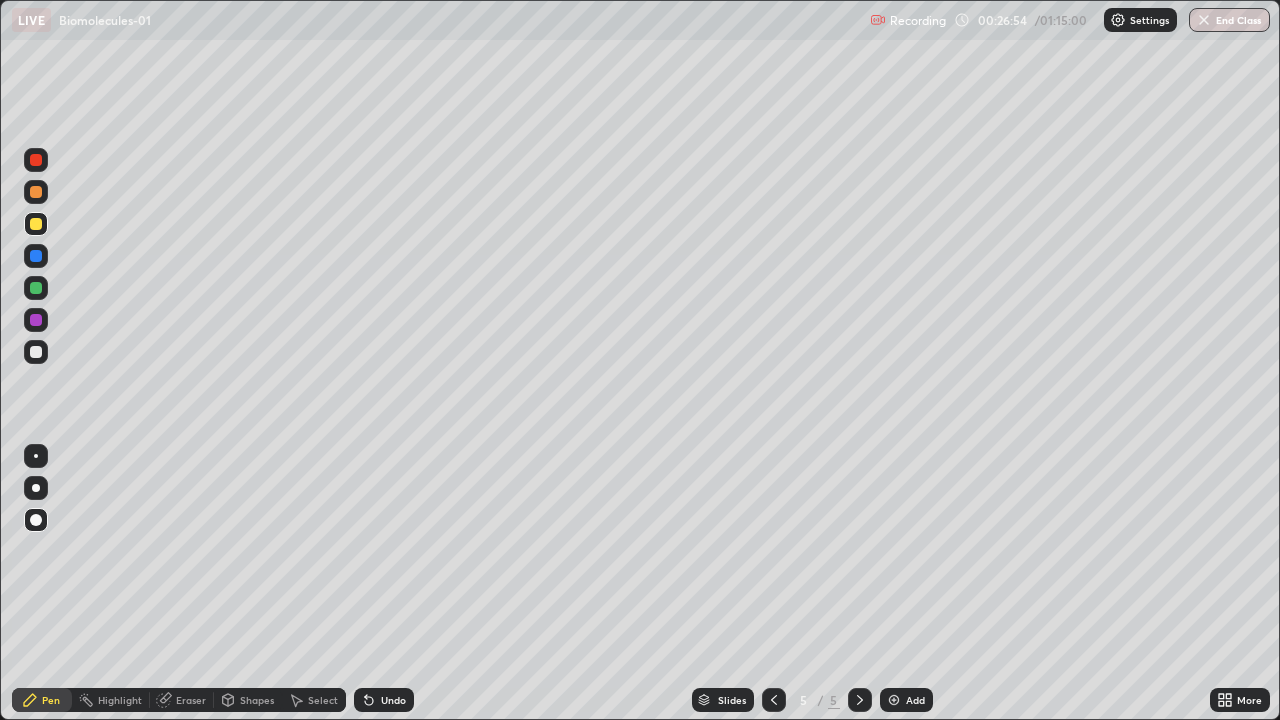 click at bounding box center (36, 352) 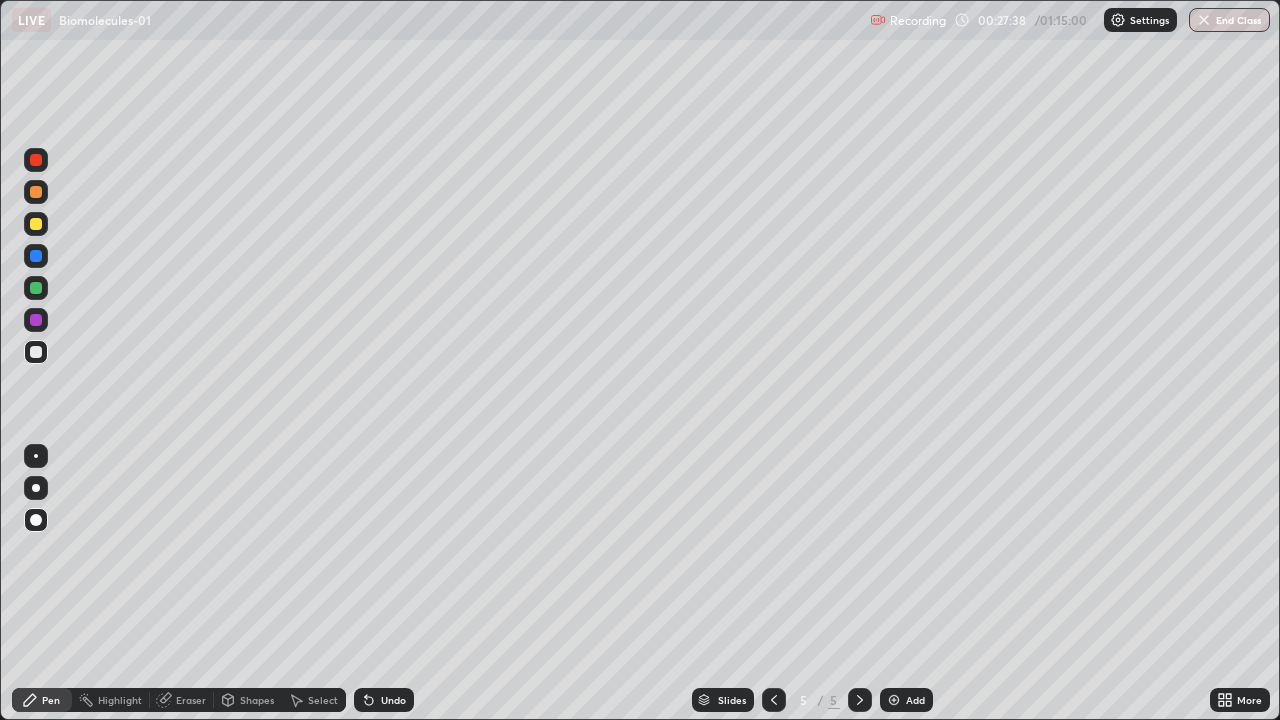 click at bounding box center [36, 288] 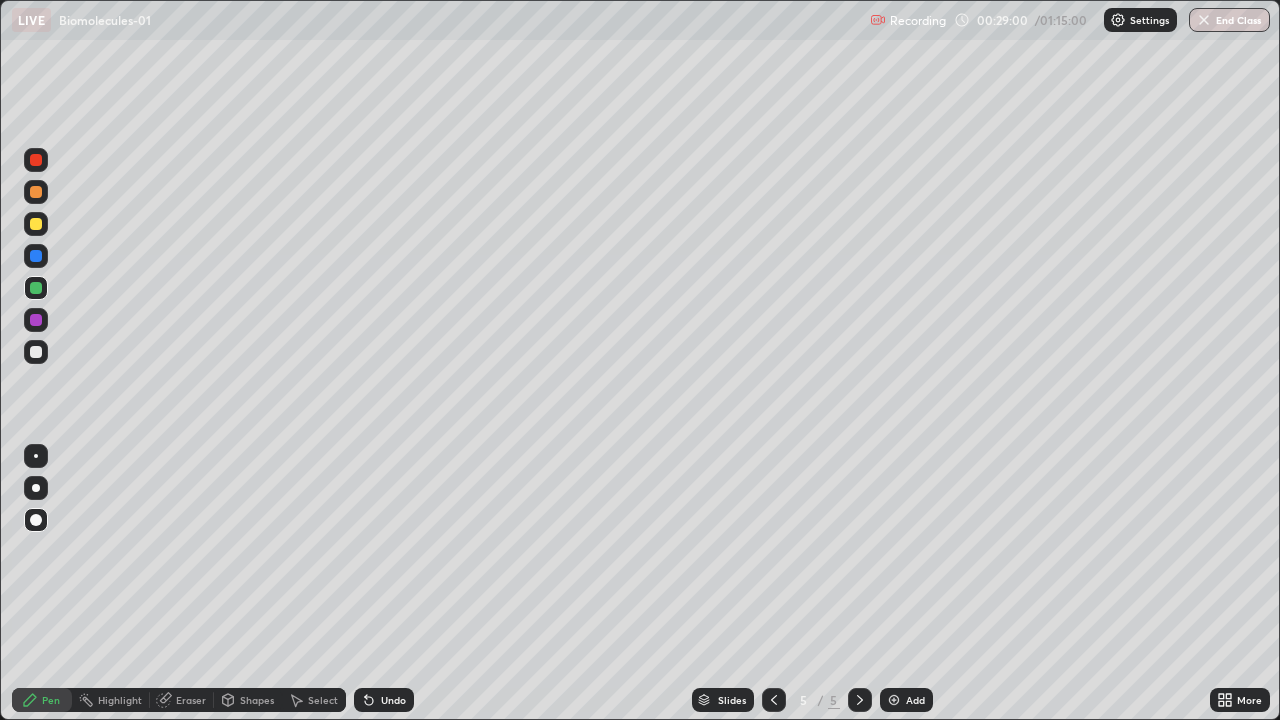 click at bounding box center (36, 224) 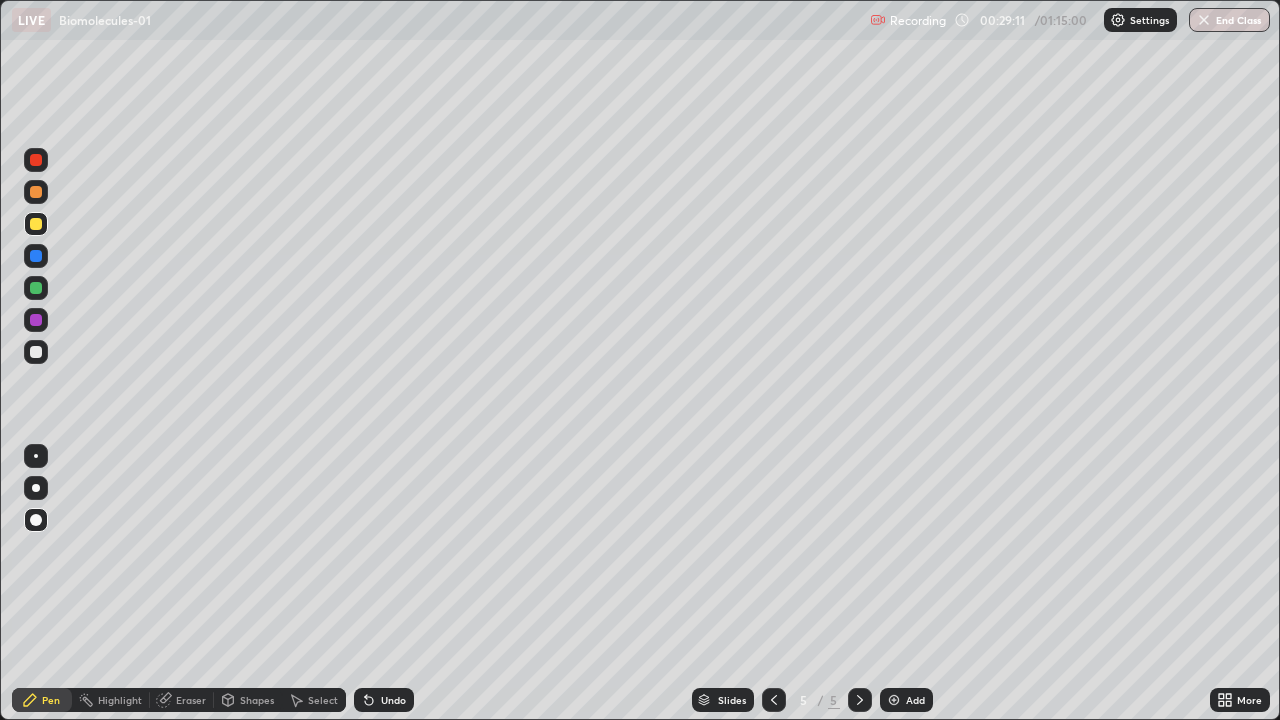 click at bounding box center (36, 320) 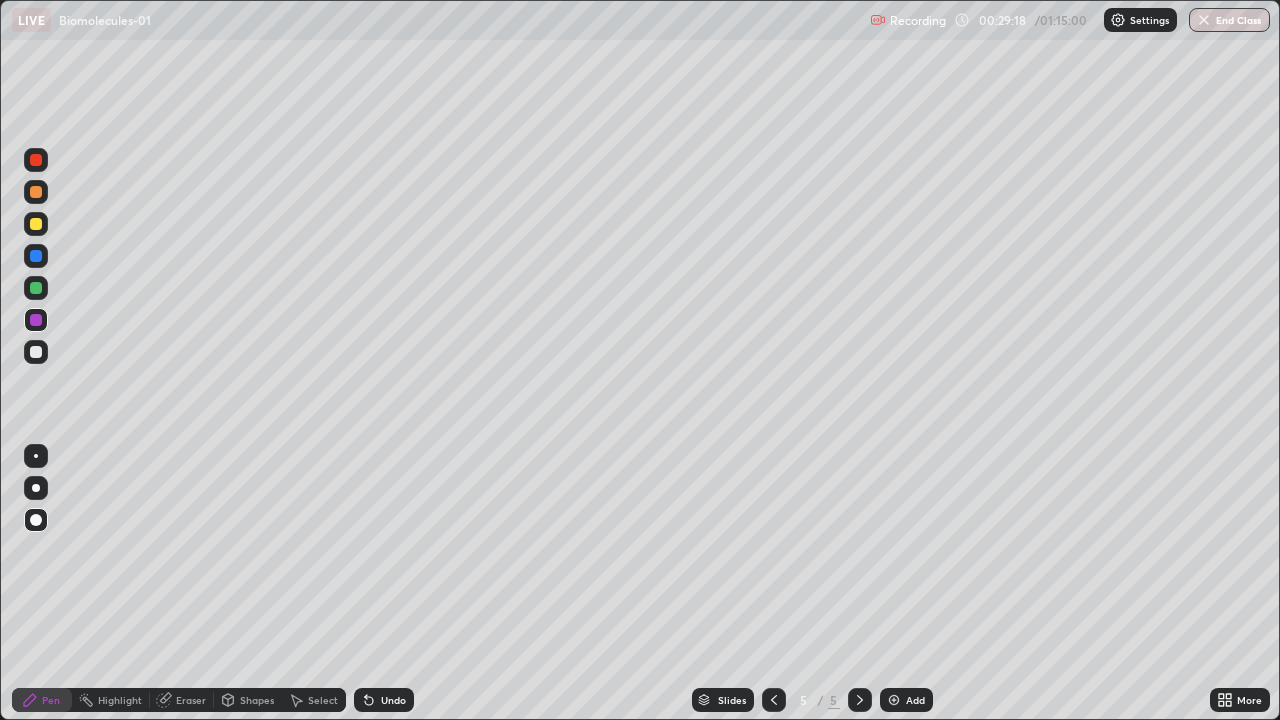 click at bounding box center [36, 352] 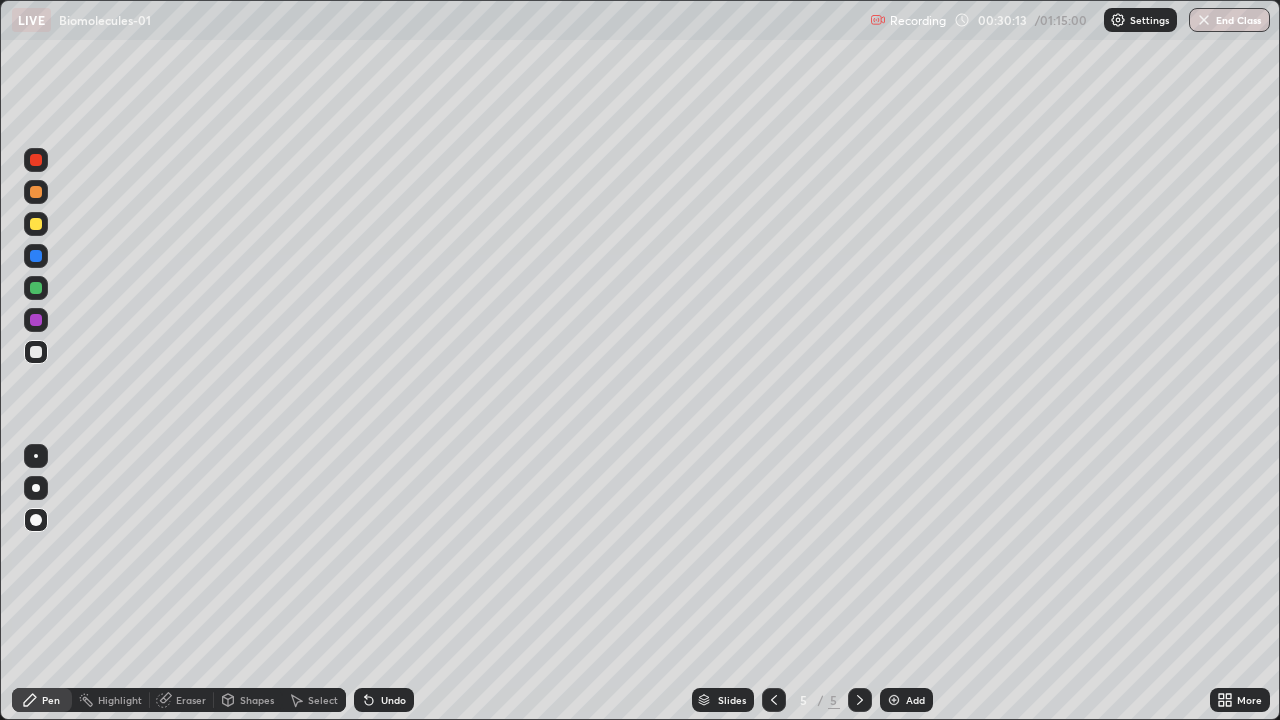 click at bounding box center [36, 288] 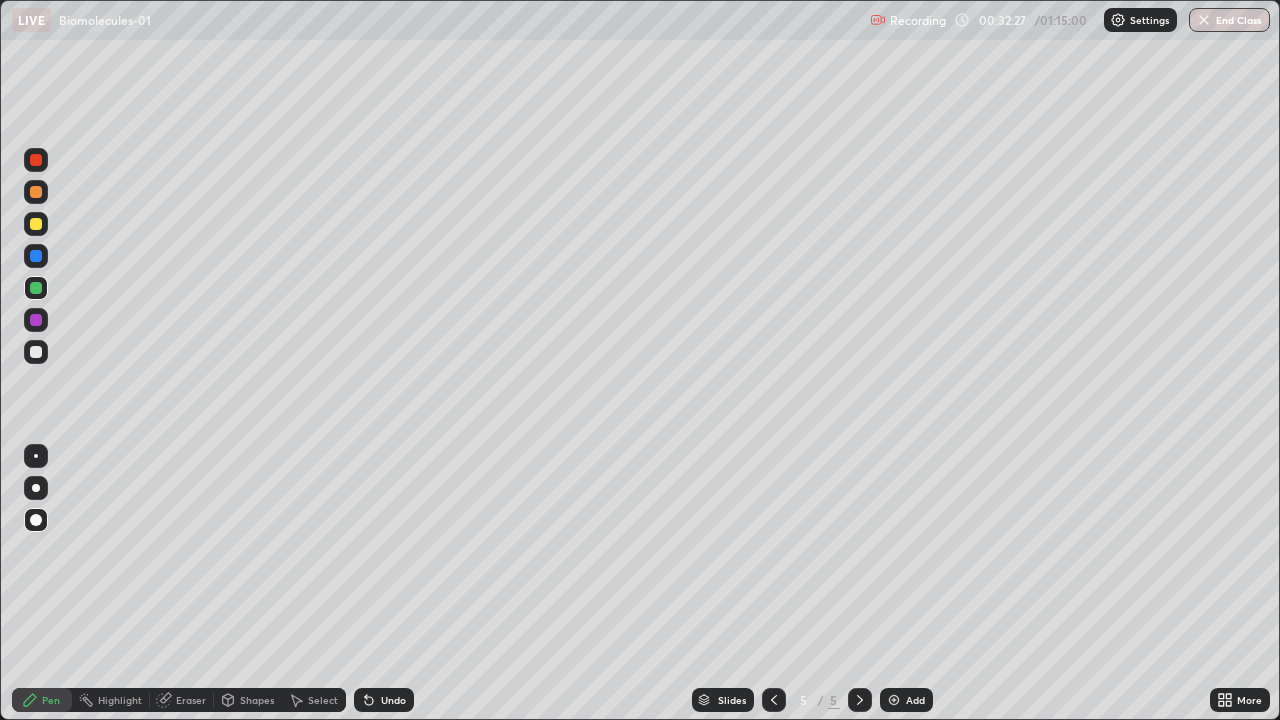 click at bounding box center (894, 700) 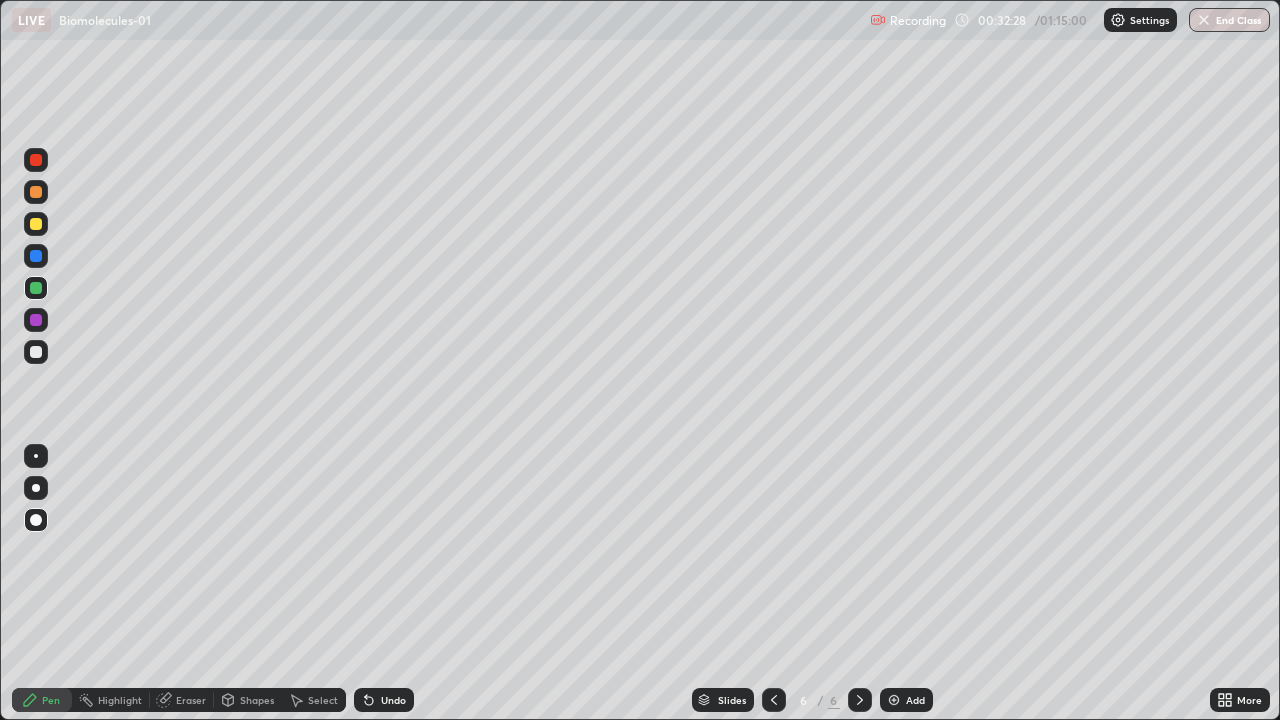 click at bounding box center (36, 352) 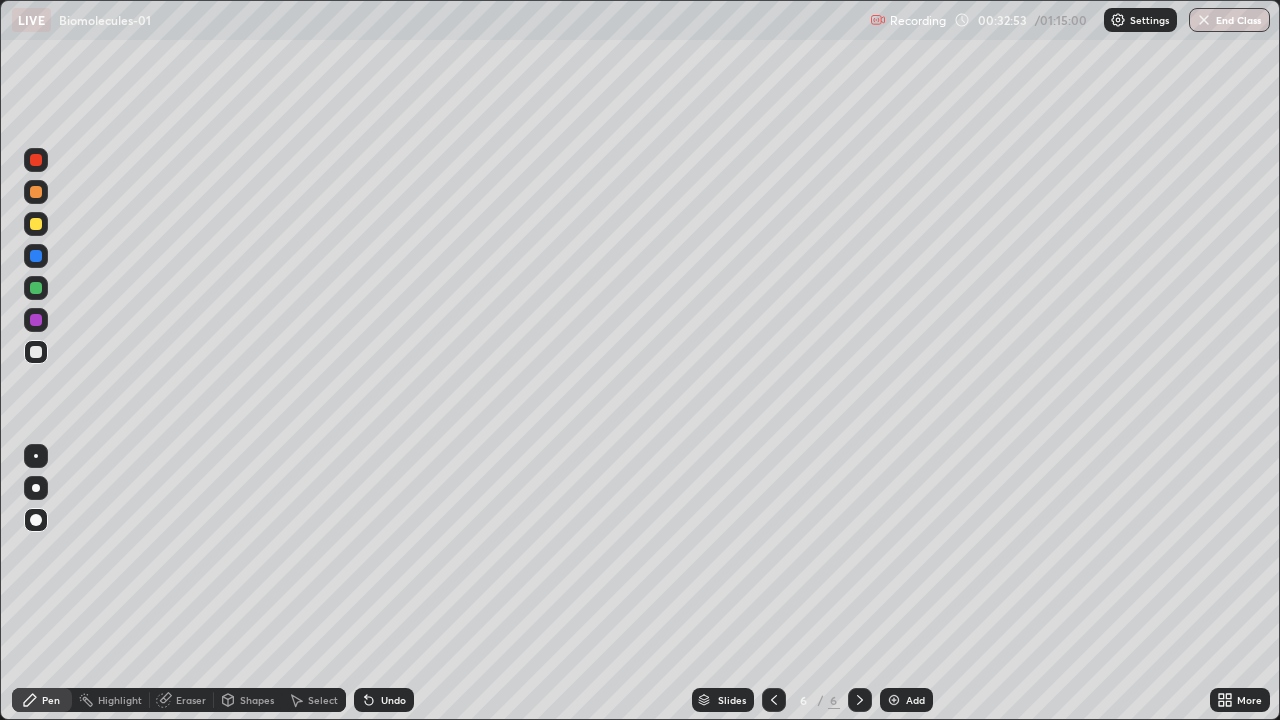 click at bounding box center (36, 224) 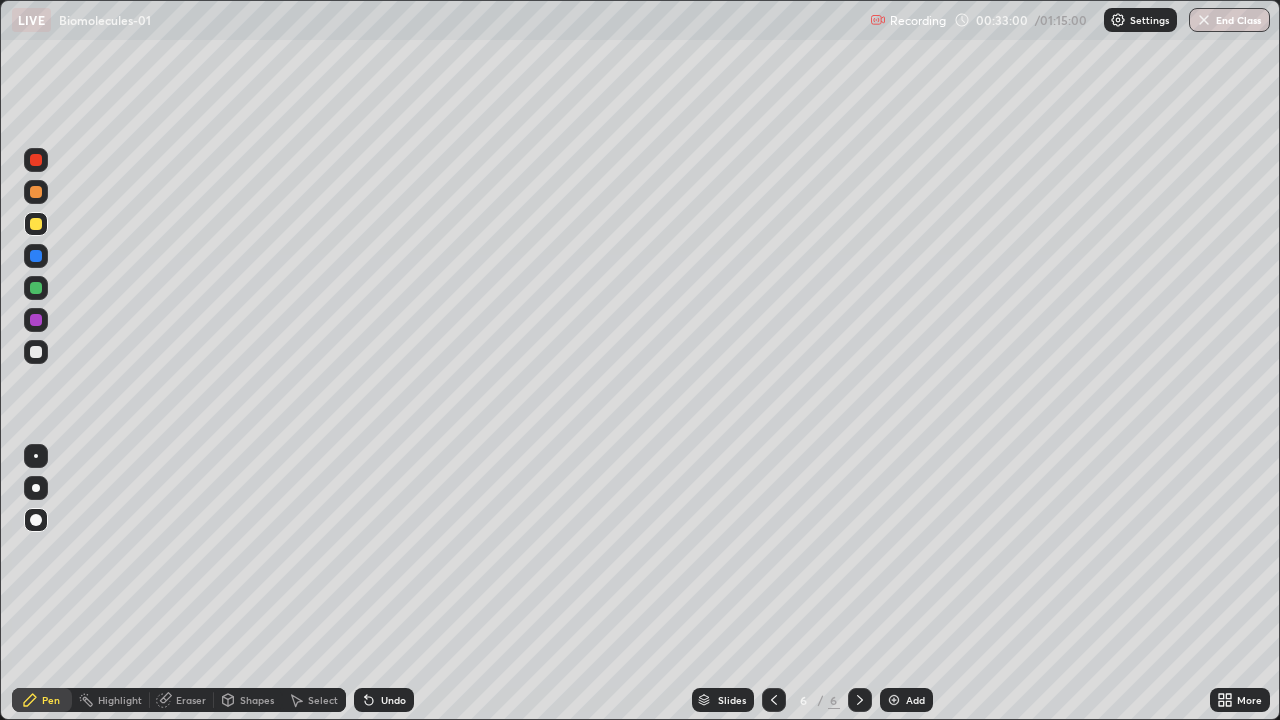 click at bounding box center [36, 352] 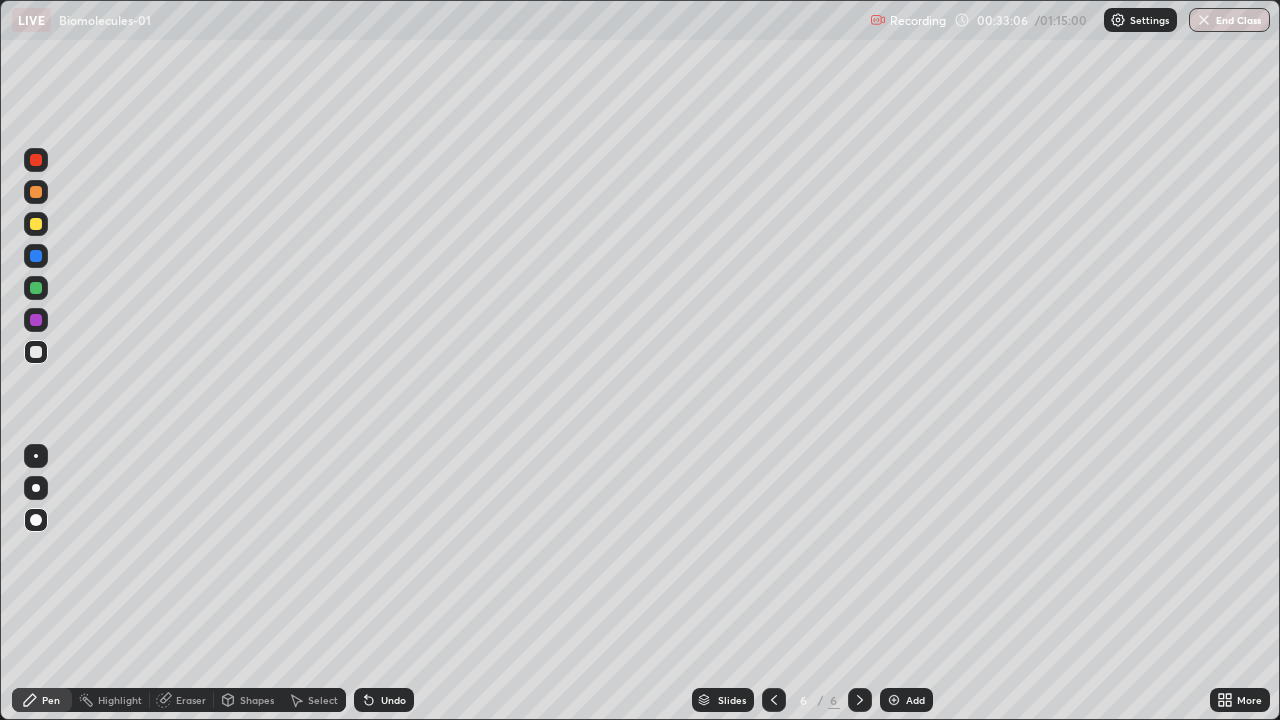 click at bounding box center [36, 224] 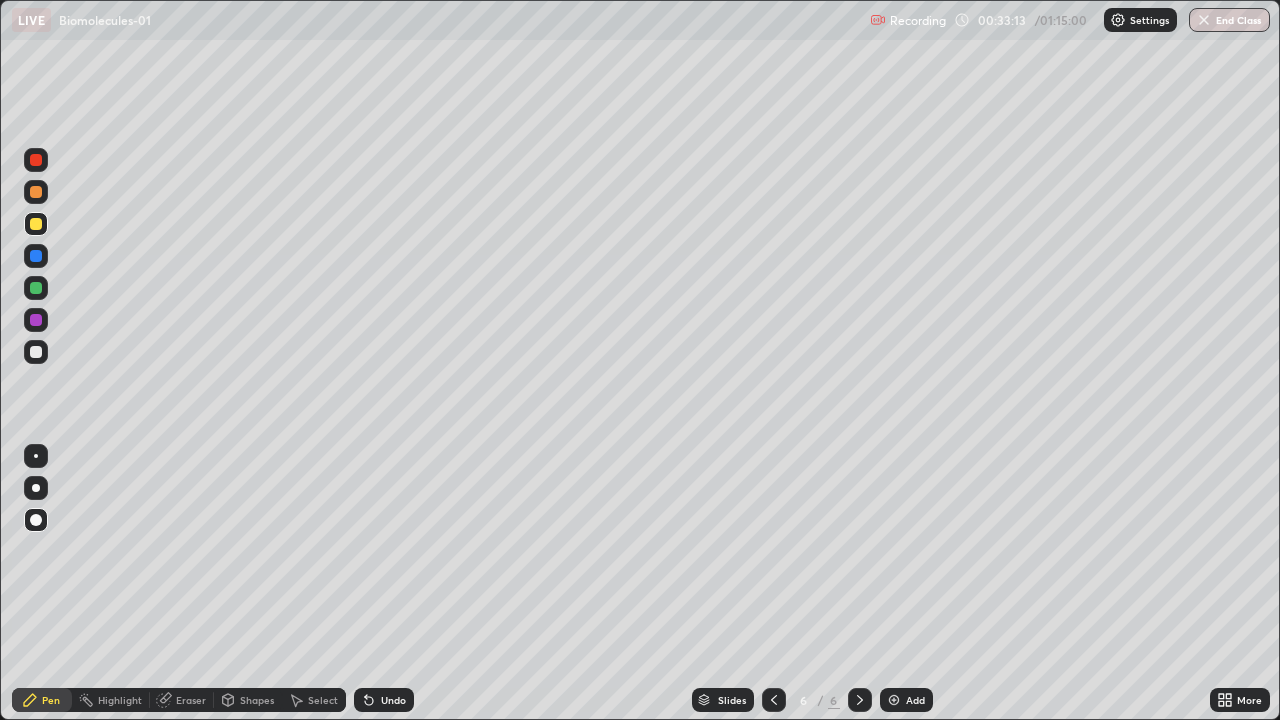 click at bounding box center (36, 288) 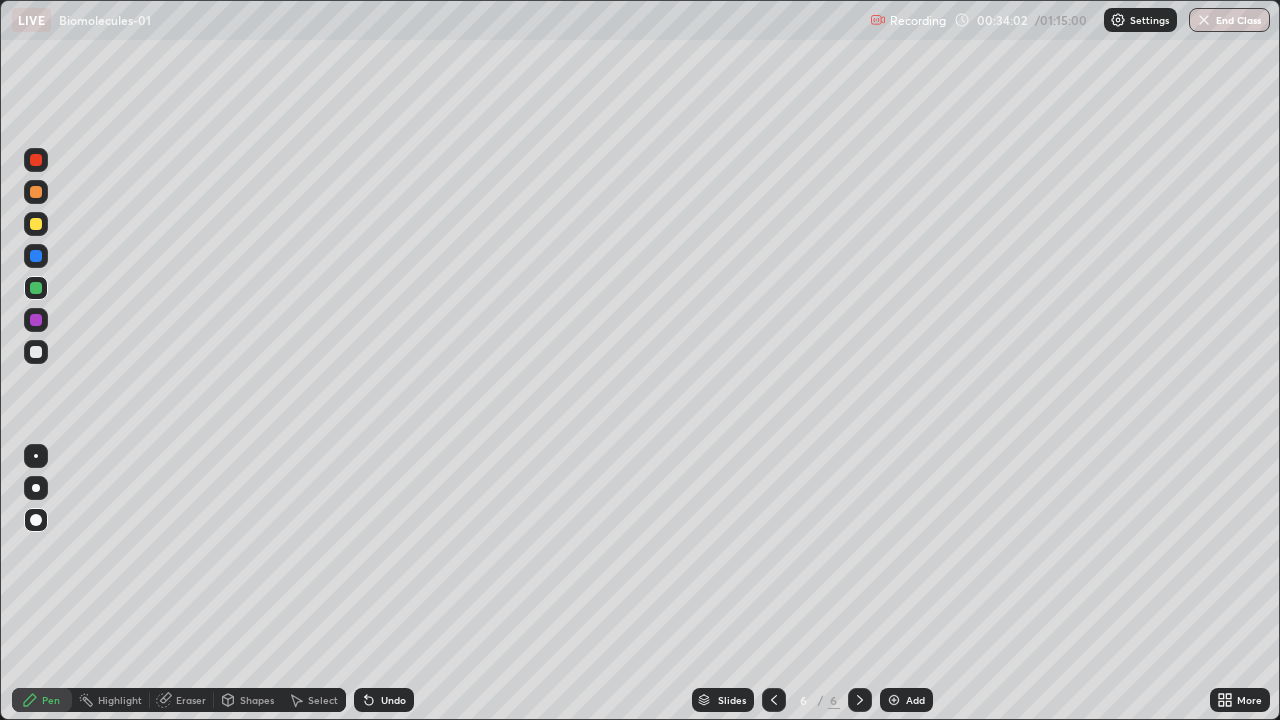 click at bounding box center (36, 352) 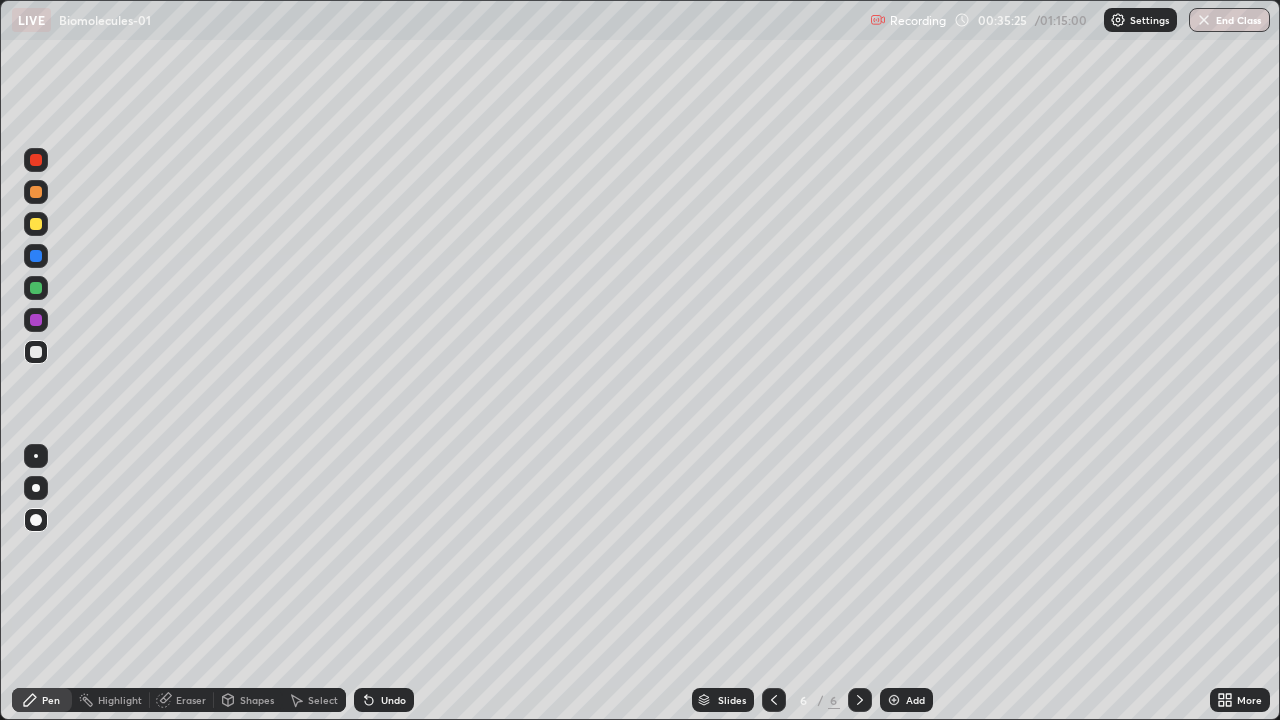 click at bounding box center [36, 320] 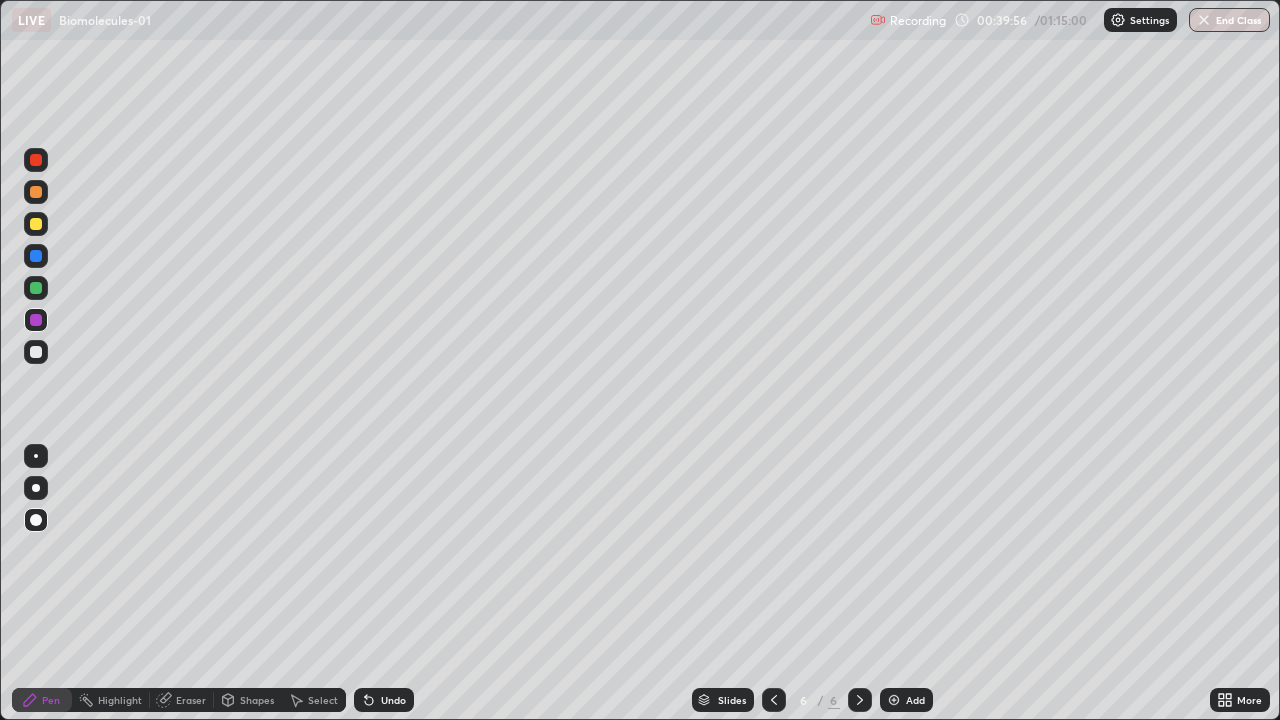 click at bounding box center [894, 700] 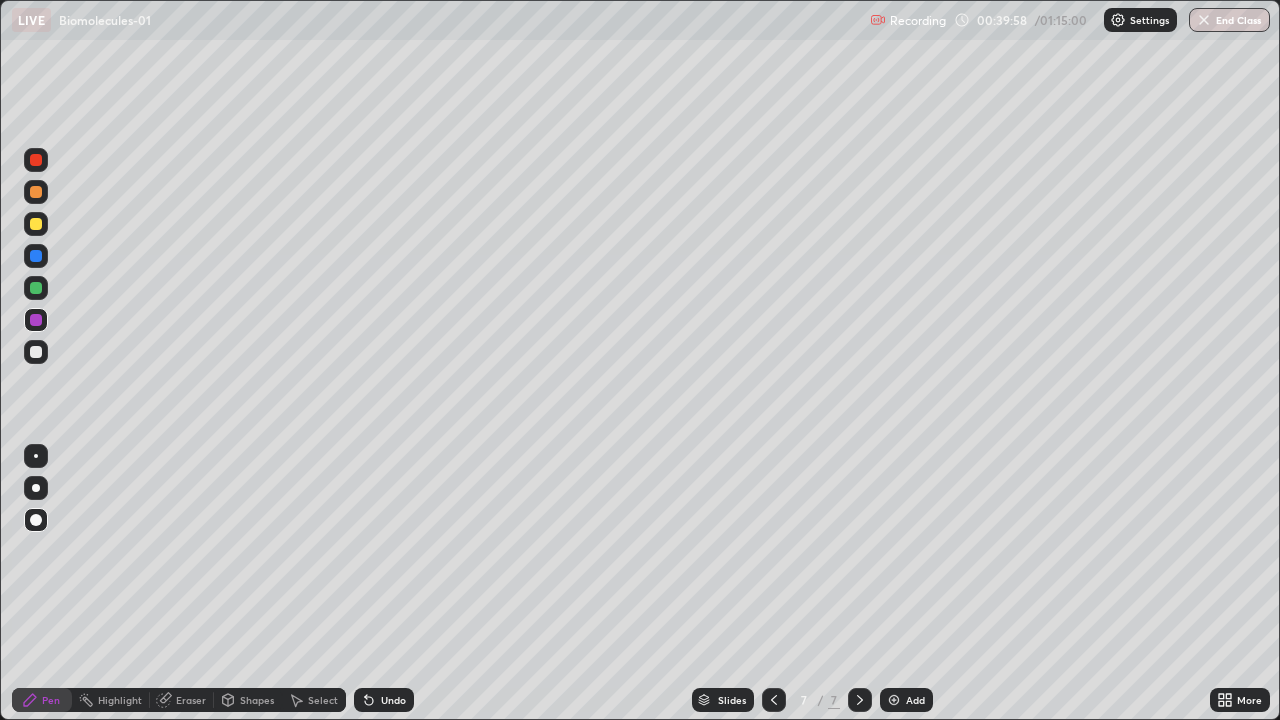 click at bounding box center (36, 224) 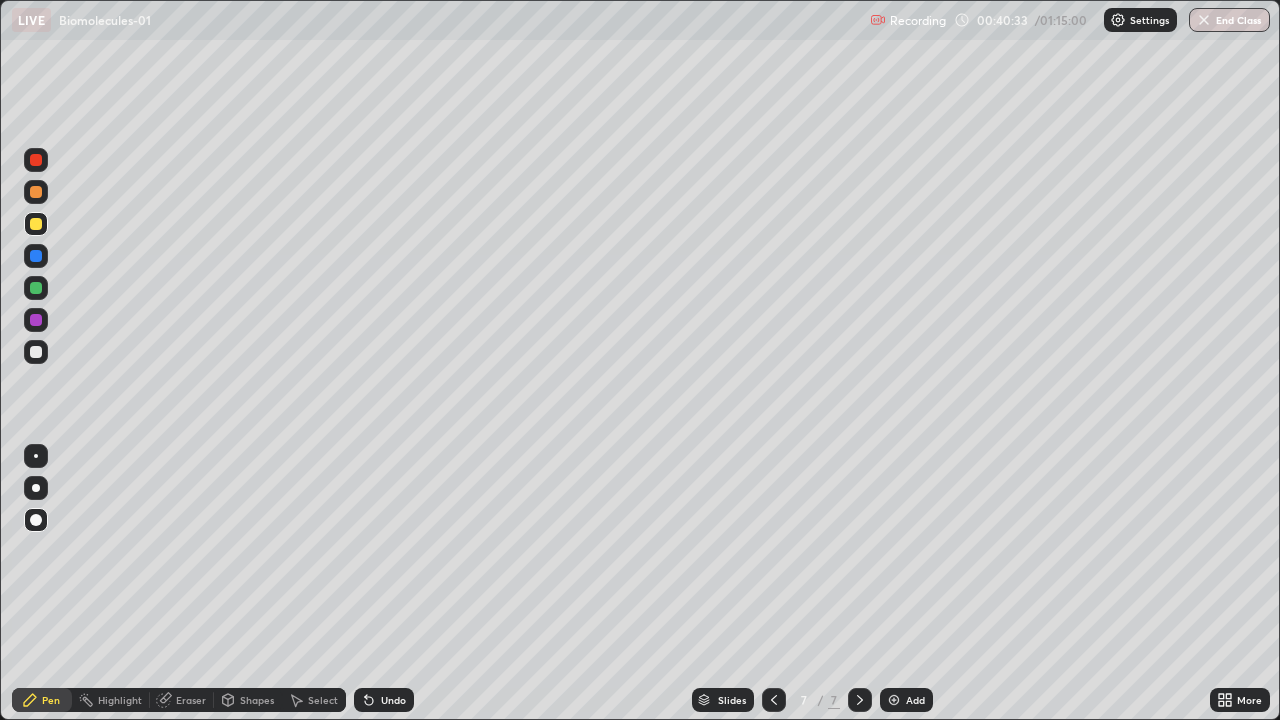 click at bounding box center [36, 352] 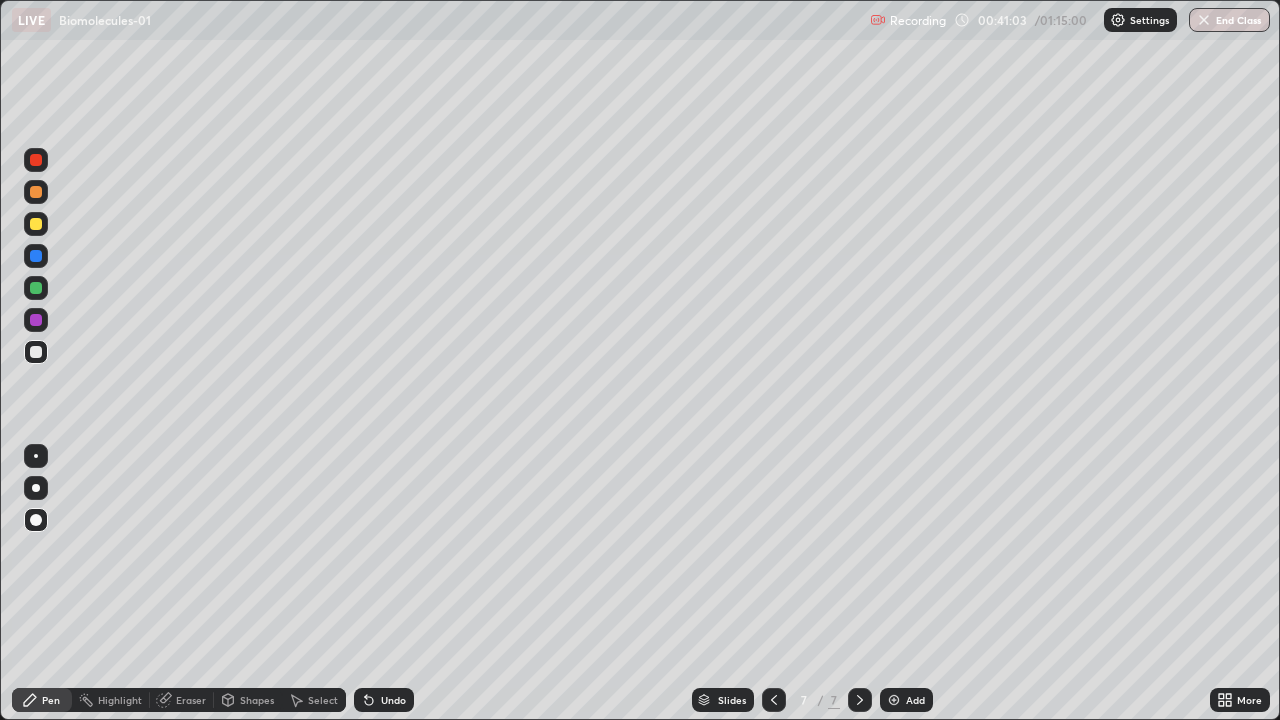 click on "Eraser" at bounding box center (191, 700) 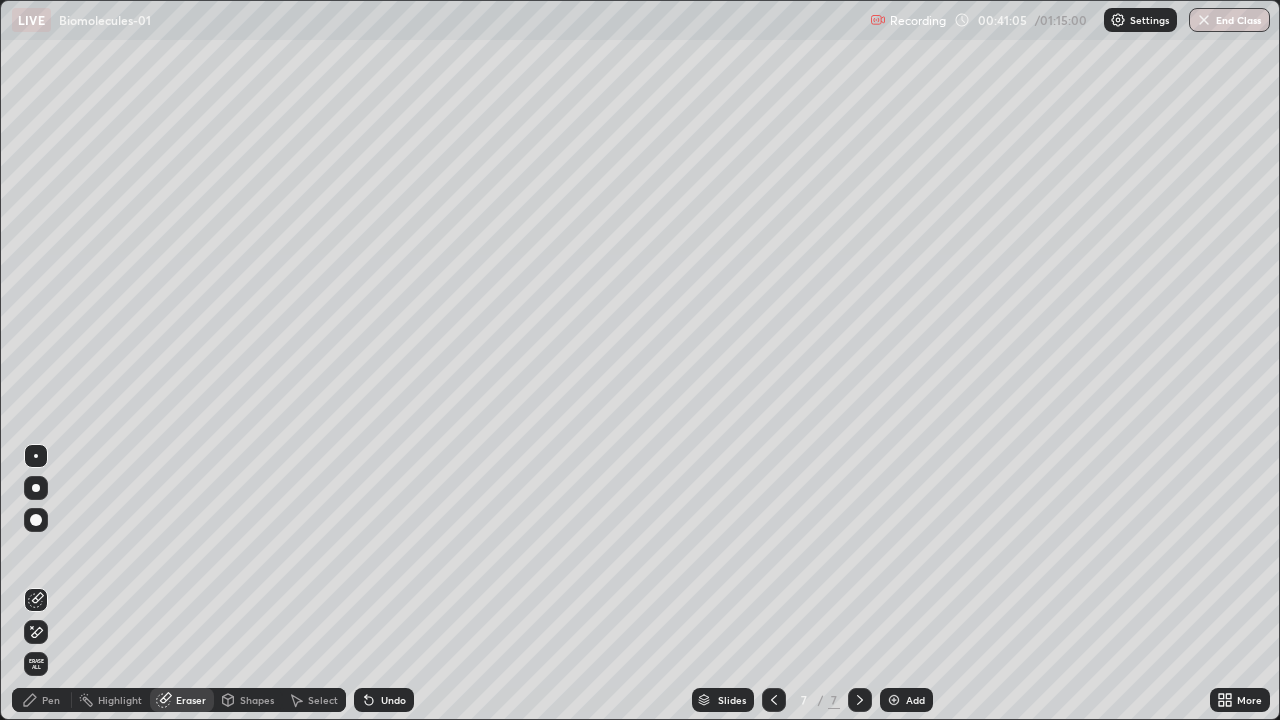 click on "Pen" at bounding box center [42, 700] 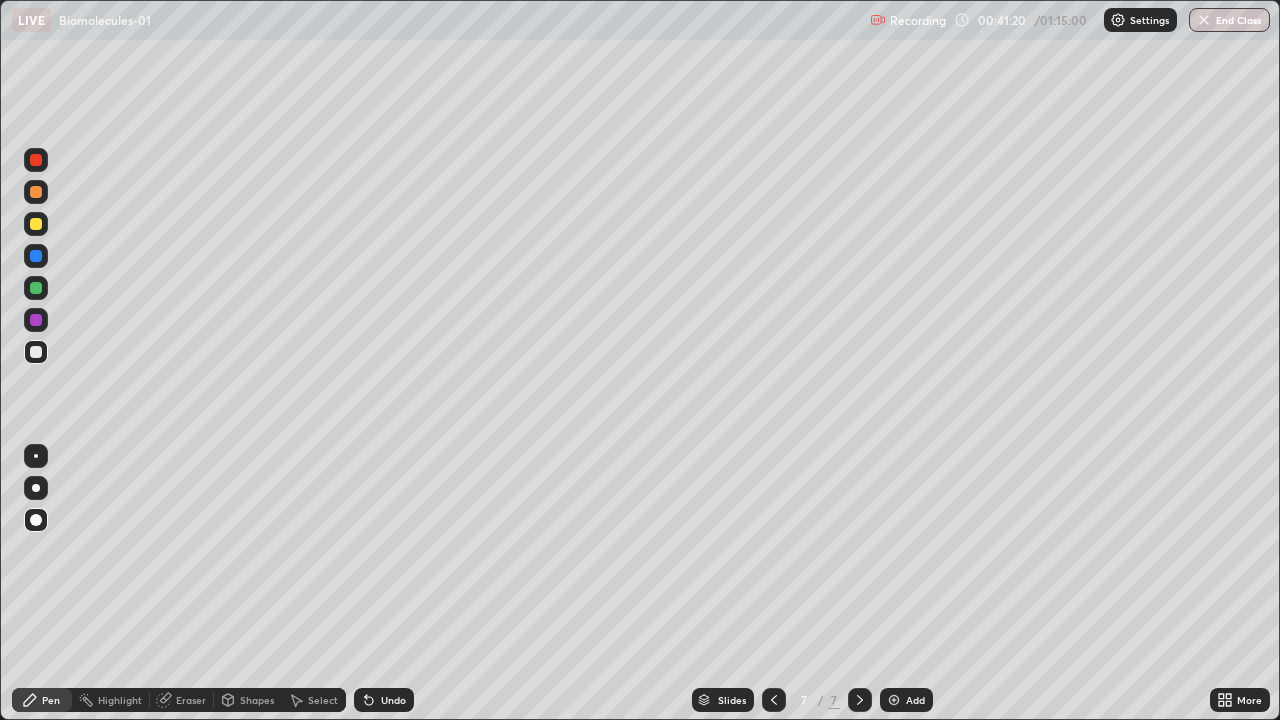 click at bounding box center [36, 224] 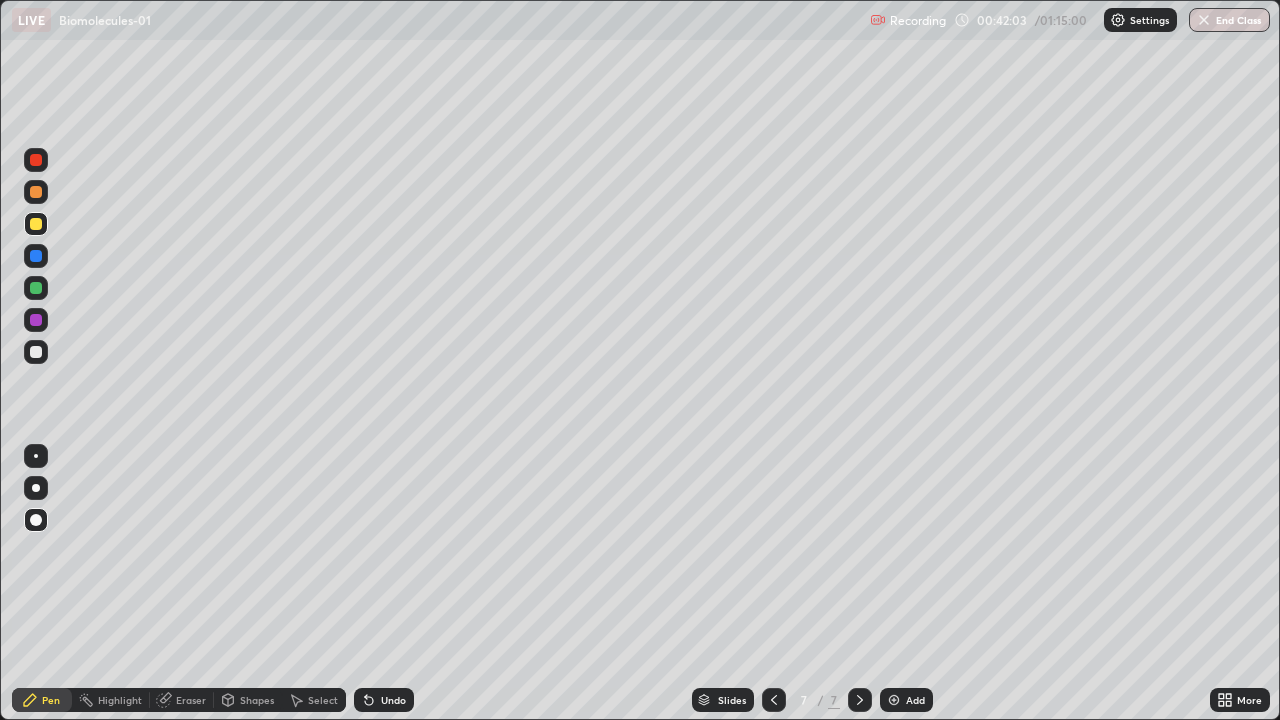 click at bounding box center (36, 352) 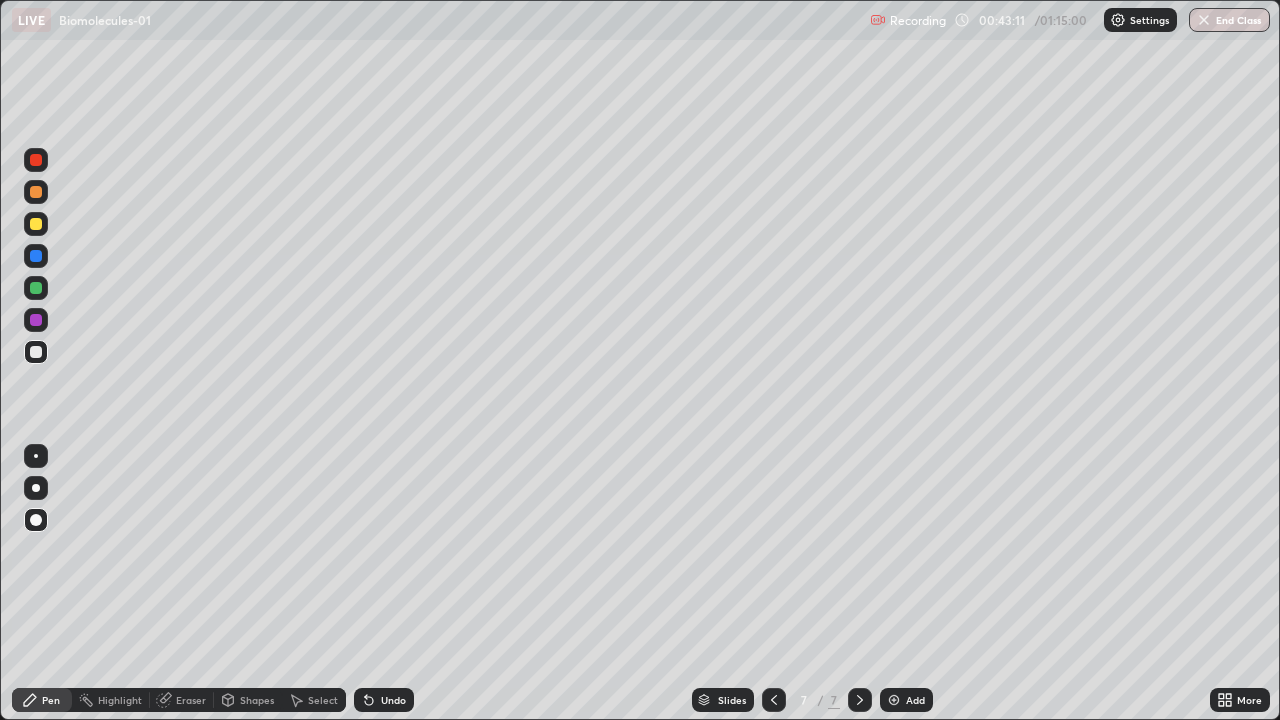 click at bounding box center [36, 224] 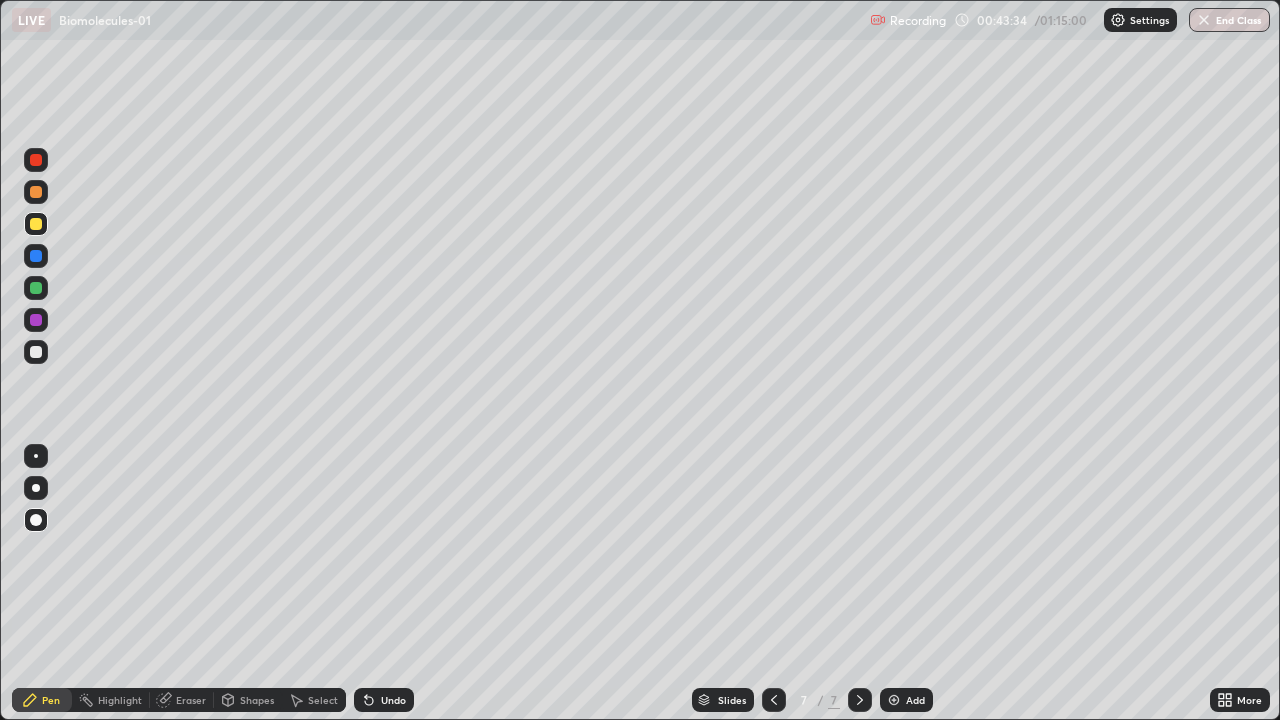 click at bounding box center [36, 352] 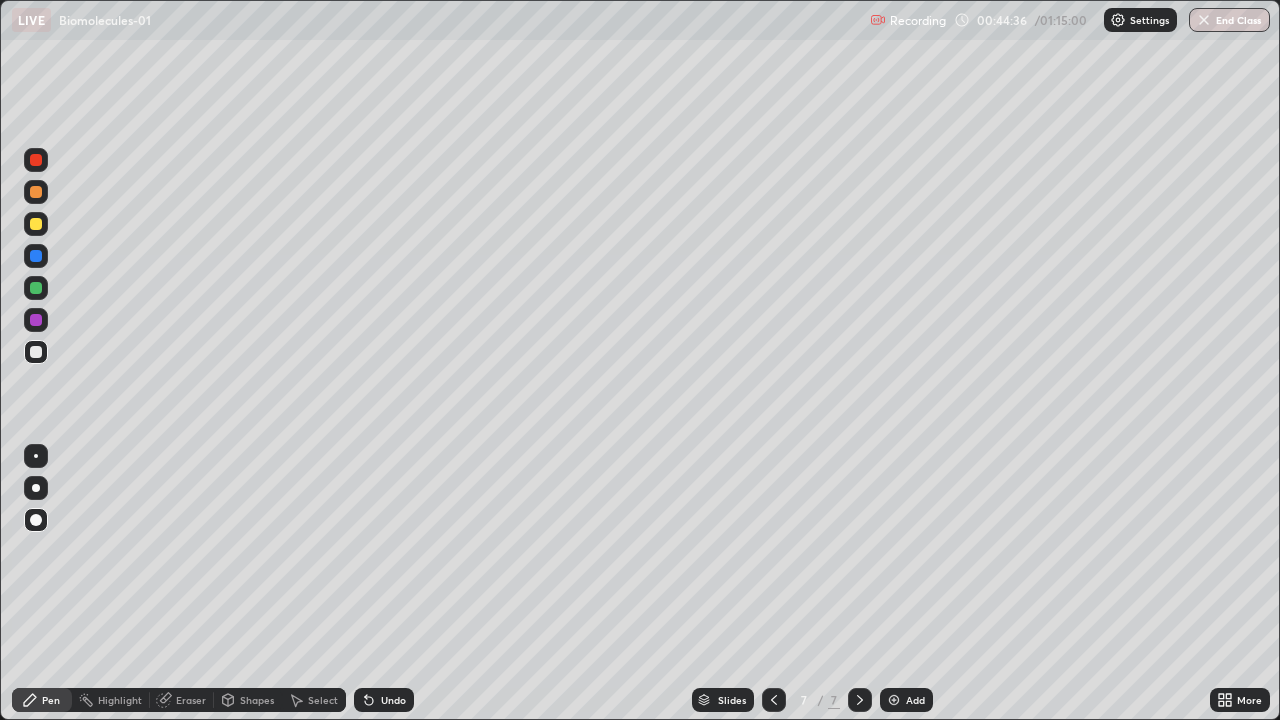 click on "Eraser" at bounding box center (191, 700) 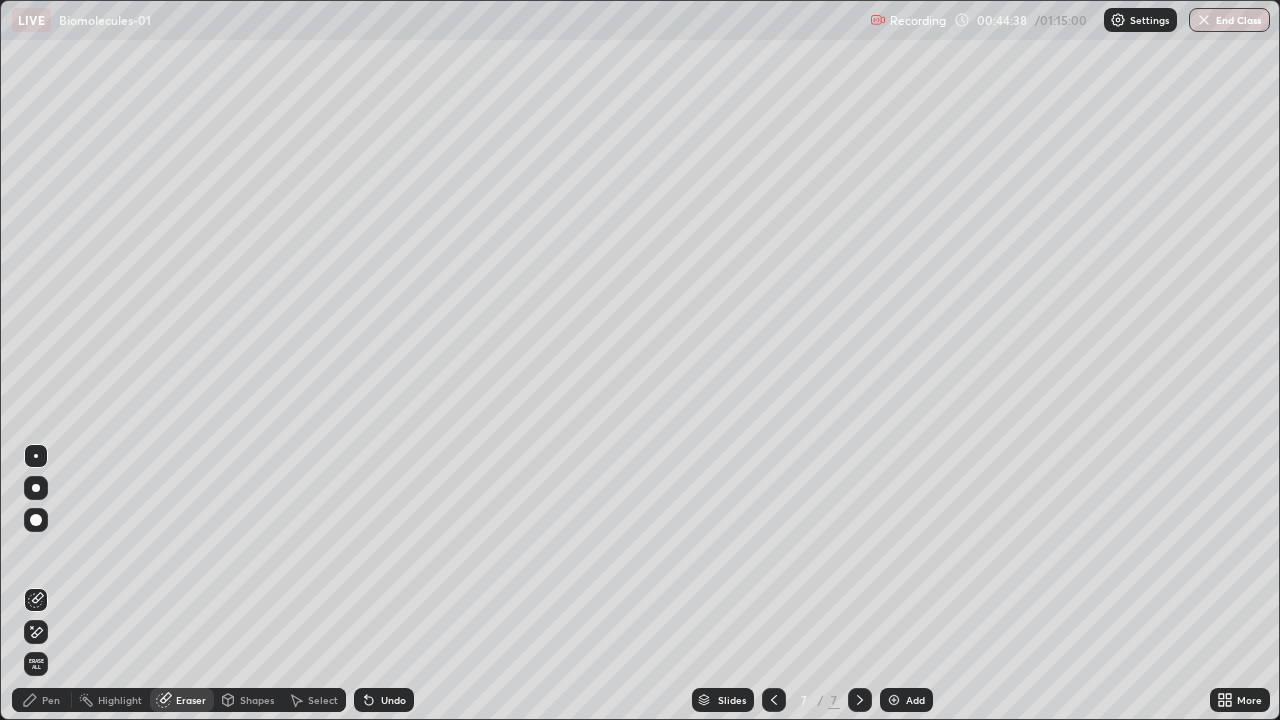 click on "Pen" at bounding box center [42, 700] 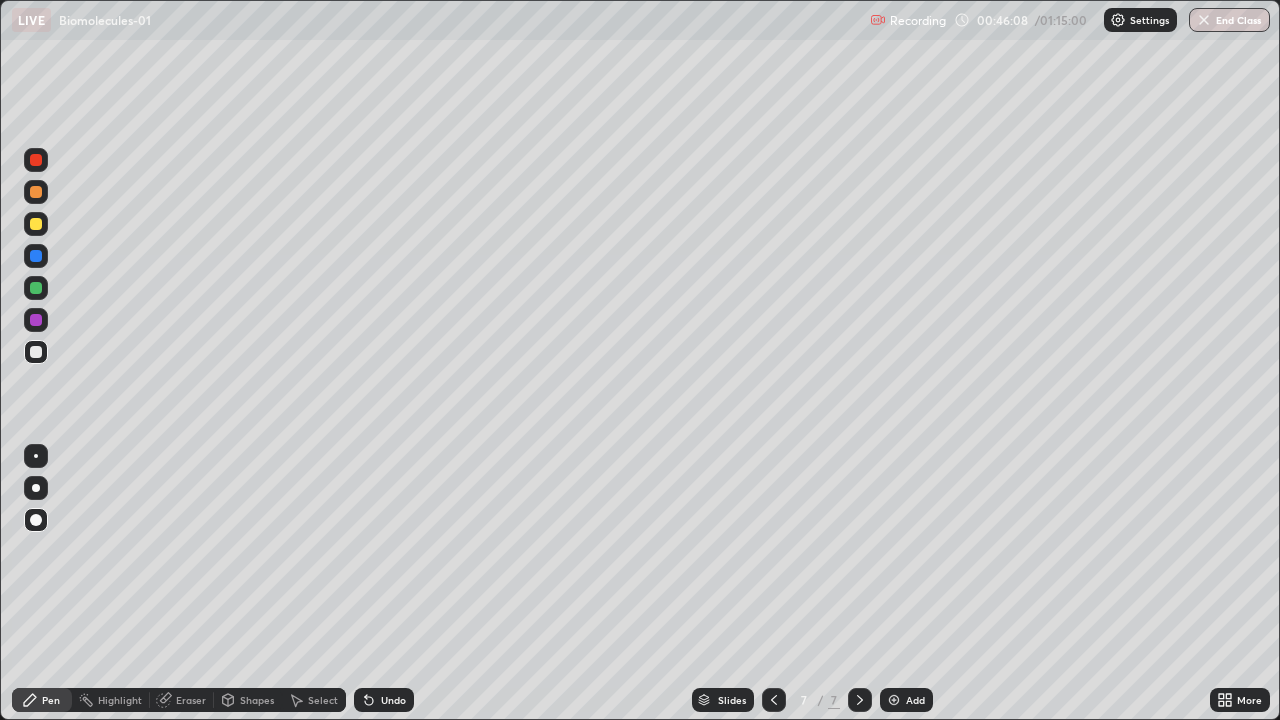 click at bounding box center (894, 700) 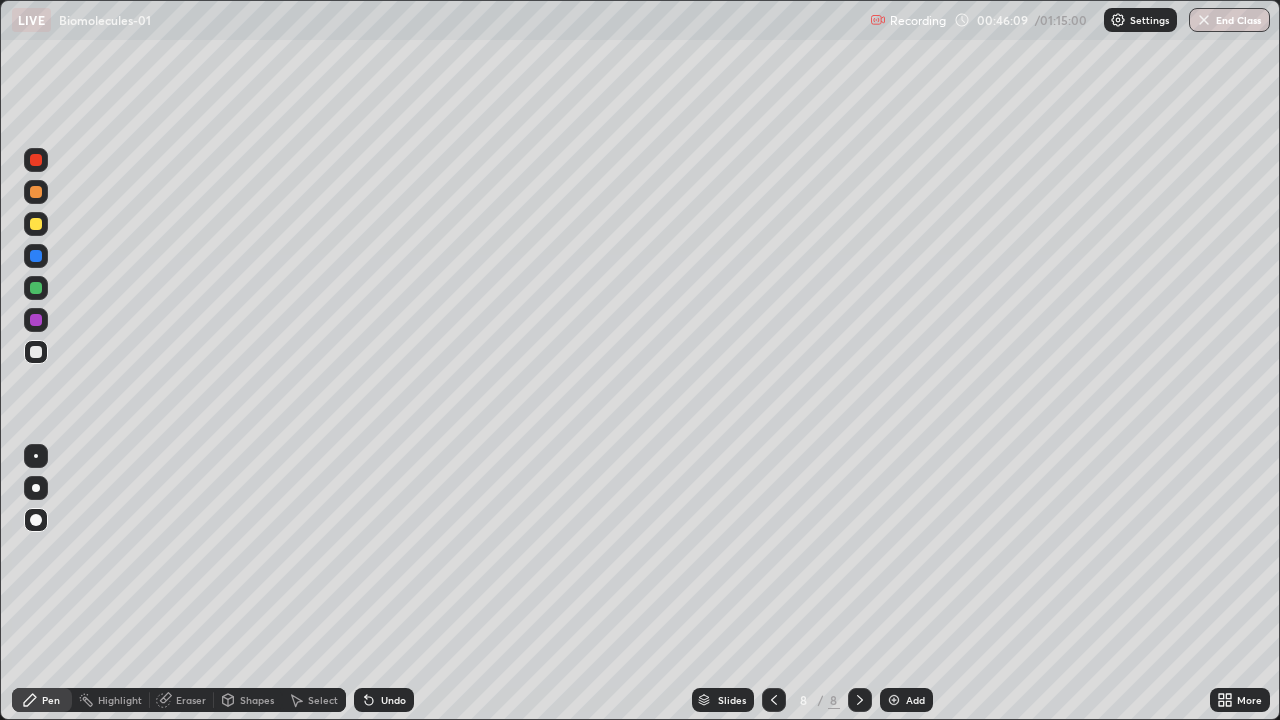 click at bounding box center (36, 192) 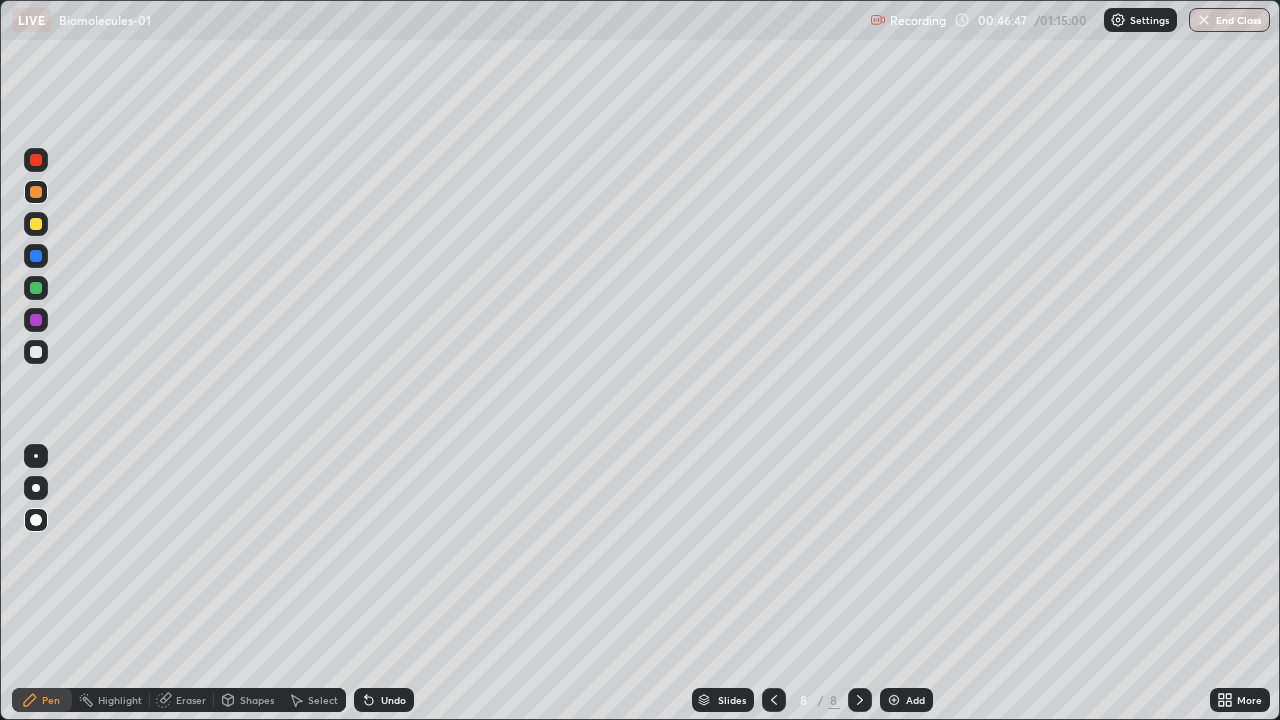 click at bounding box center [36, 288] 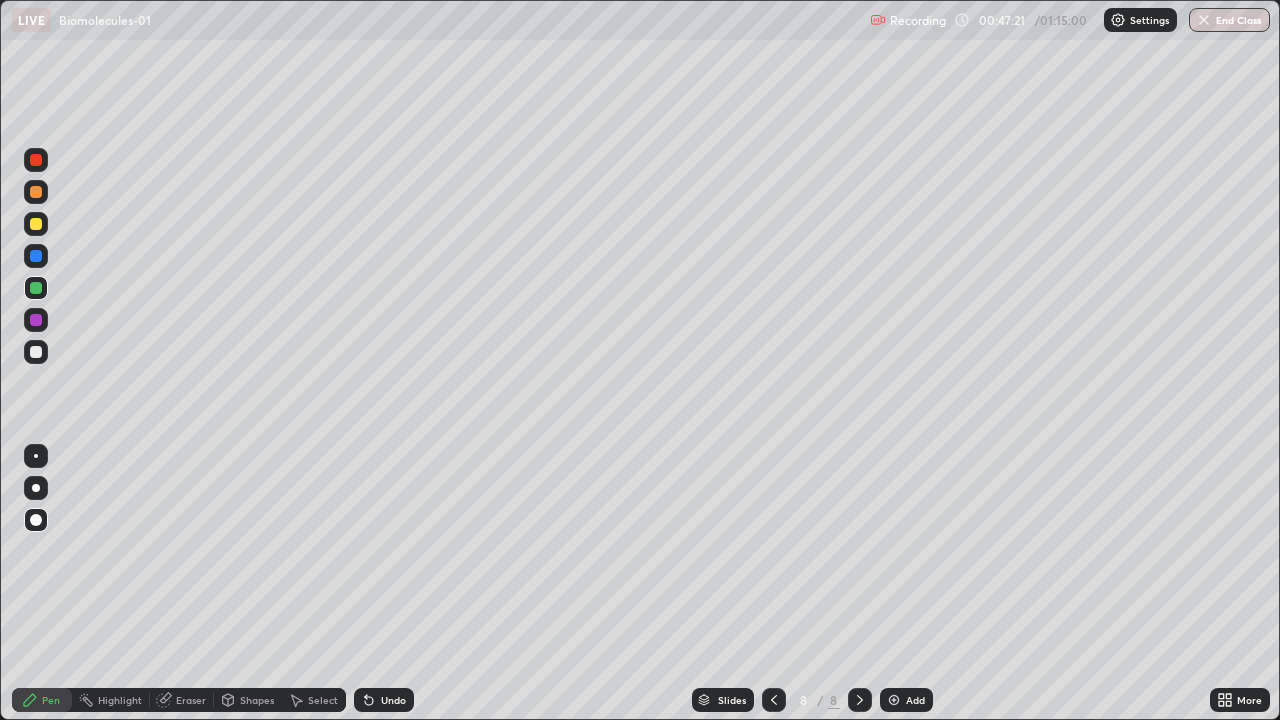 click at bounding box center [36, 224] 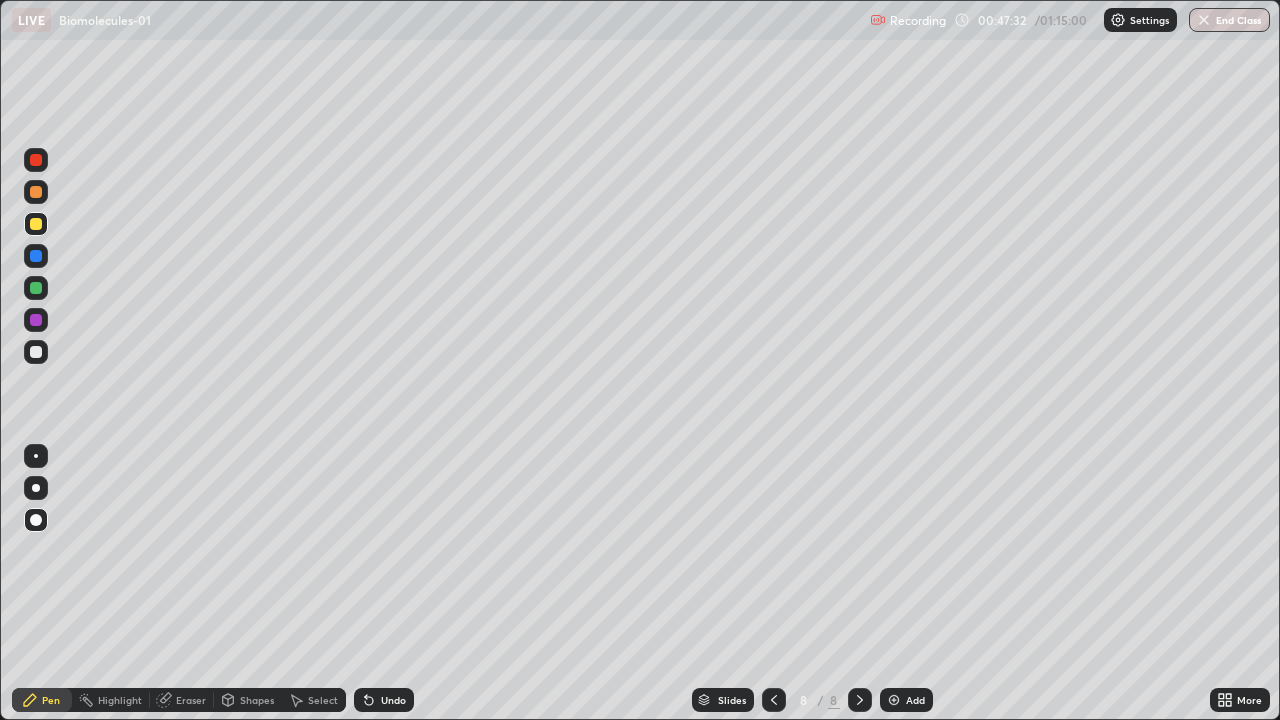 click at bounding box center (894, 700) 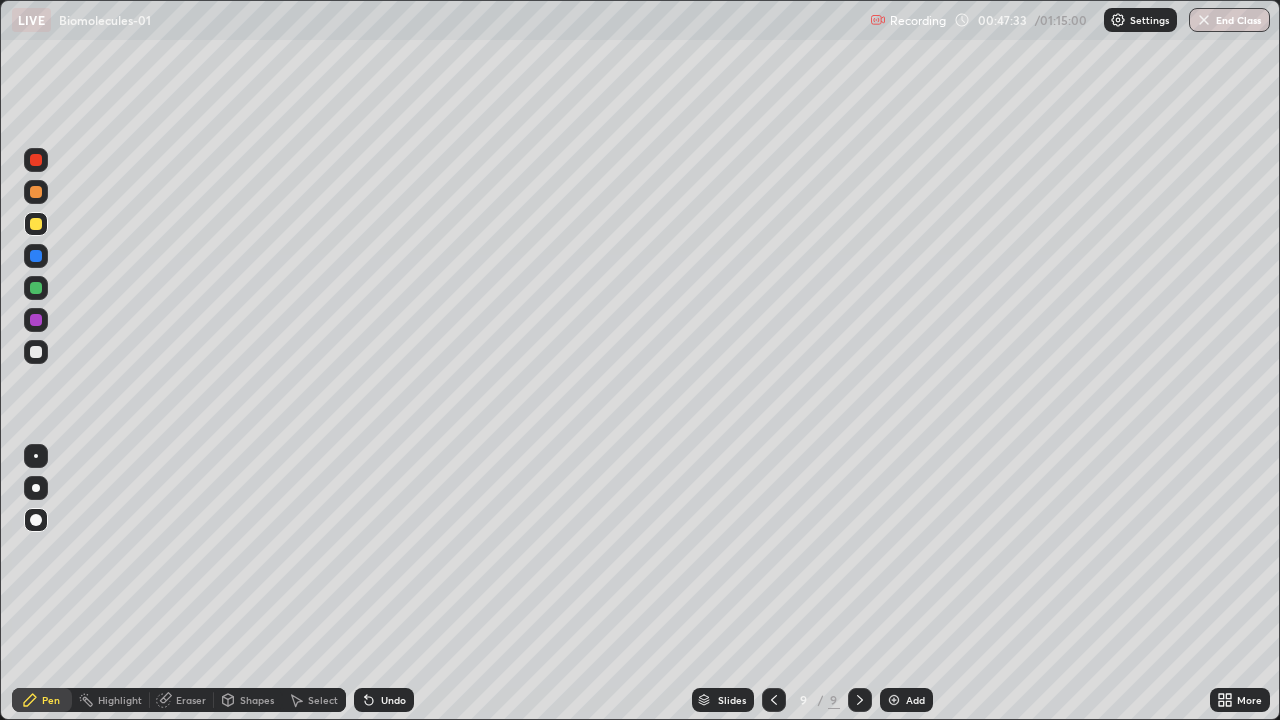 click at bounding box center [36, 192] 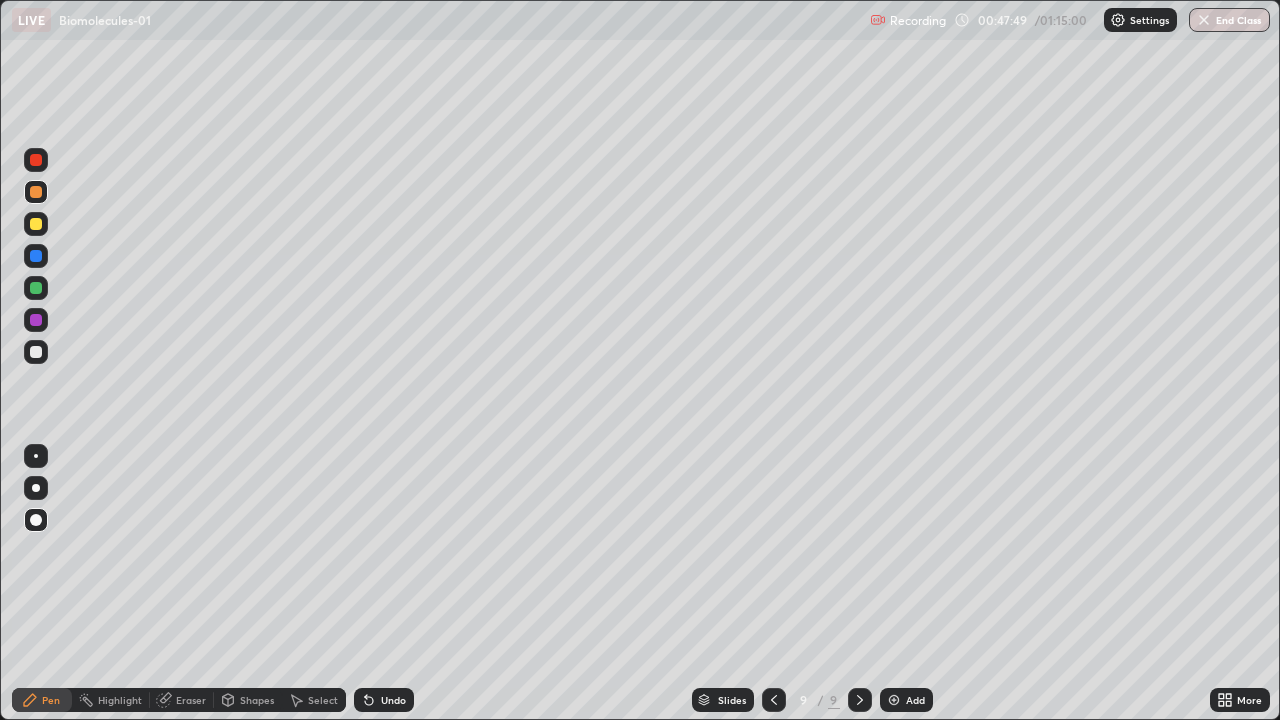 click 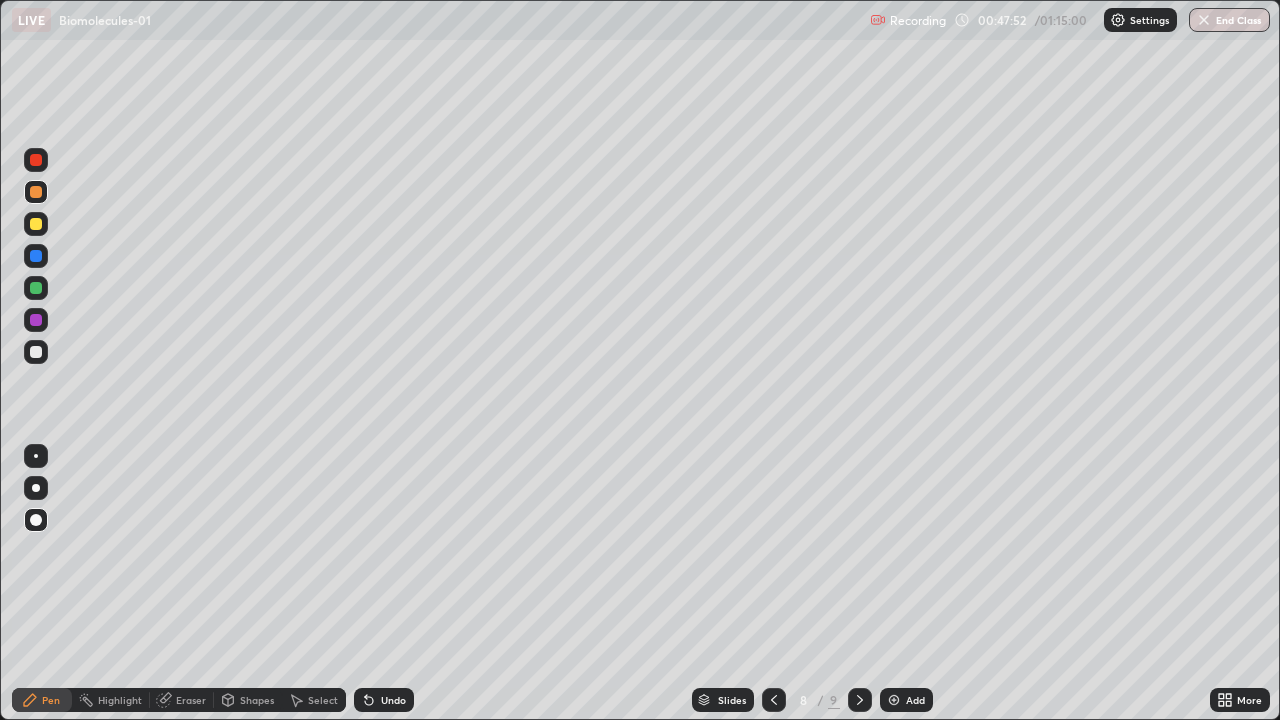 click at bounding box center (860, 700) 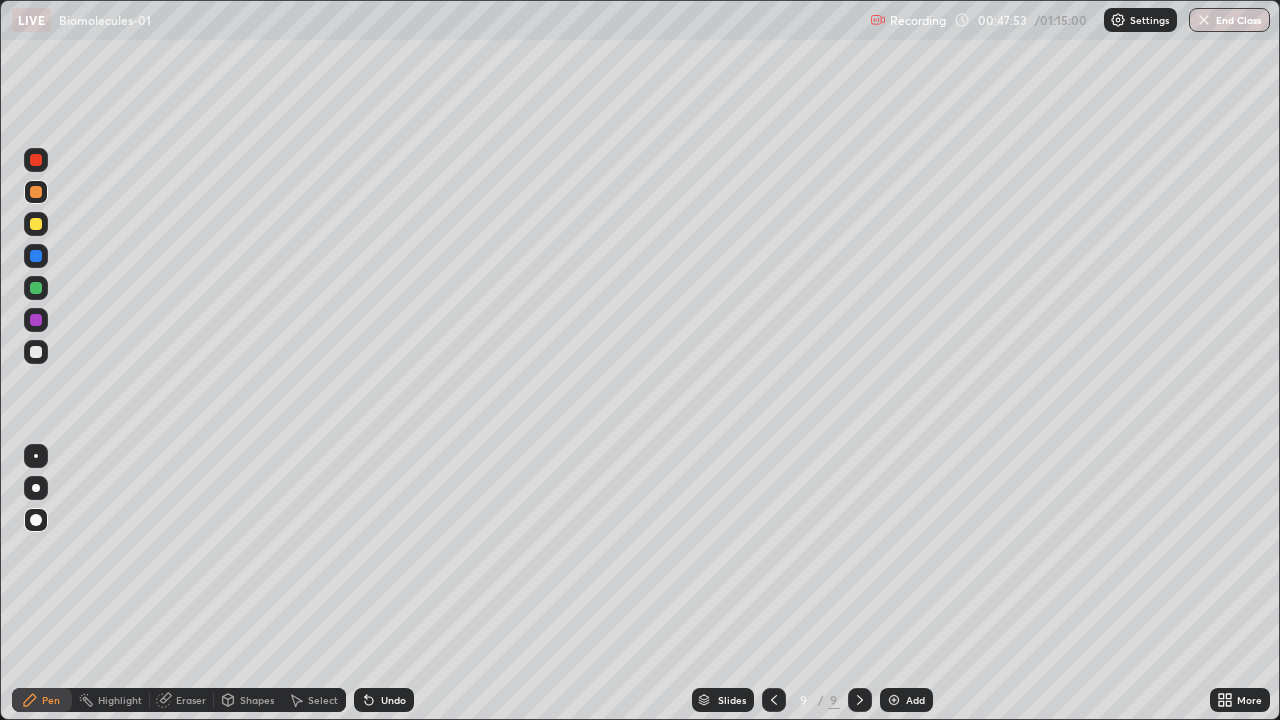 click at bounding box center (36, 288) 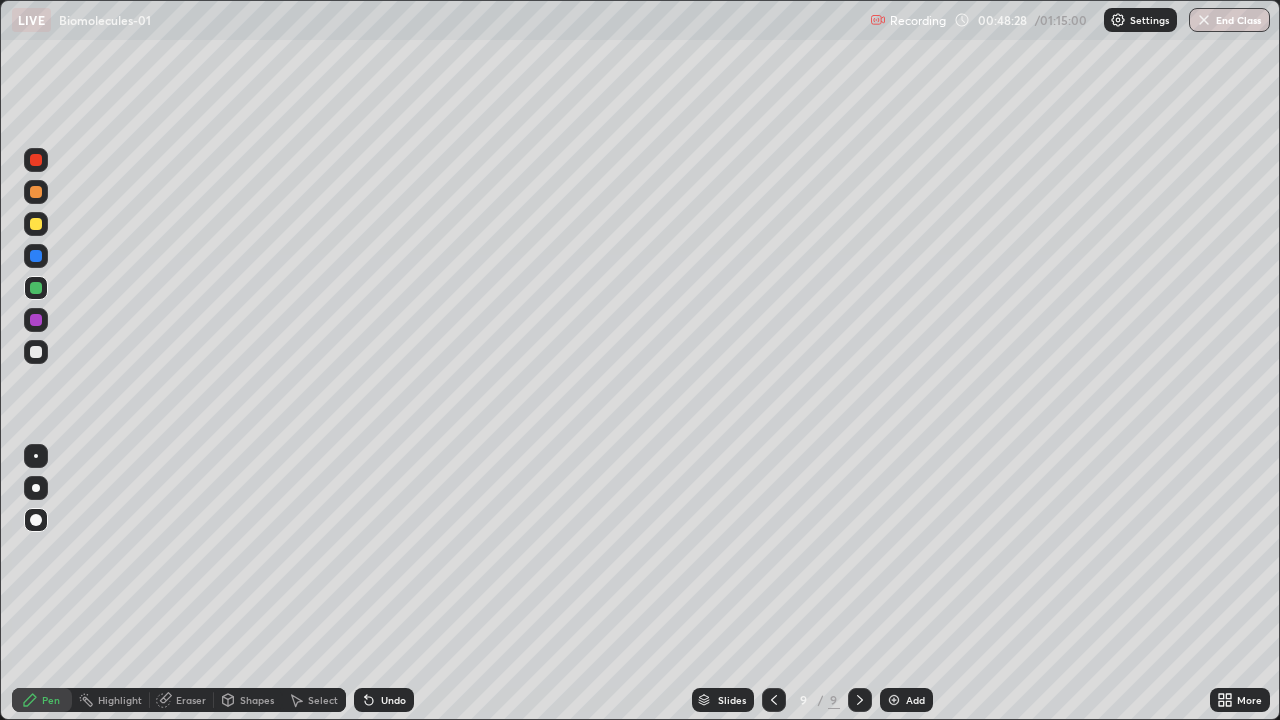 click 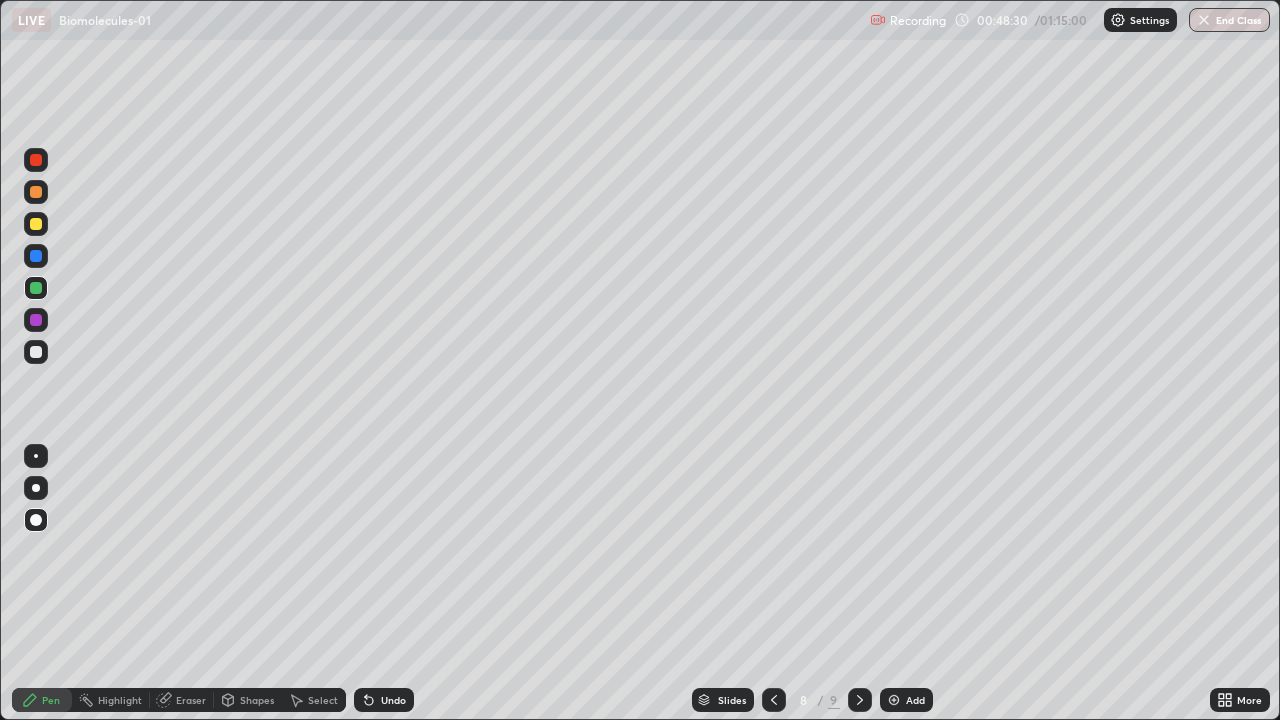 click at bounding box center [36, 224] 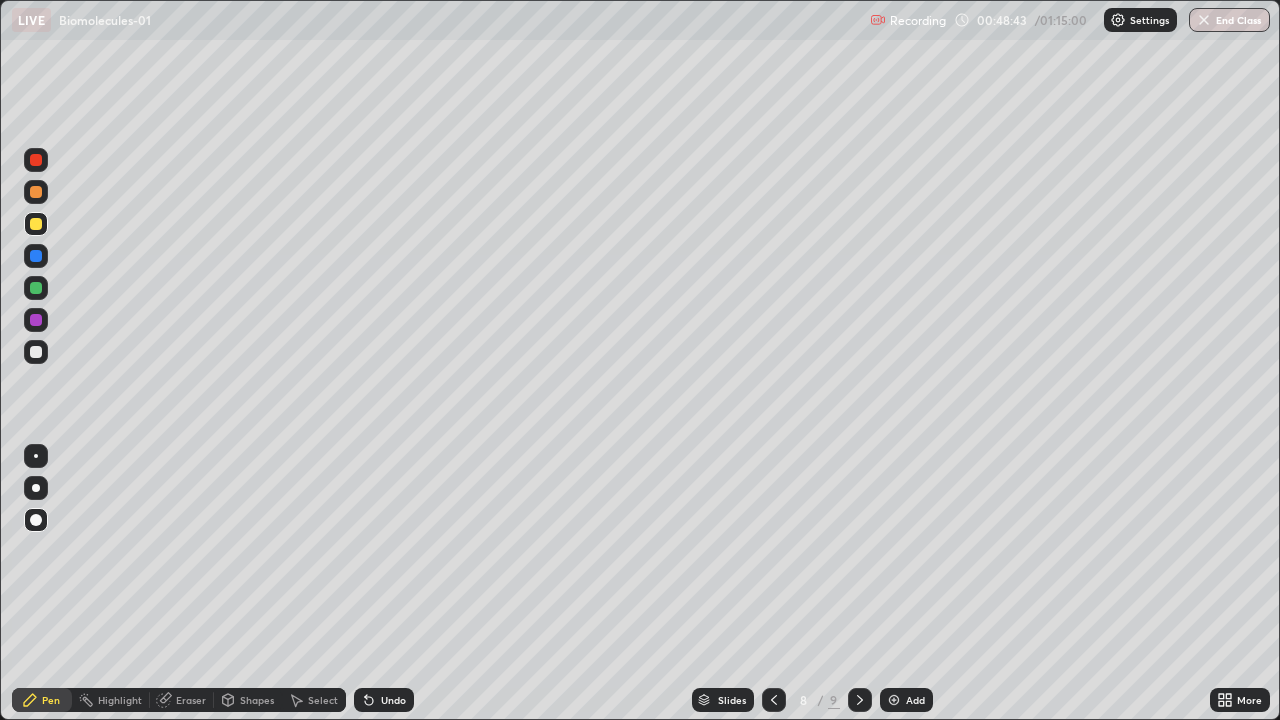 click at bounding box center (36, 320) 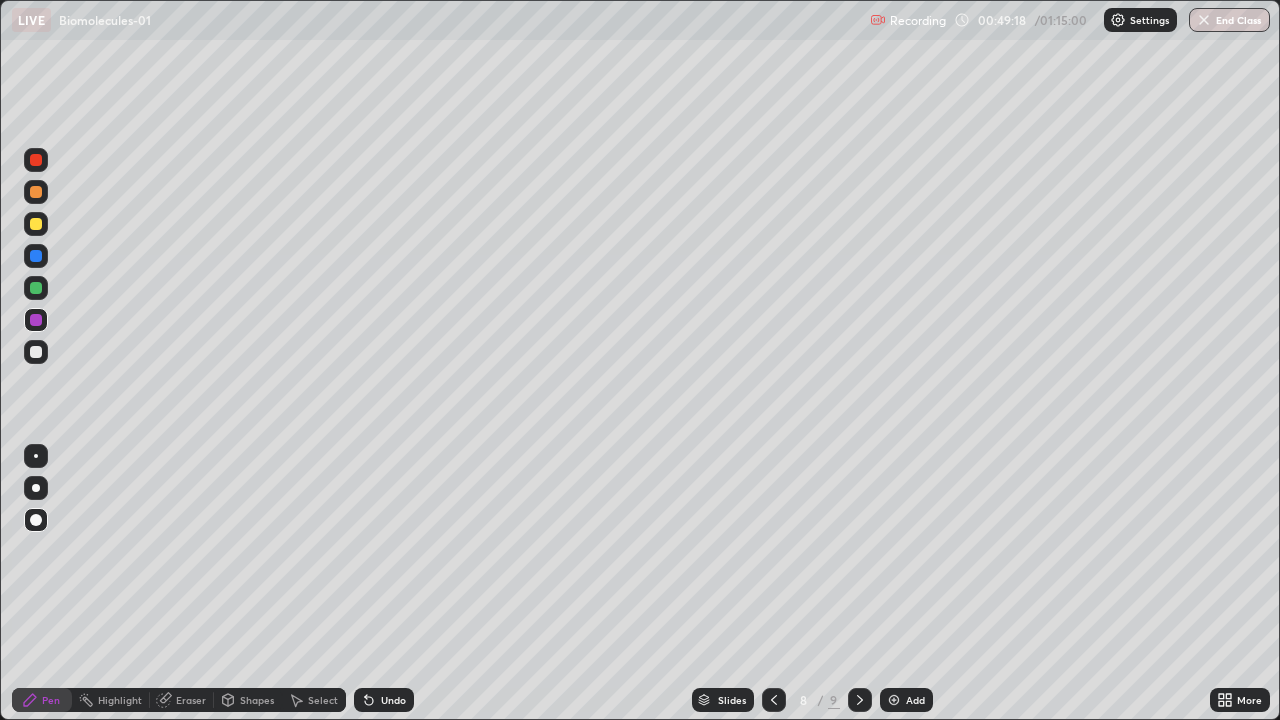 click at bounding box center (36, 224) 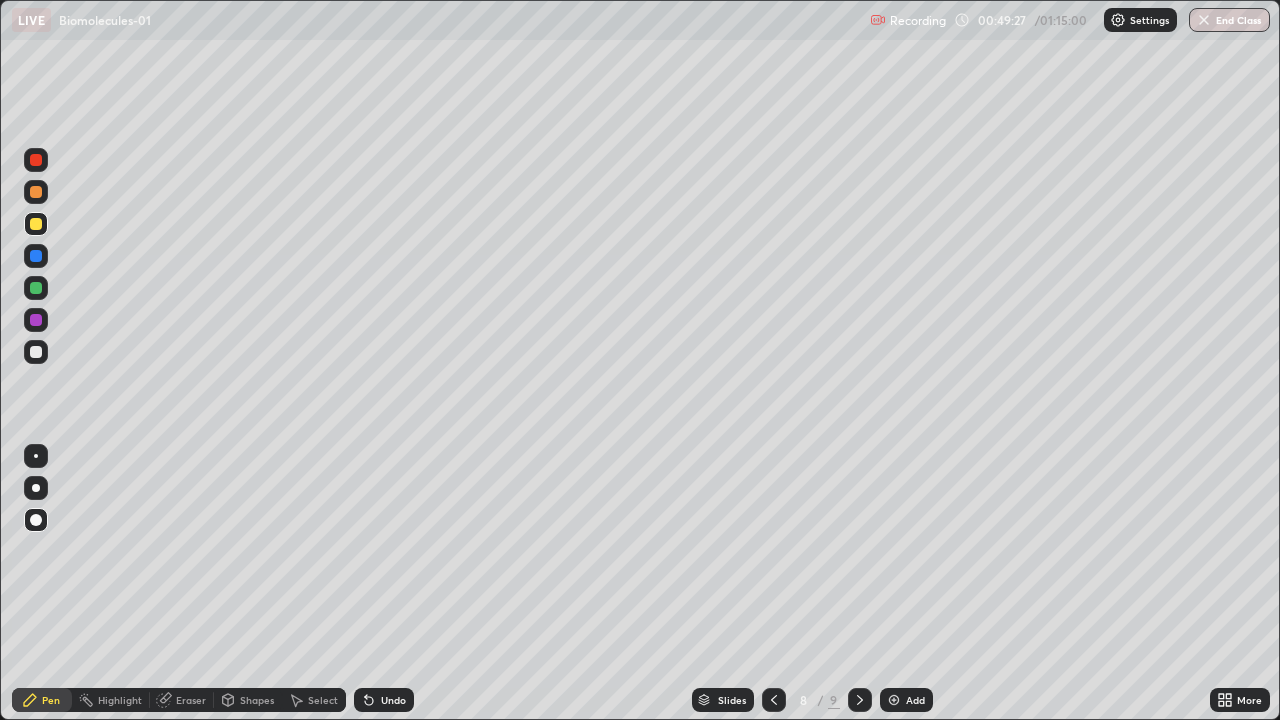 click at bounding box center [36, 320] 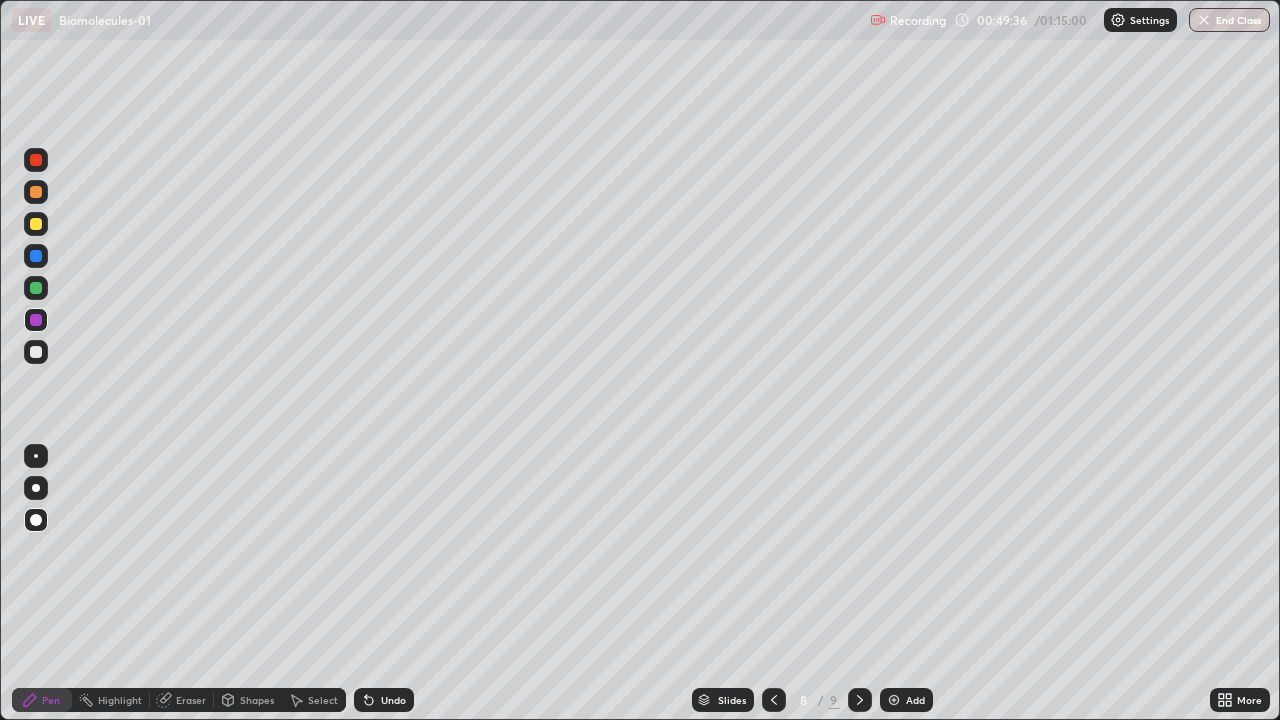 click at bounding box center (36, 224) 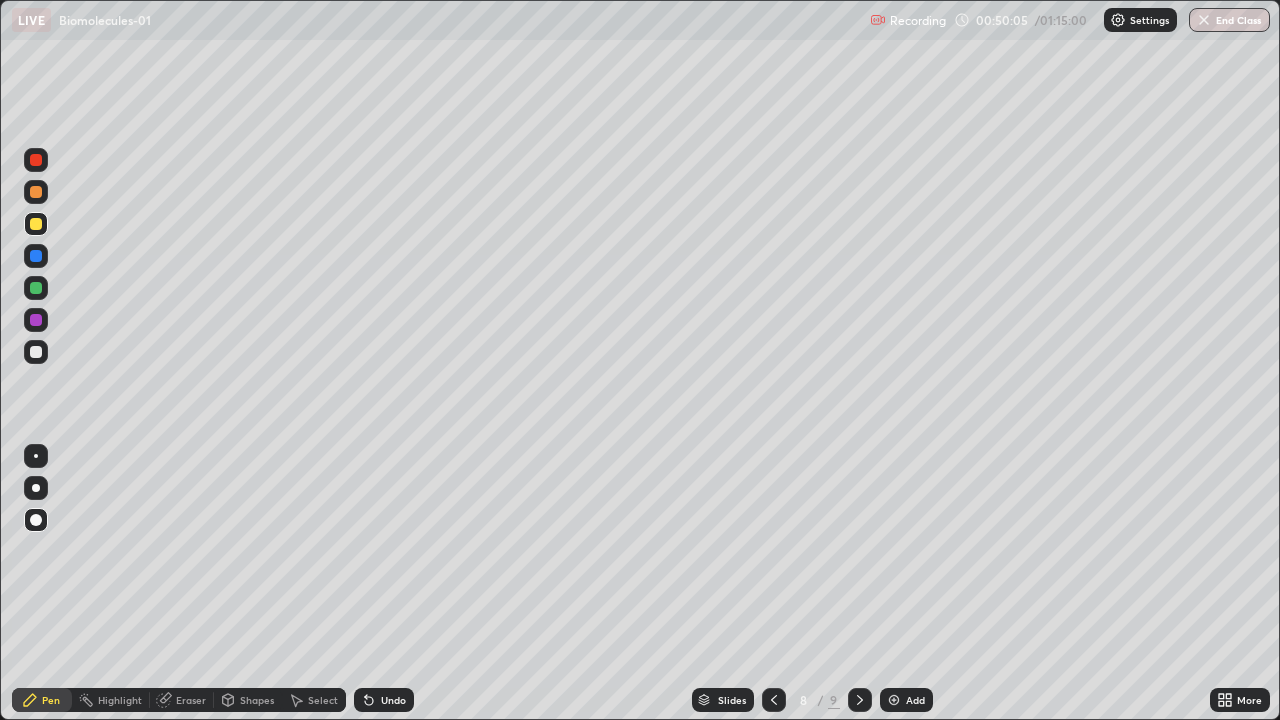 click at bounding box center [36, 320] 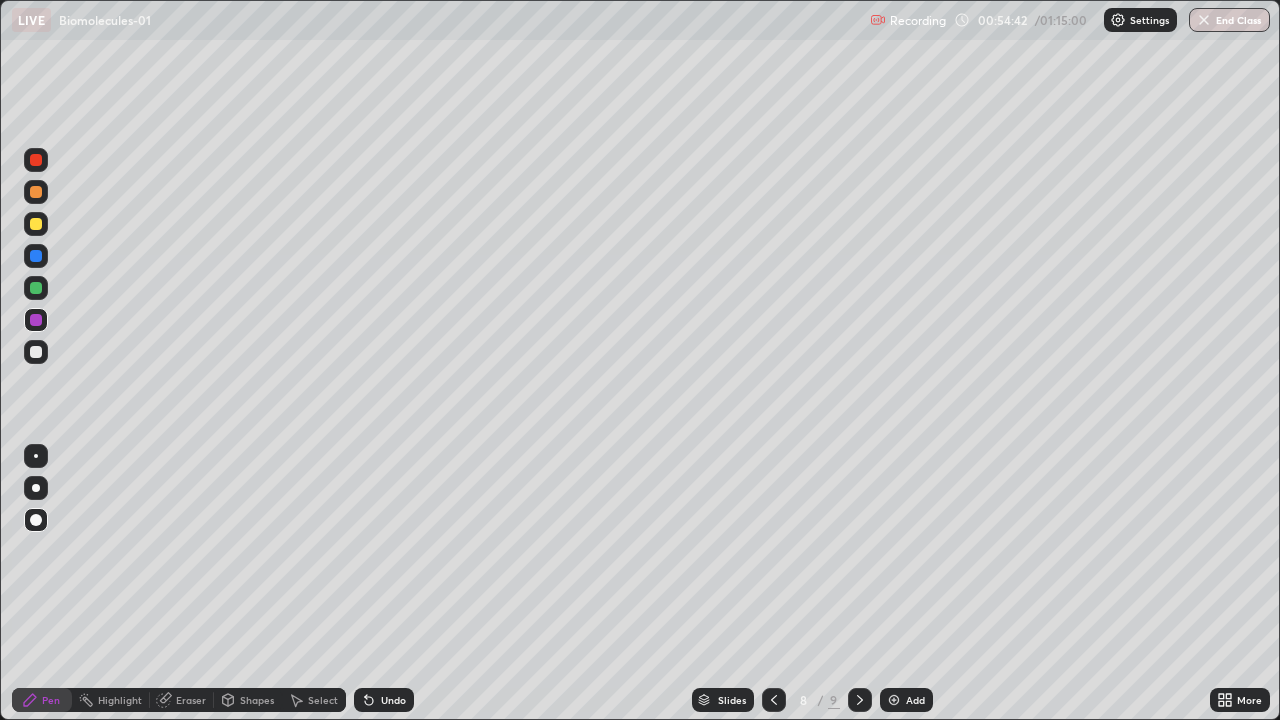 click 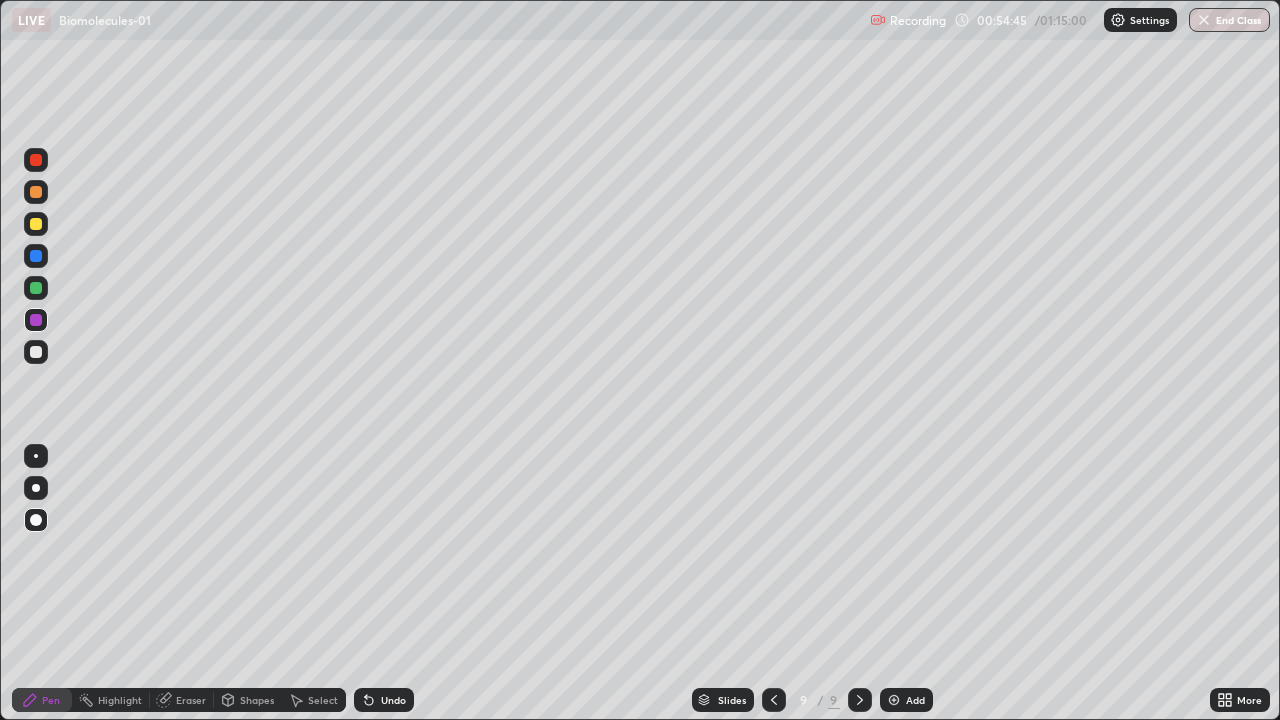 click at bounding box center (36, 224) 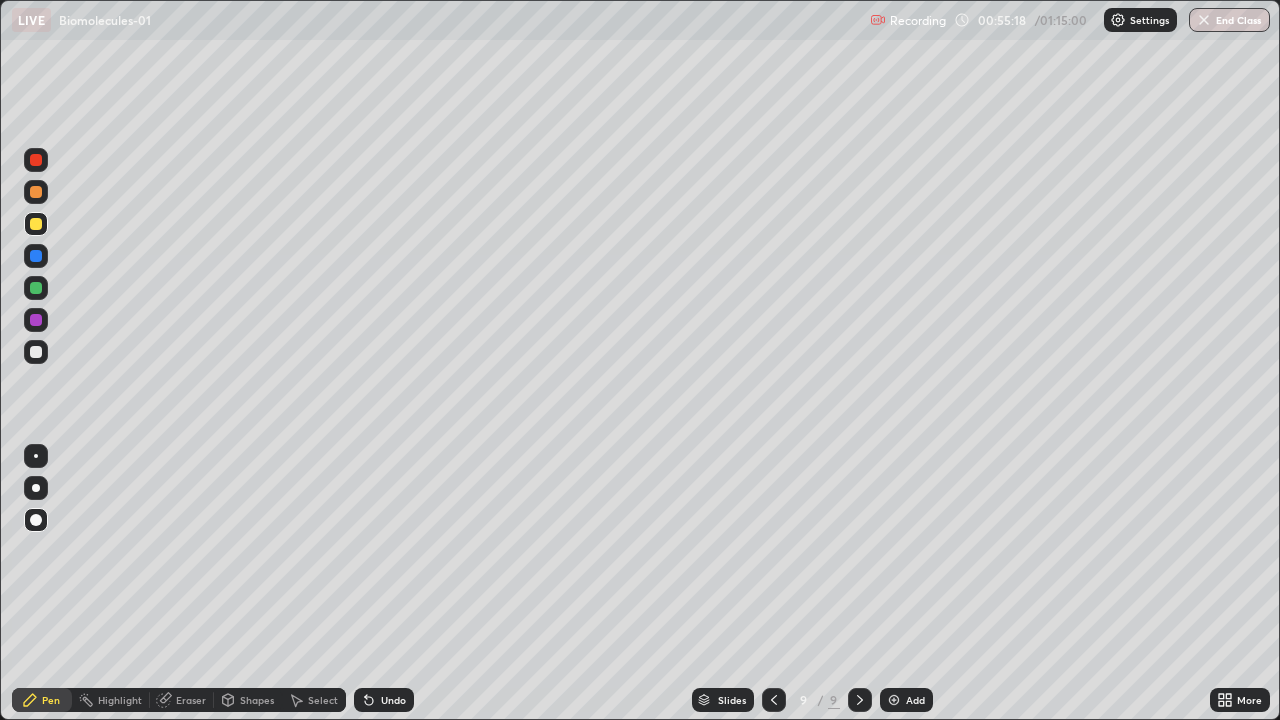 click at bounding box center [36, 320] 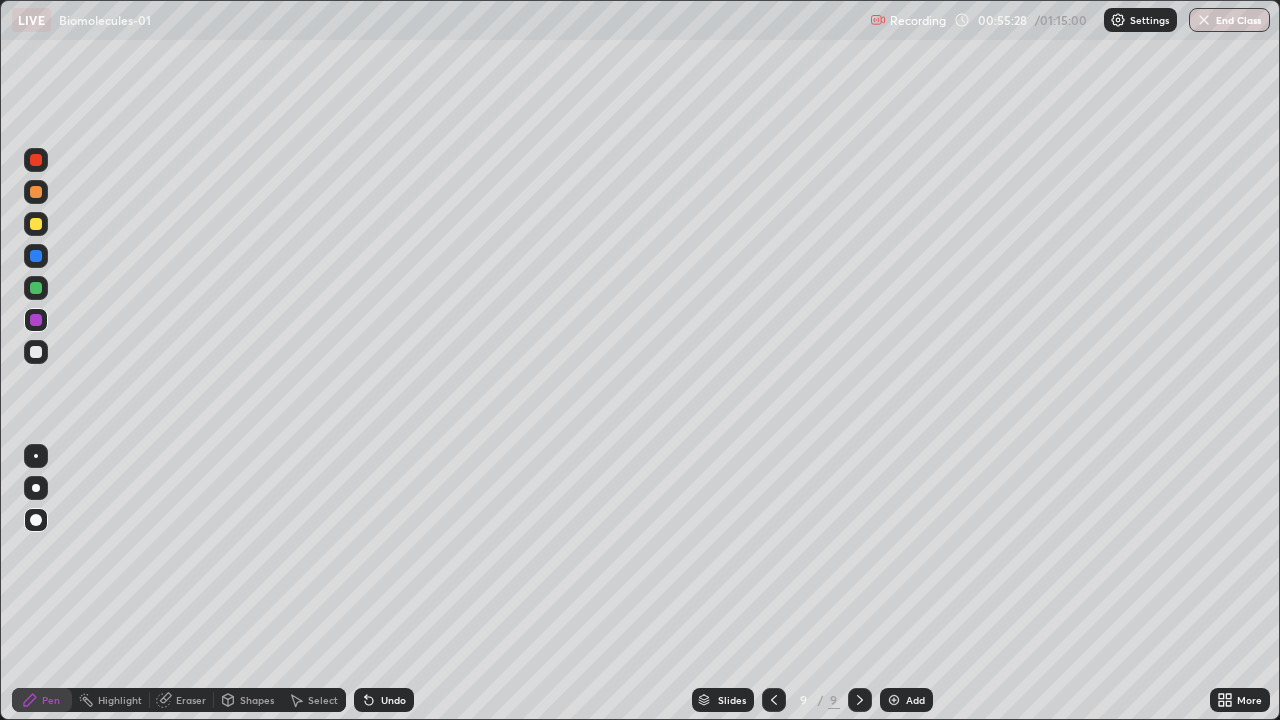 click at bounding box center [36, 224] 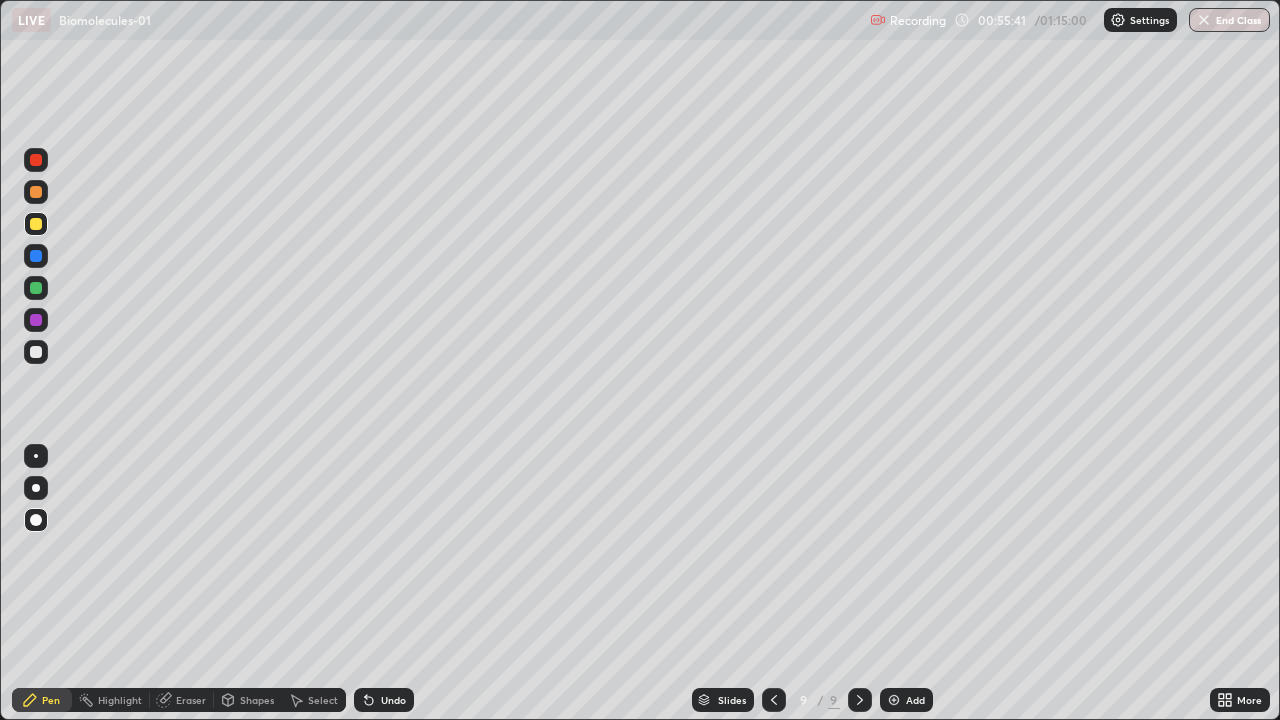 click on "Eraser" at bounding box center (191, 700) 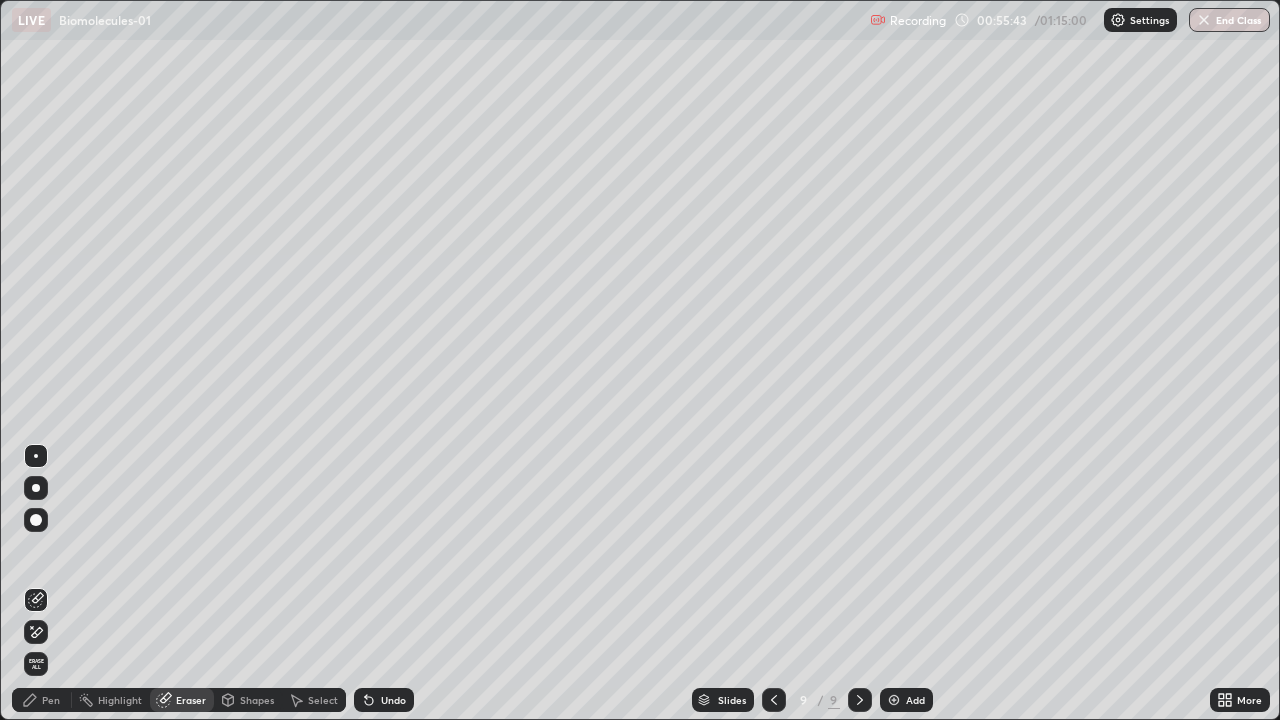 click on "Pen" at bounding box center (51, 700) 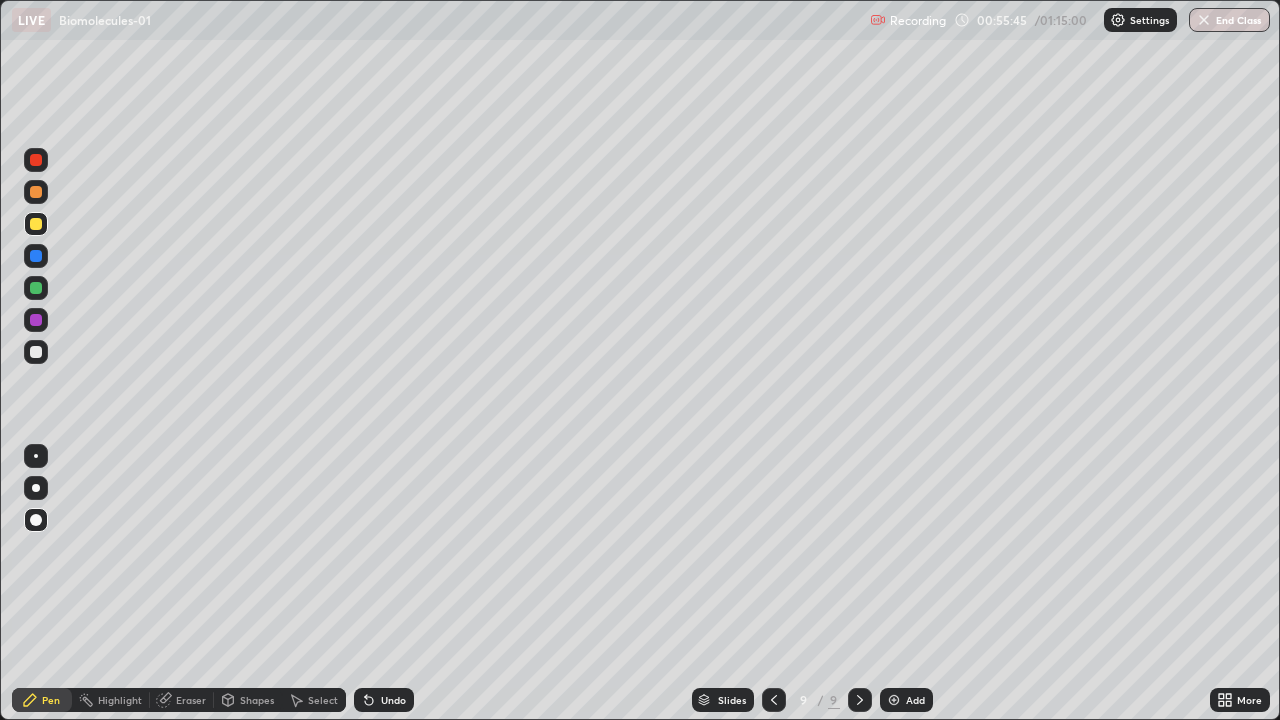 click at bounding box center [36, 320] 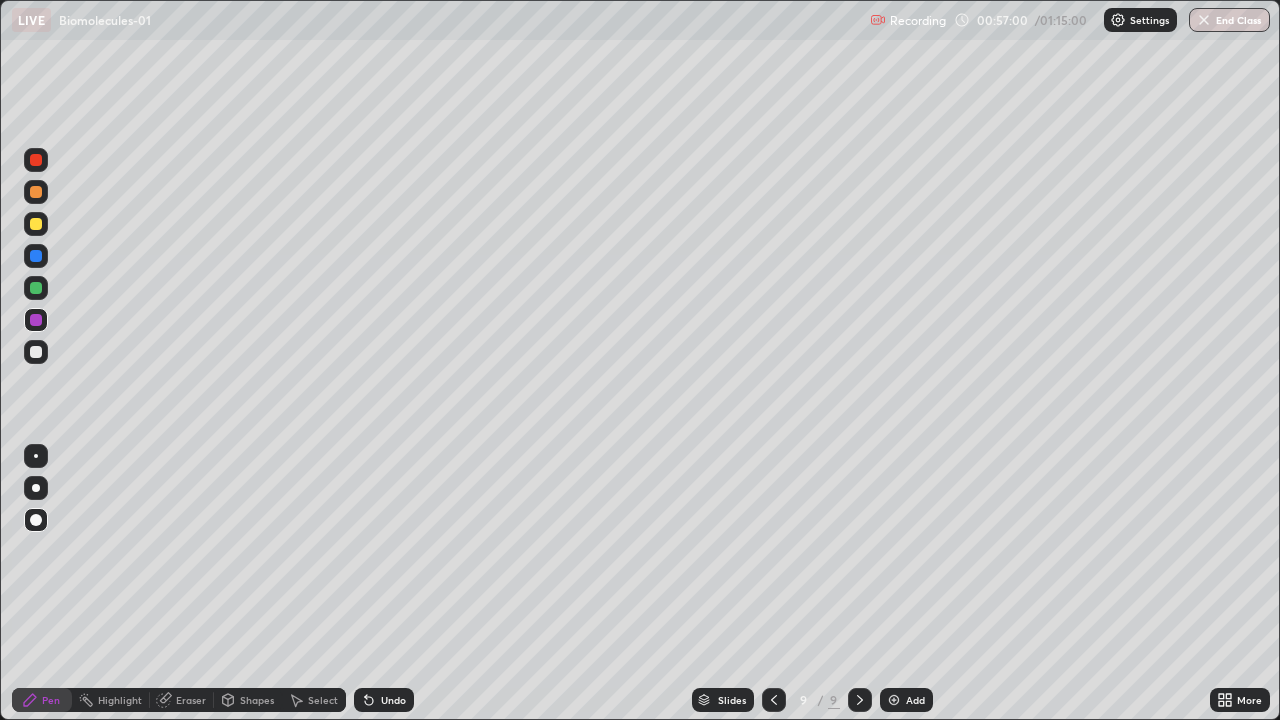 click 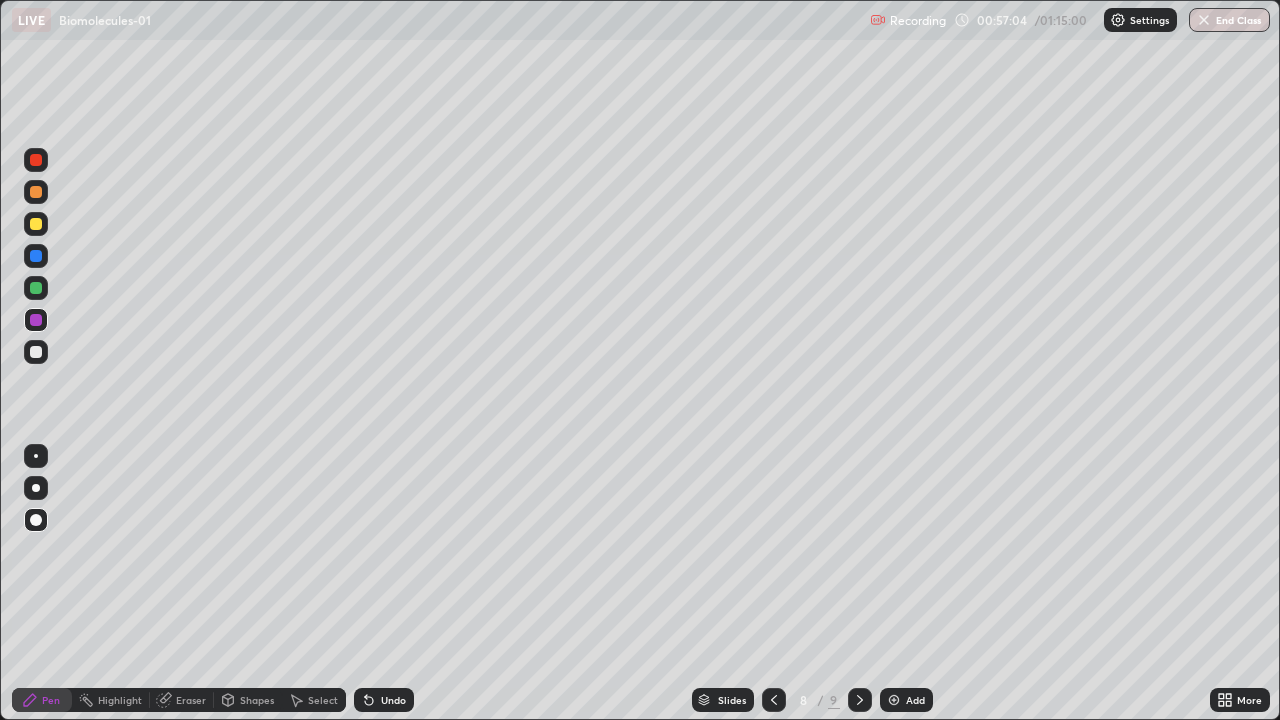 click at bounding box center [36, 224] 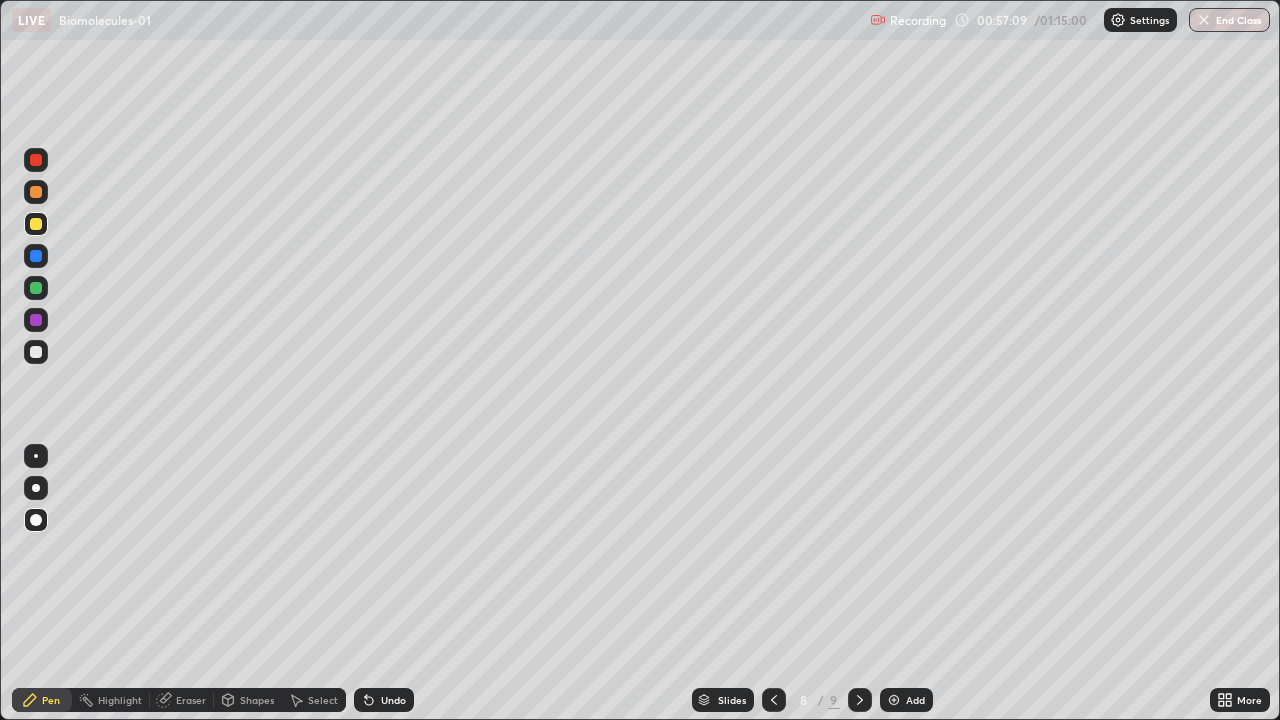 click at bounding box center [36, 320] 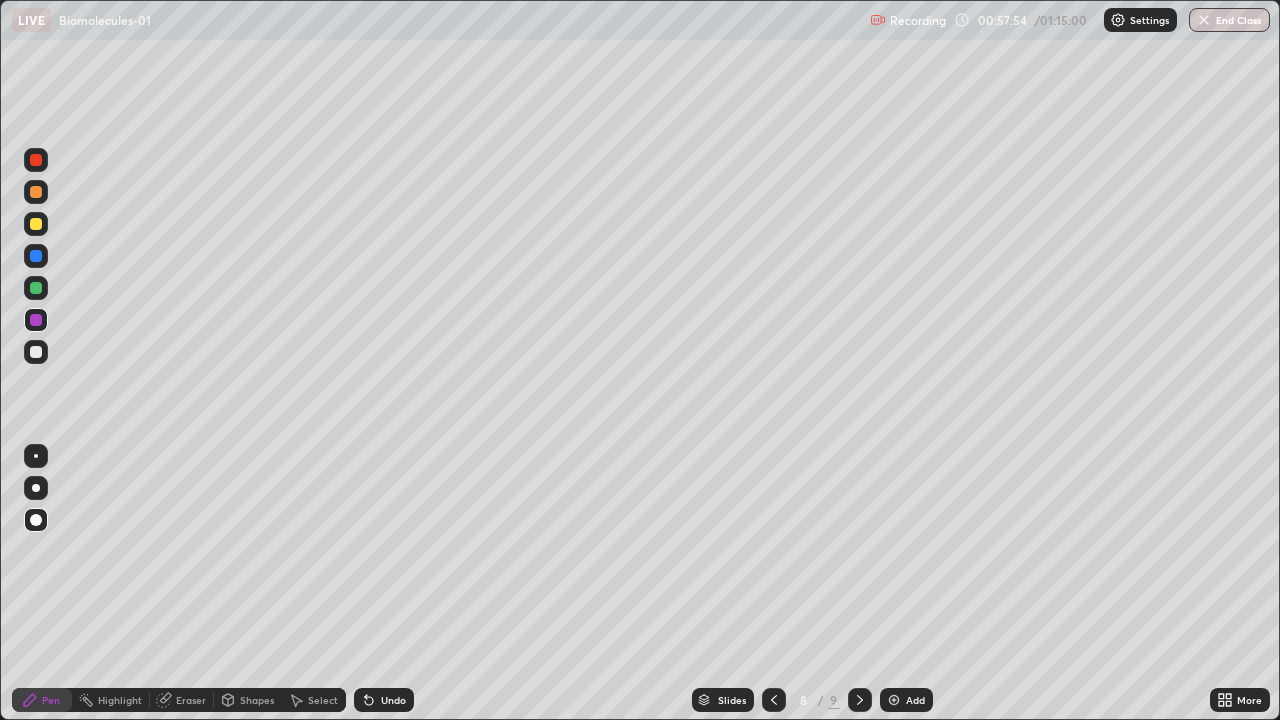 click at bounding box center (860, 700) 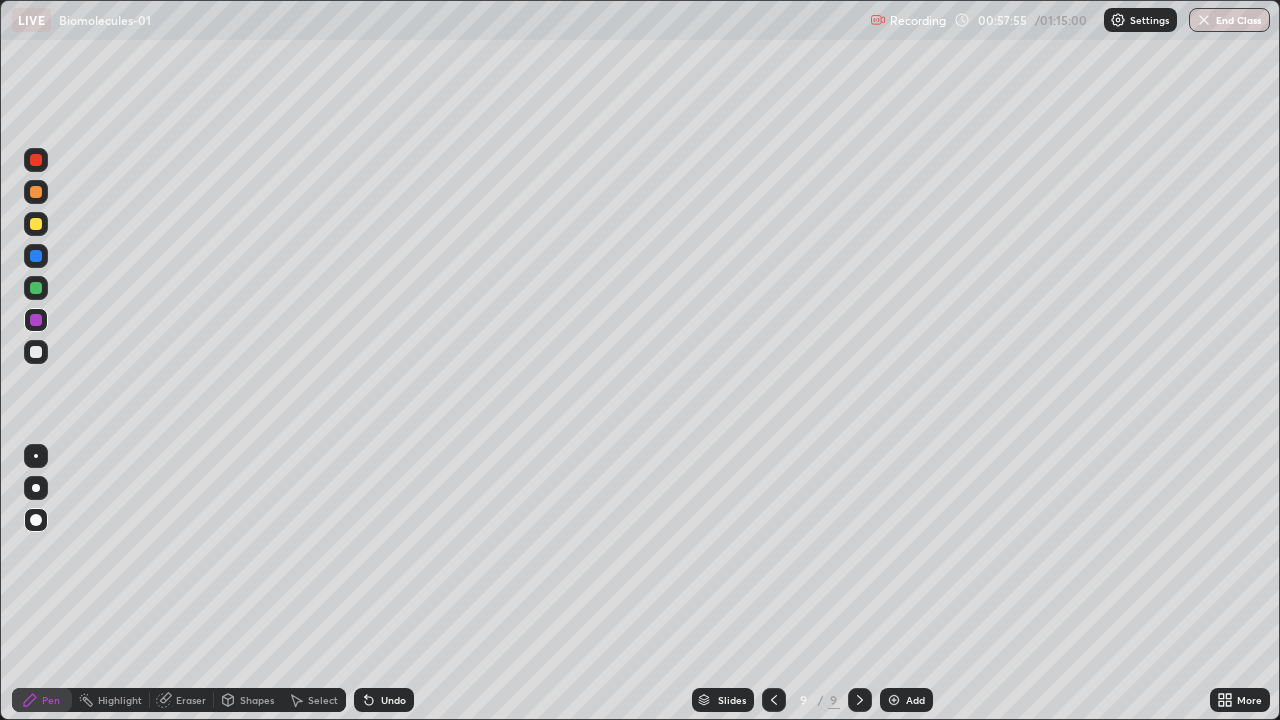 click at bounding box center (894, 700) 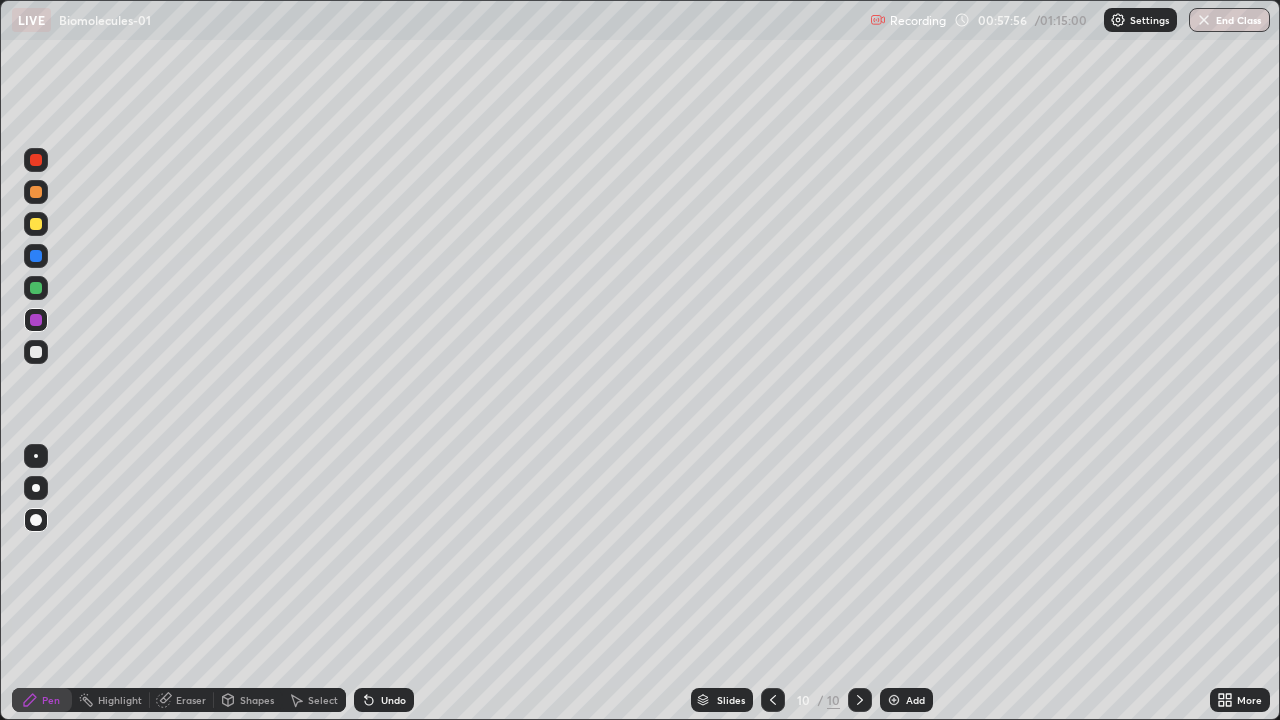 click at bounding box center (36, 224) 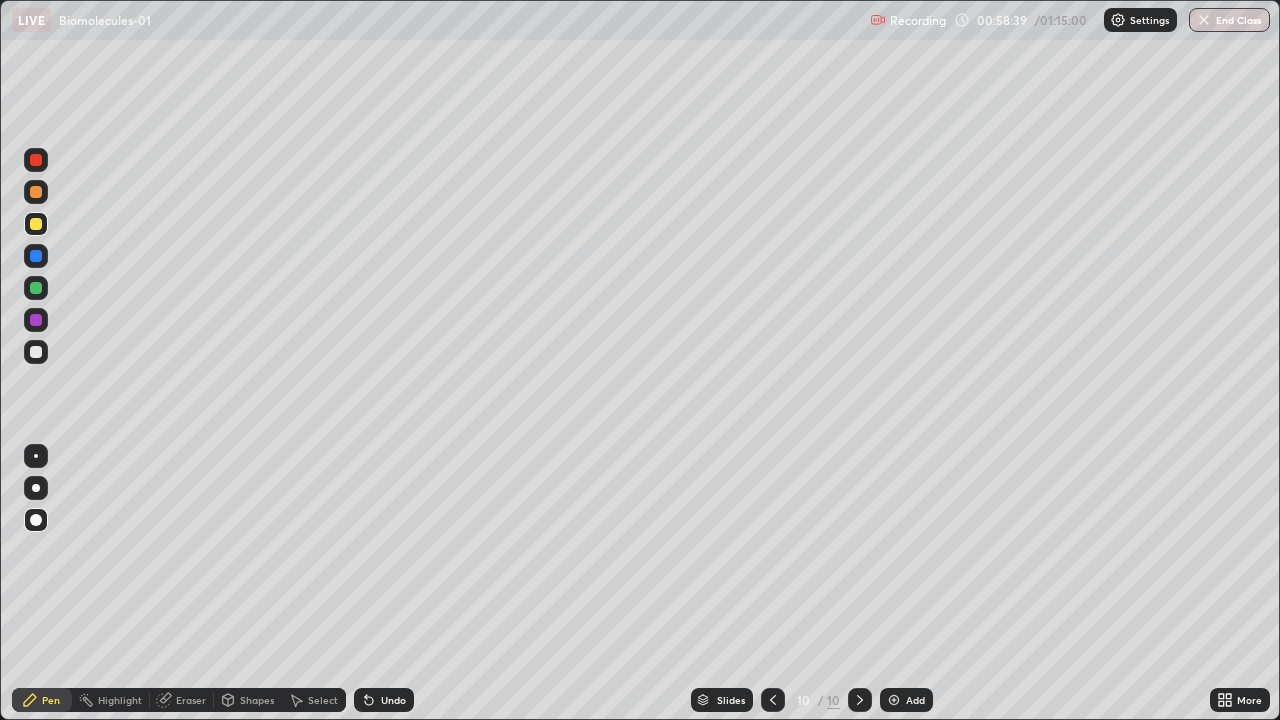 click at bounding box center [36, 320] 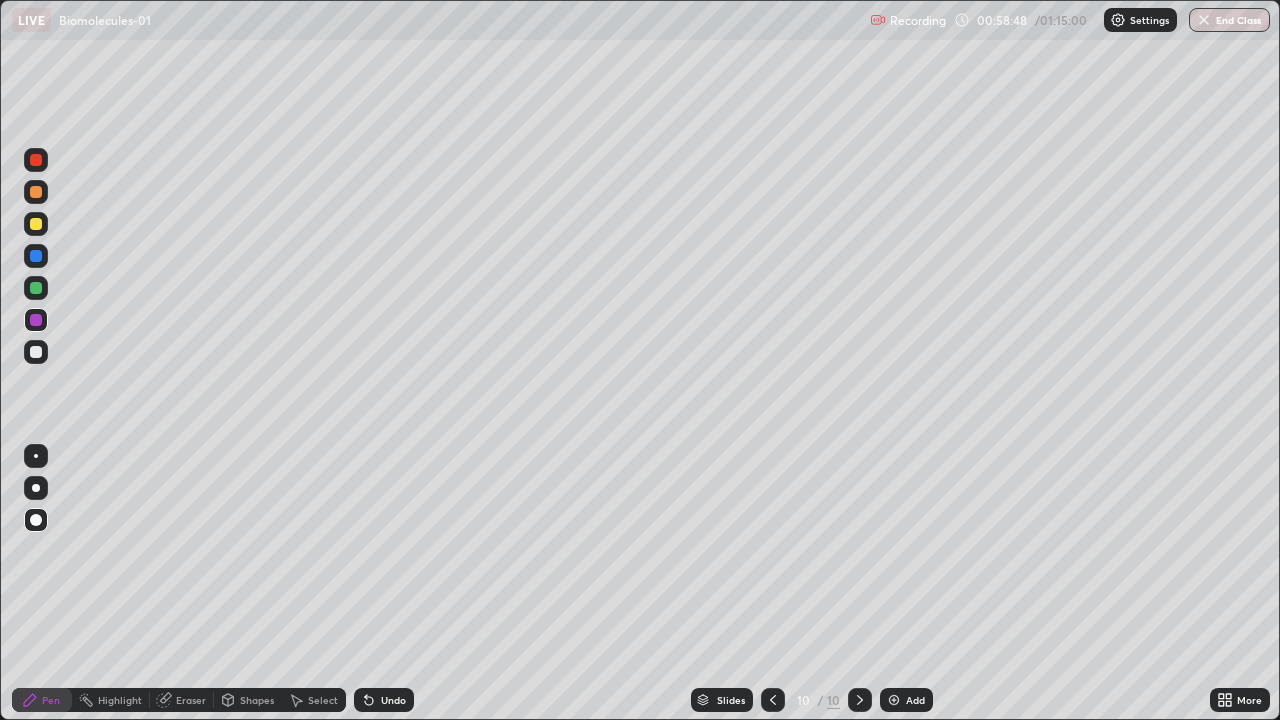 click at bounding box center [36, 288] 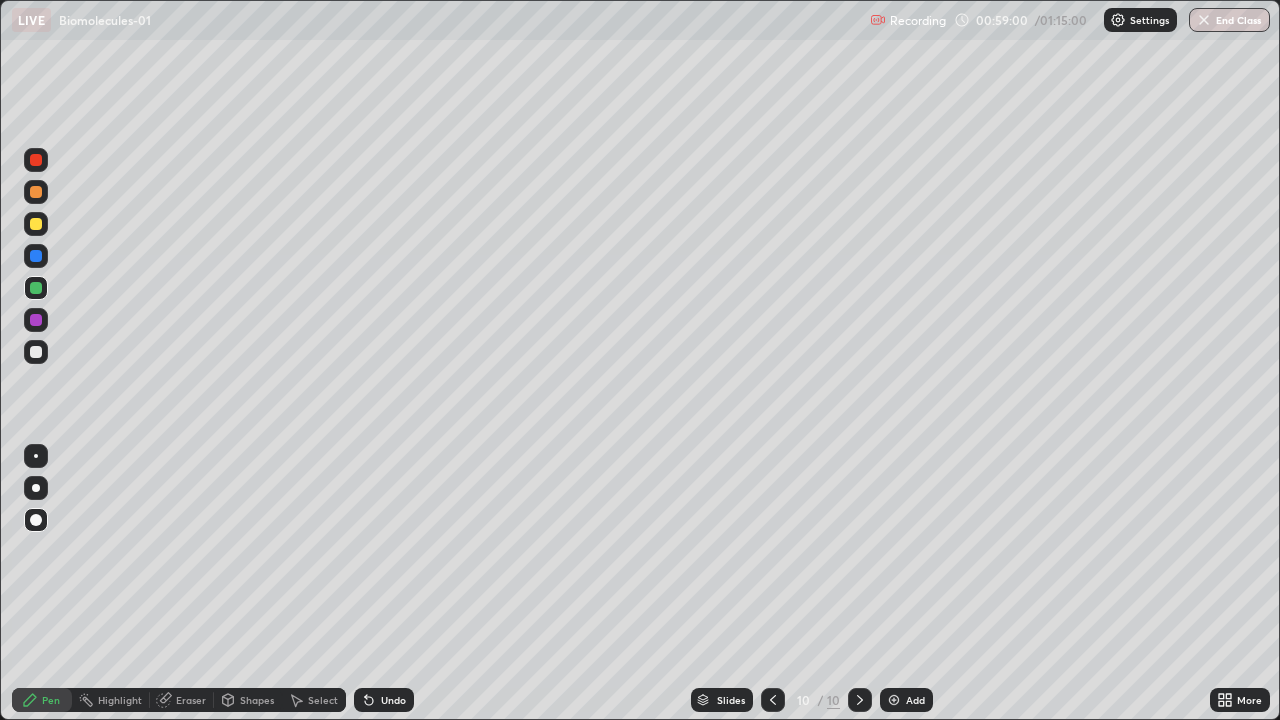 click at bounding box center [36, 224] 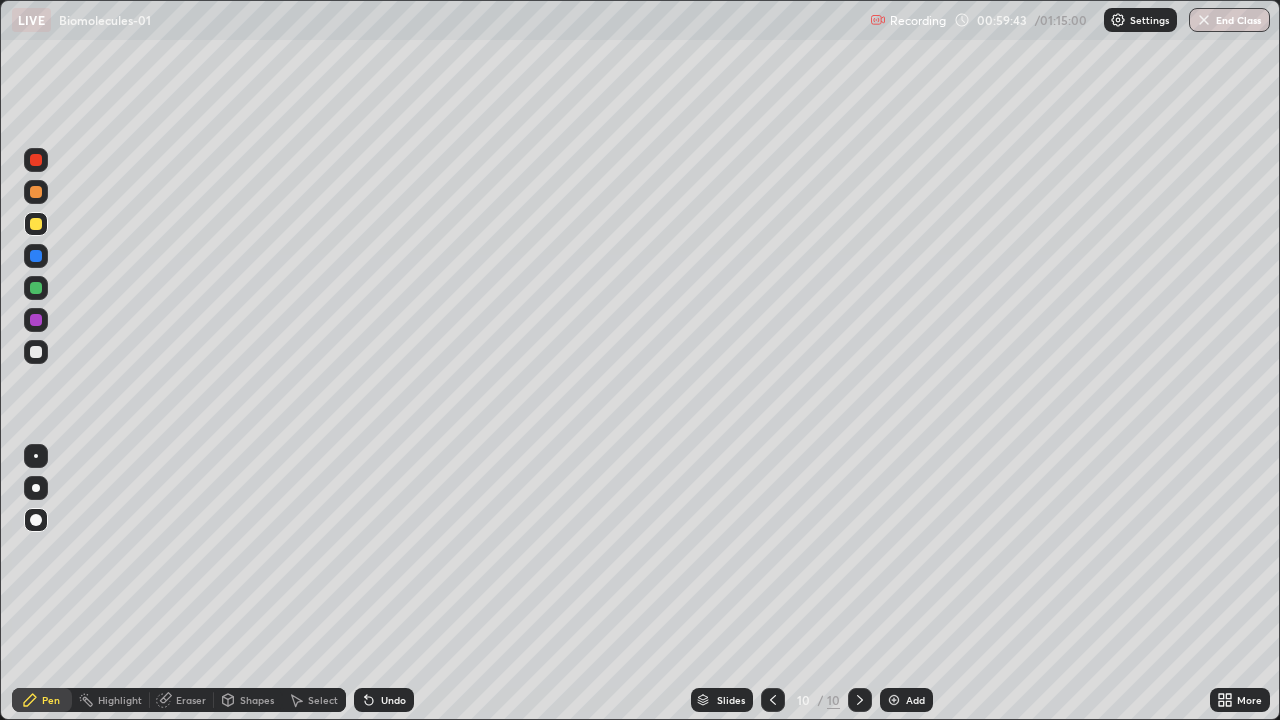 click at bounding box center [36, 352] 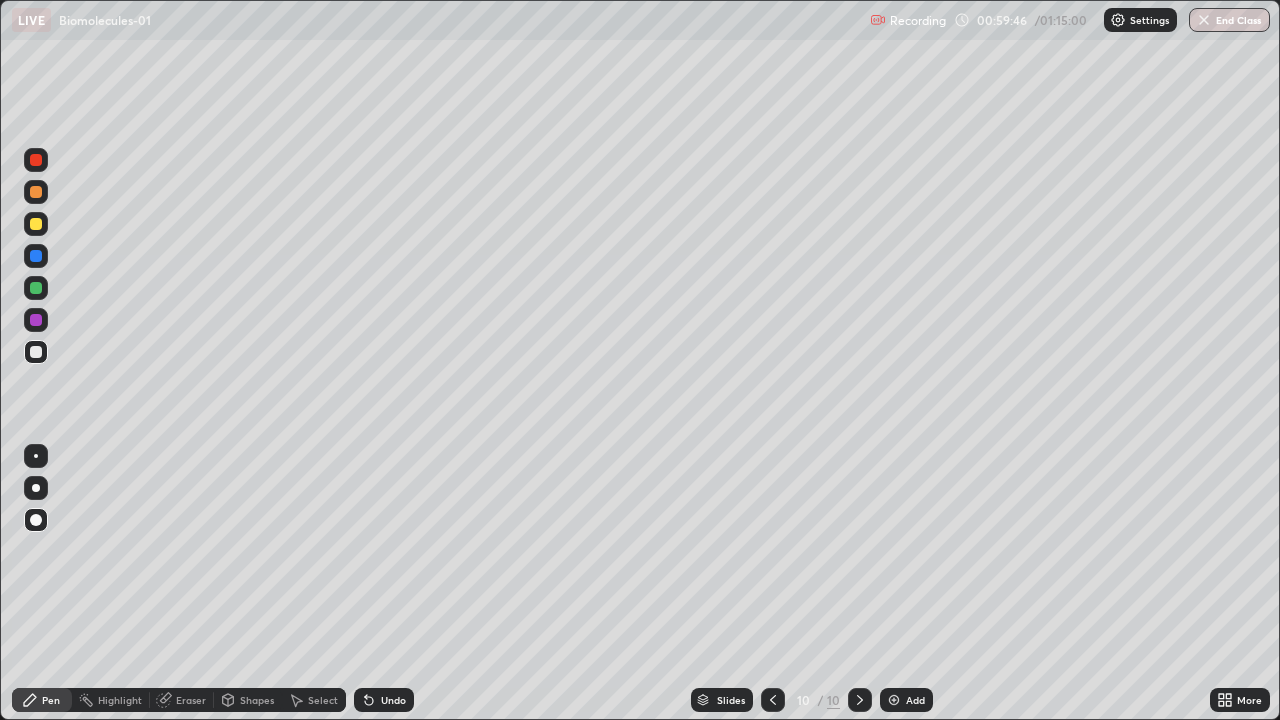 click at bounding box center (36, 320) 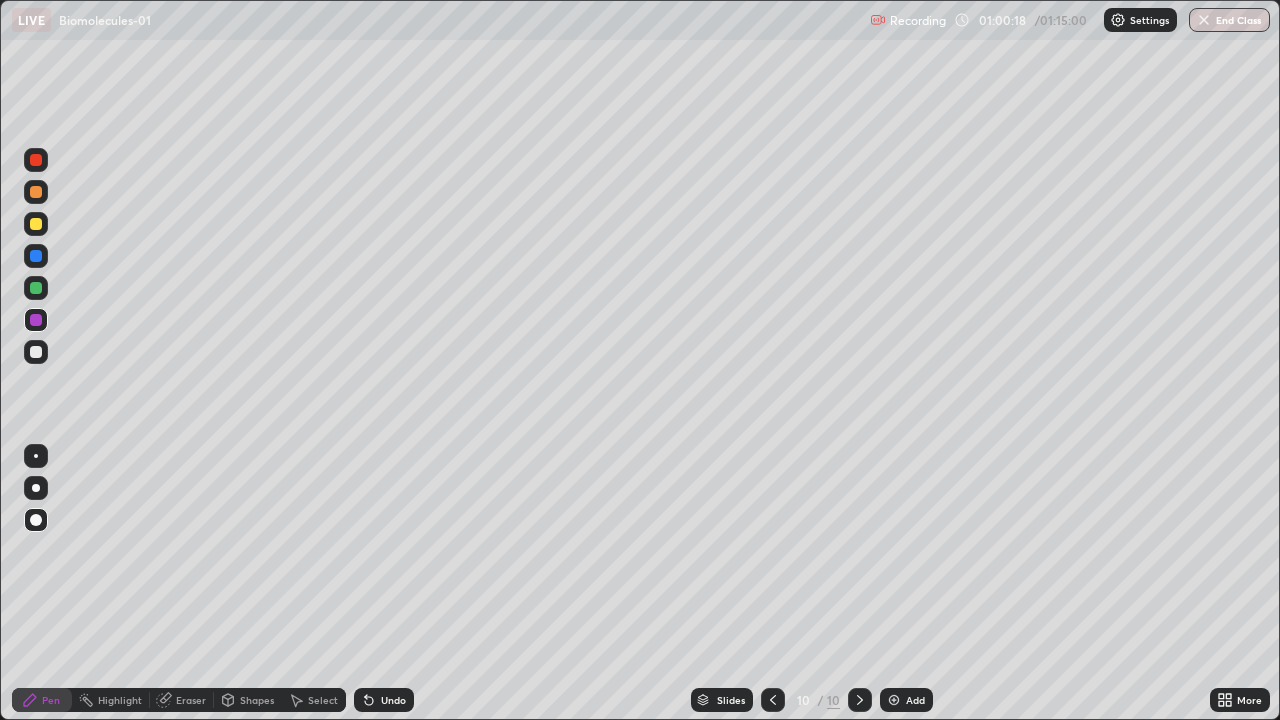 click at bounding box center [36, 288] 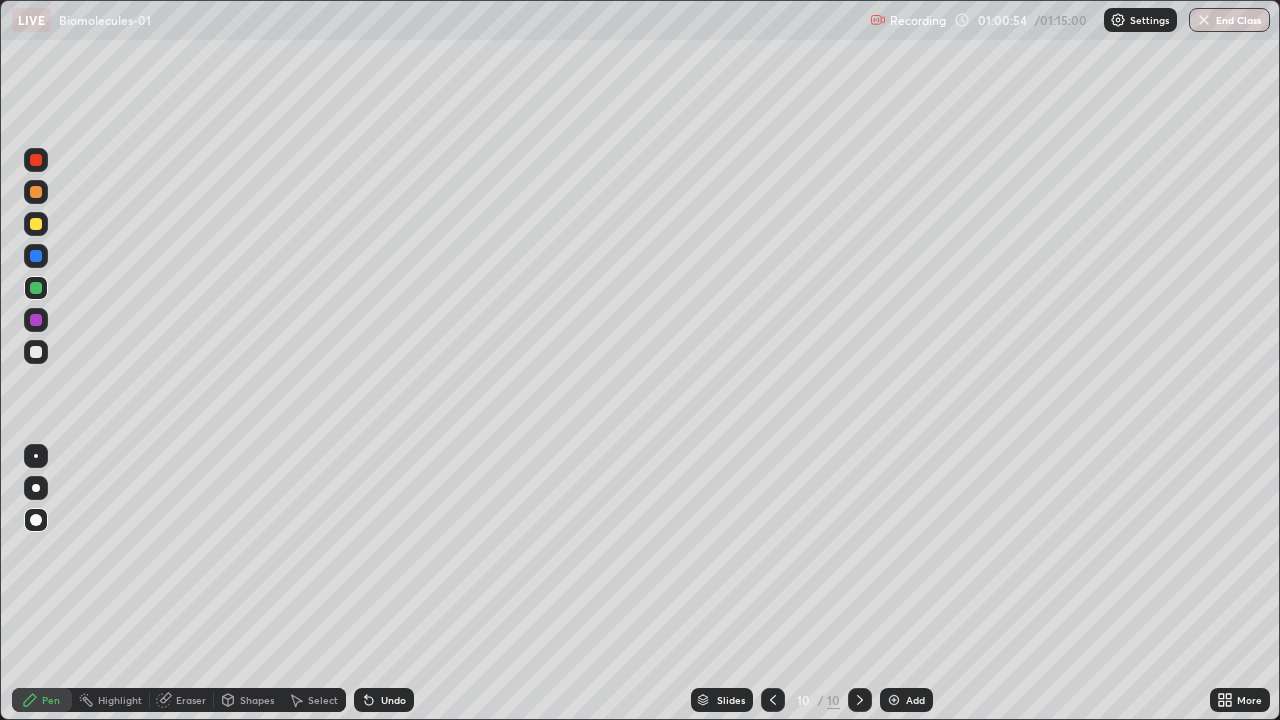 click at bounding box center [36, 224] 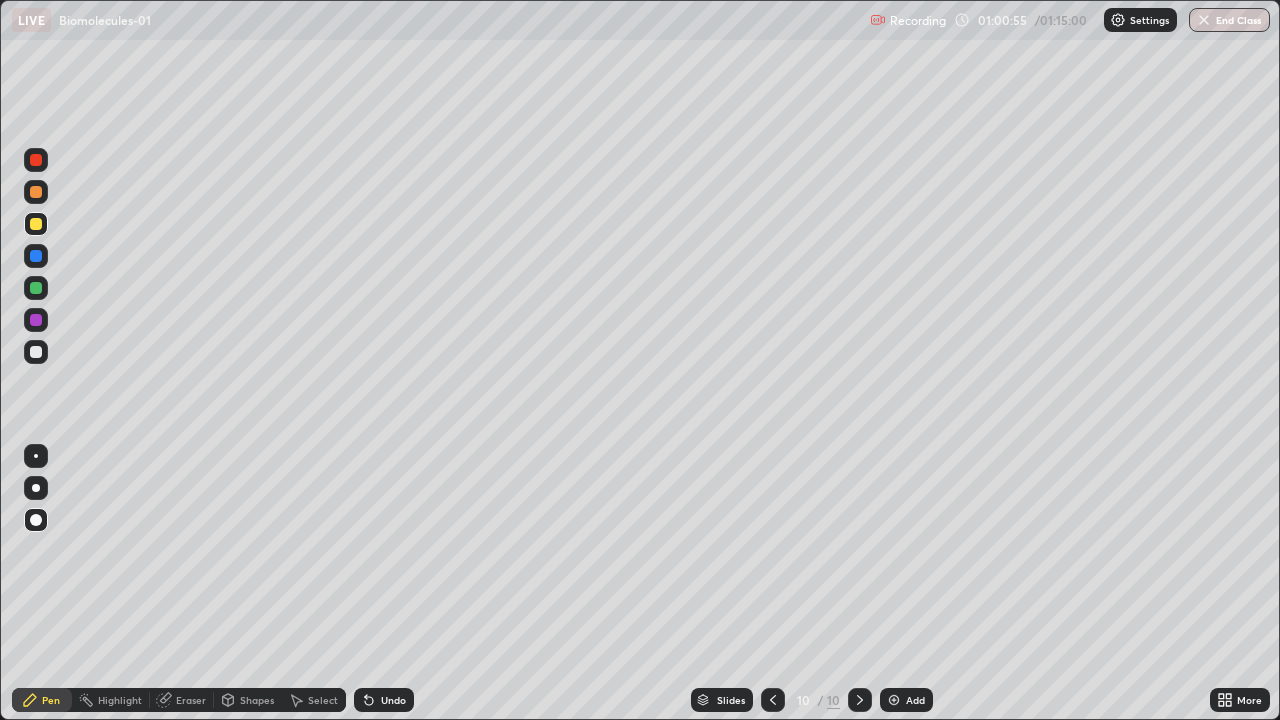 click at bounding box center (36, 352) 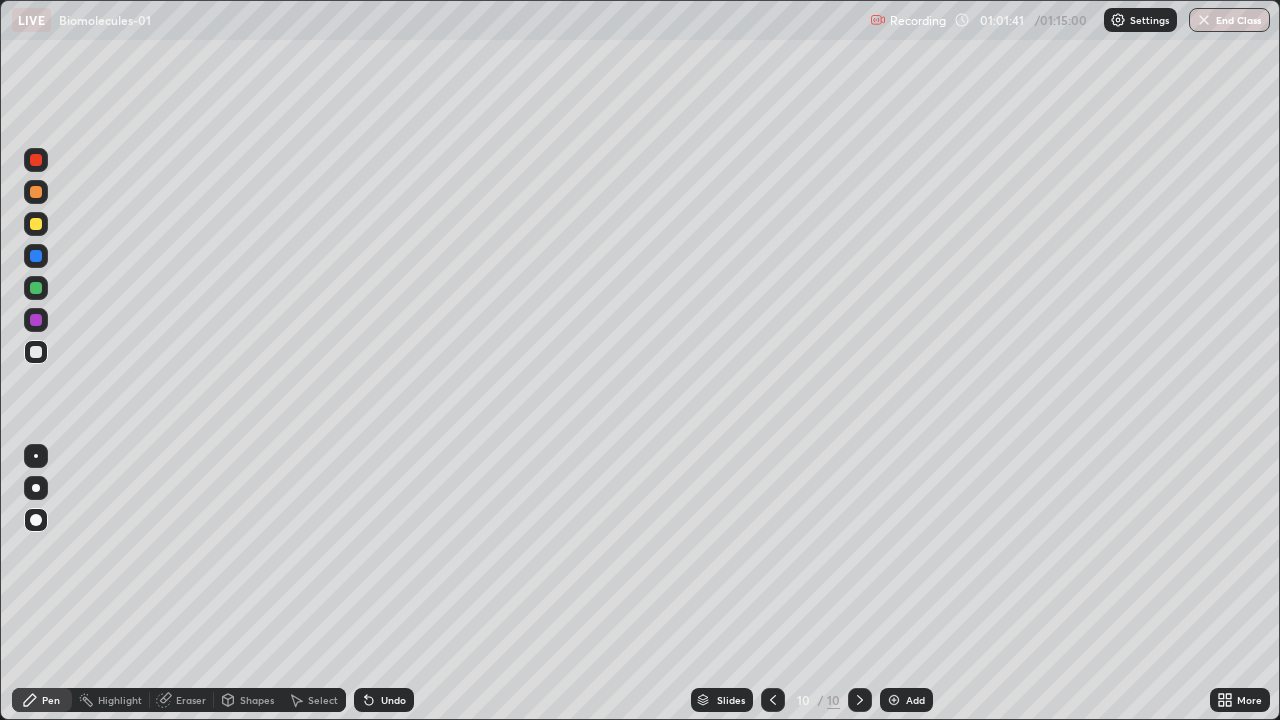 click at bounding box center [36, 320] 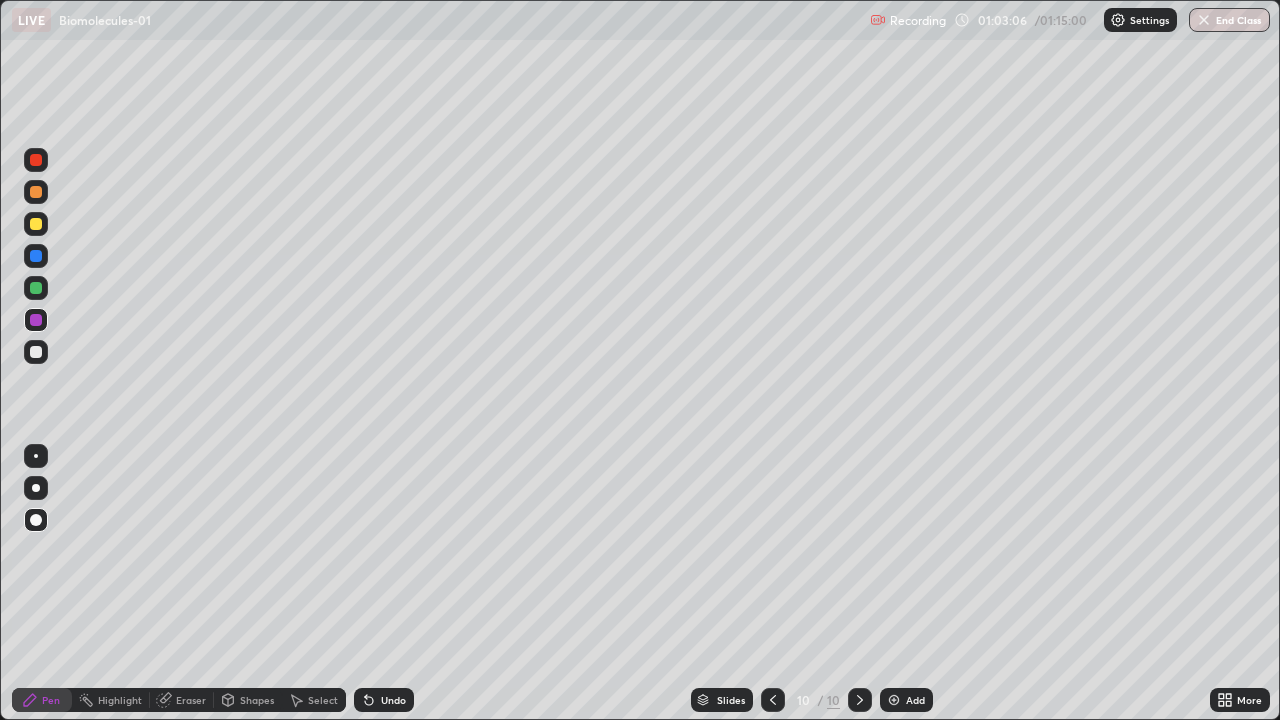click on "Eraser" at bounding box center [191, 700] 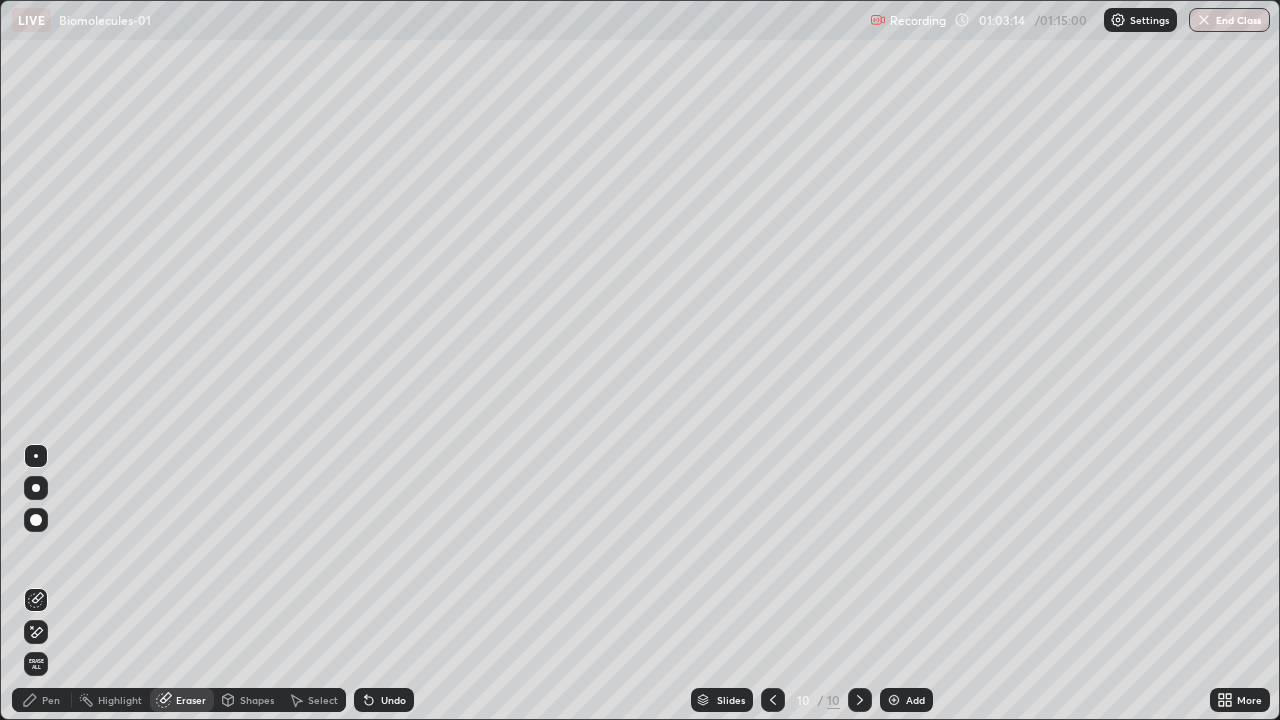 click on "Pen" at bounding box center (51, 700) 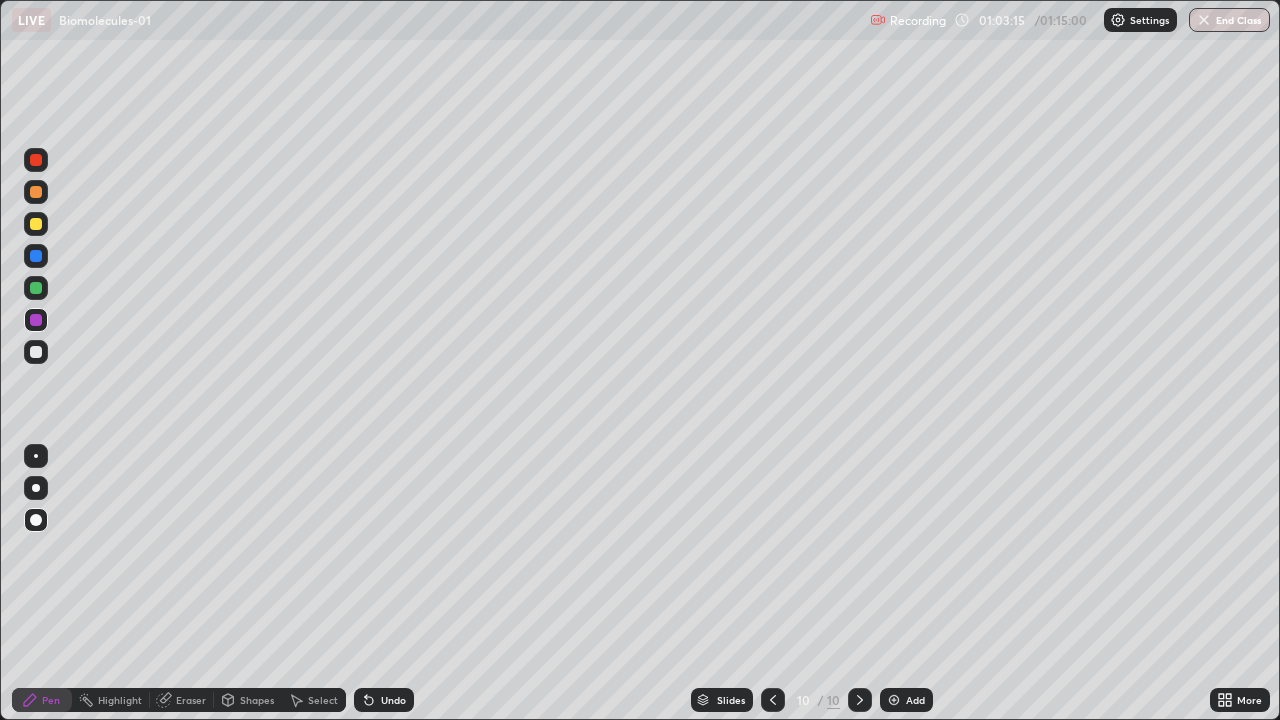 click at bounding box center [36, 352] 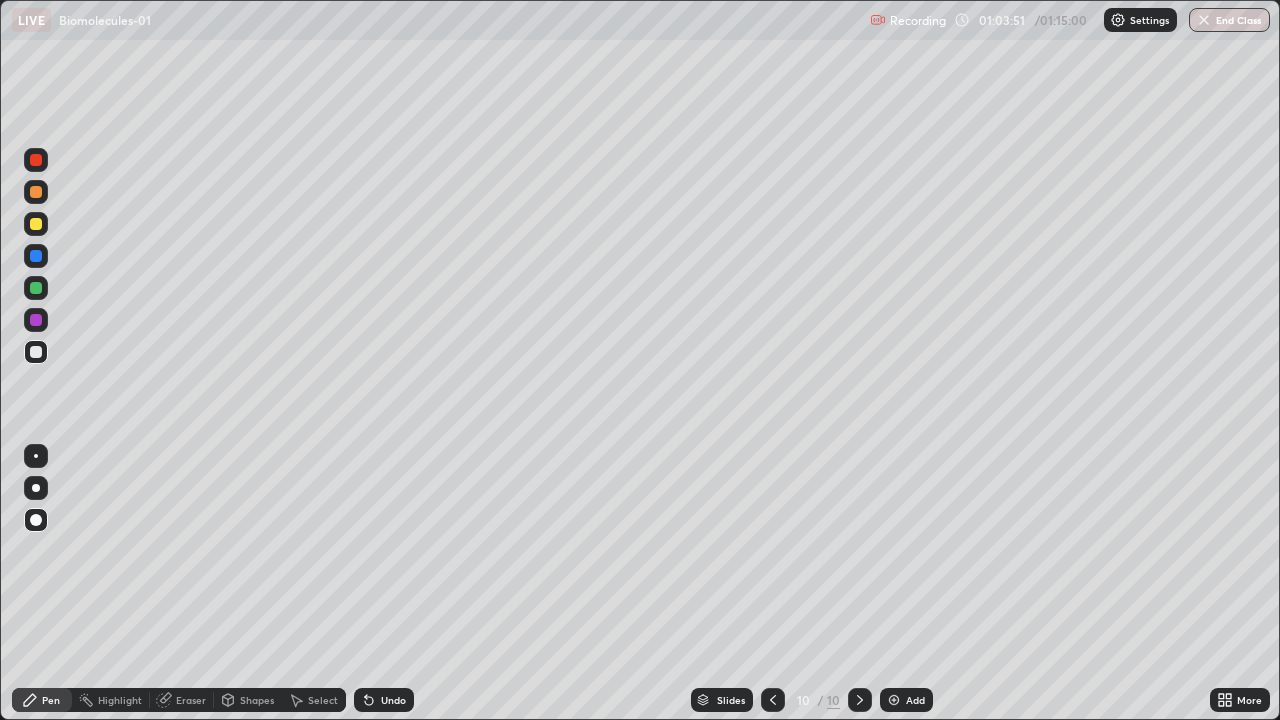 click on "Eraser" at bounding box center (182, 700) 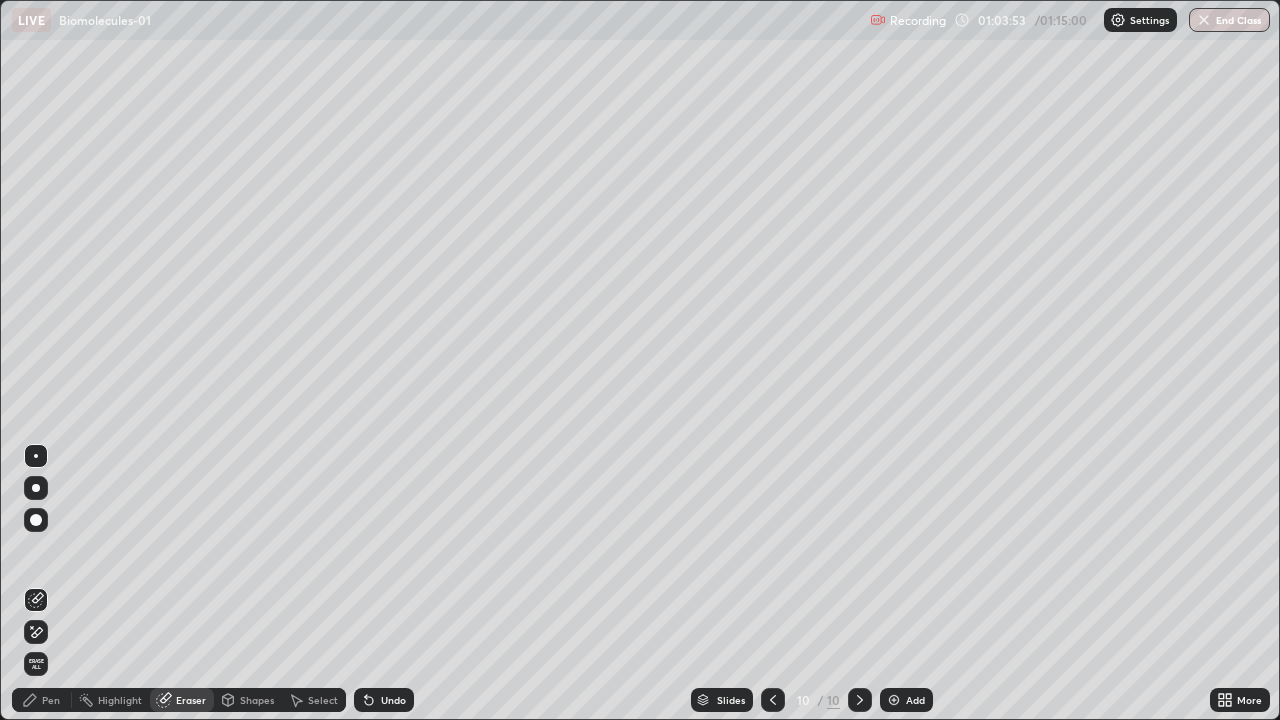 click on "Pen" at bounding box center (51, 700) 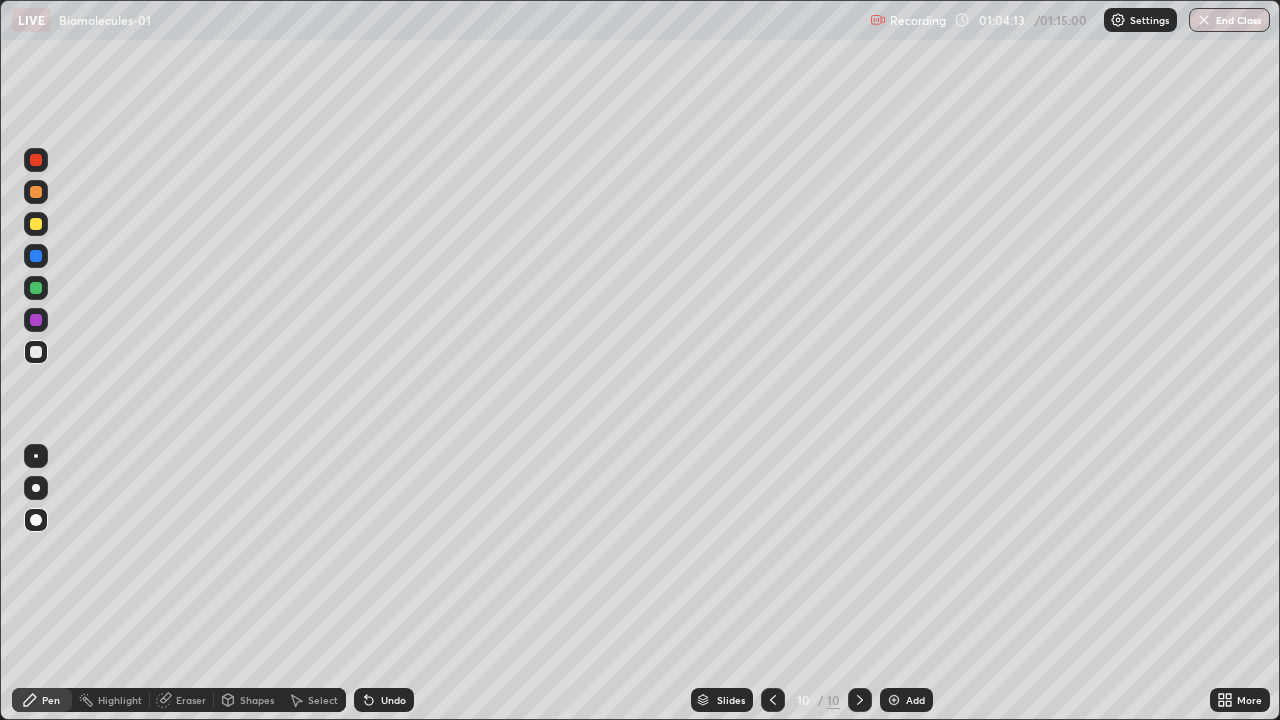 click at bounding box center (36, 320) 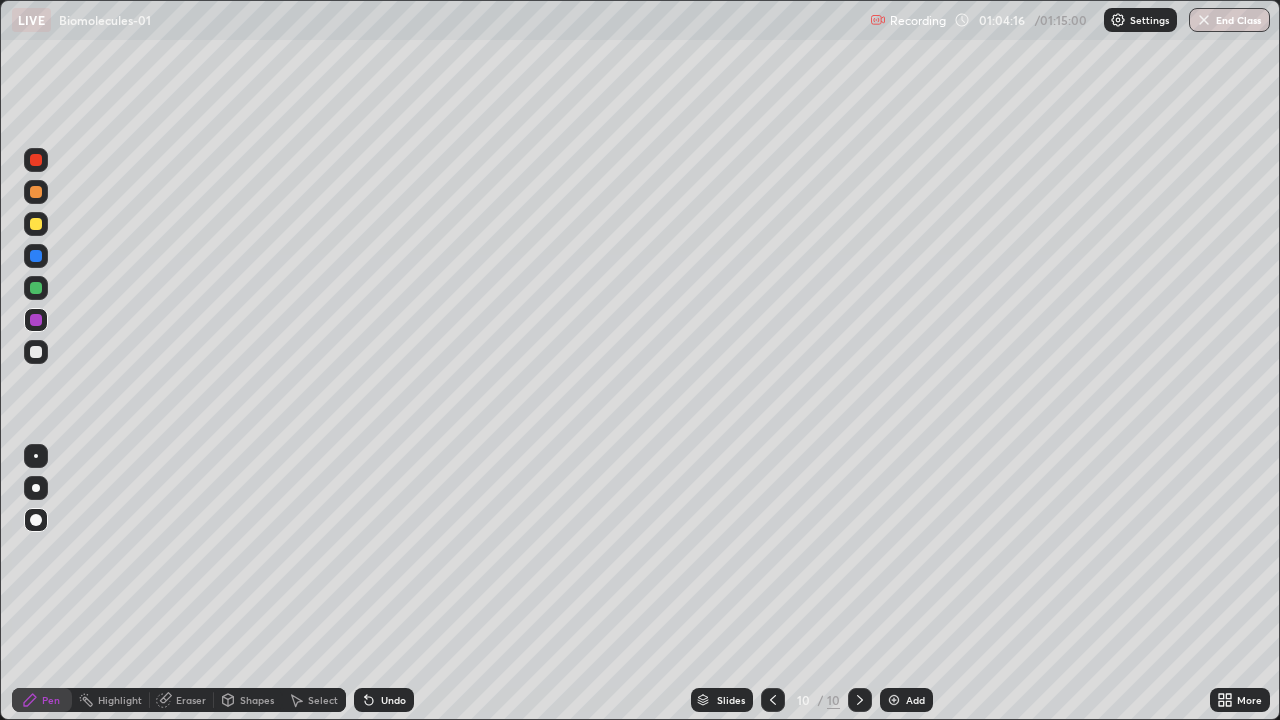click at bounding box center [36, 352] 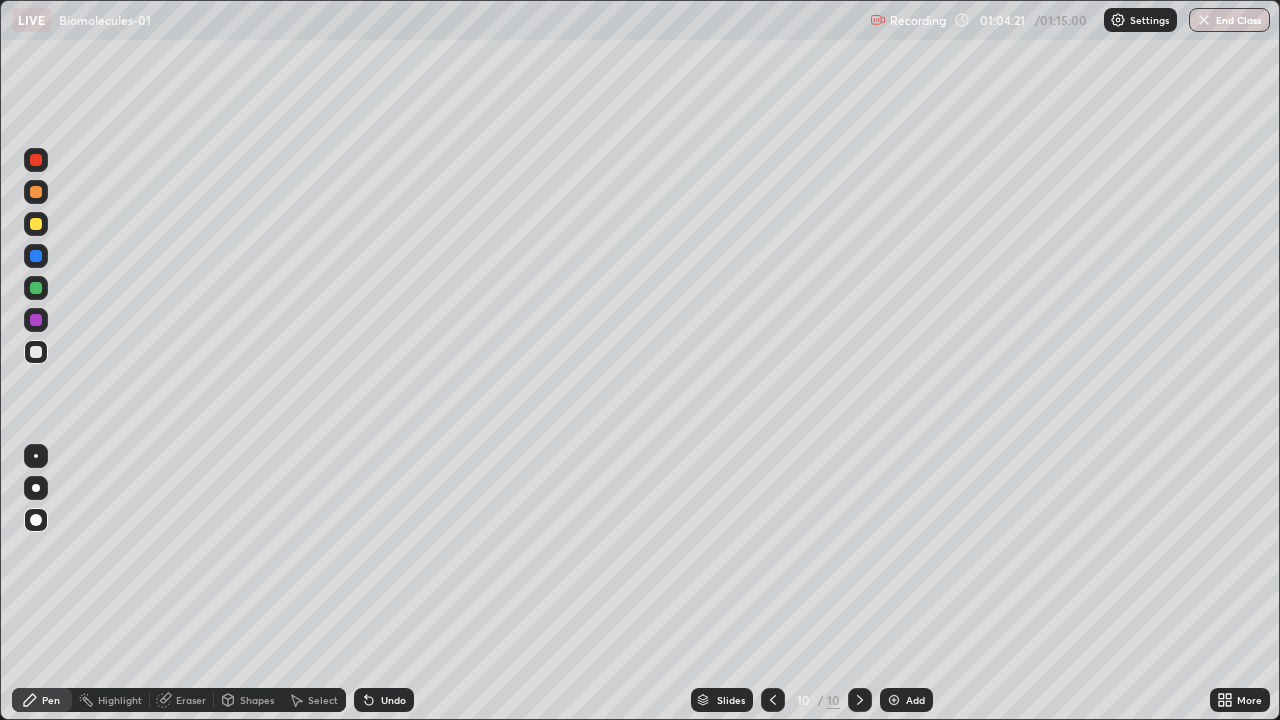 click at bounding box center [36, 320] 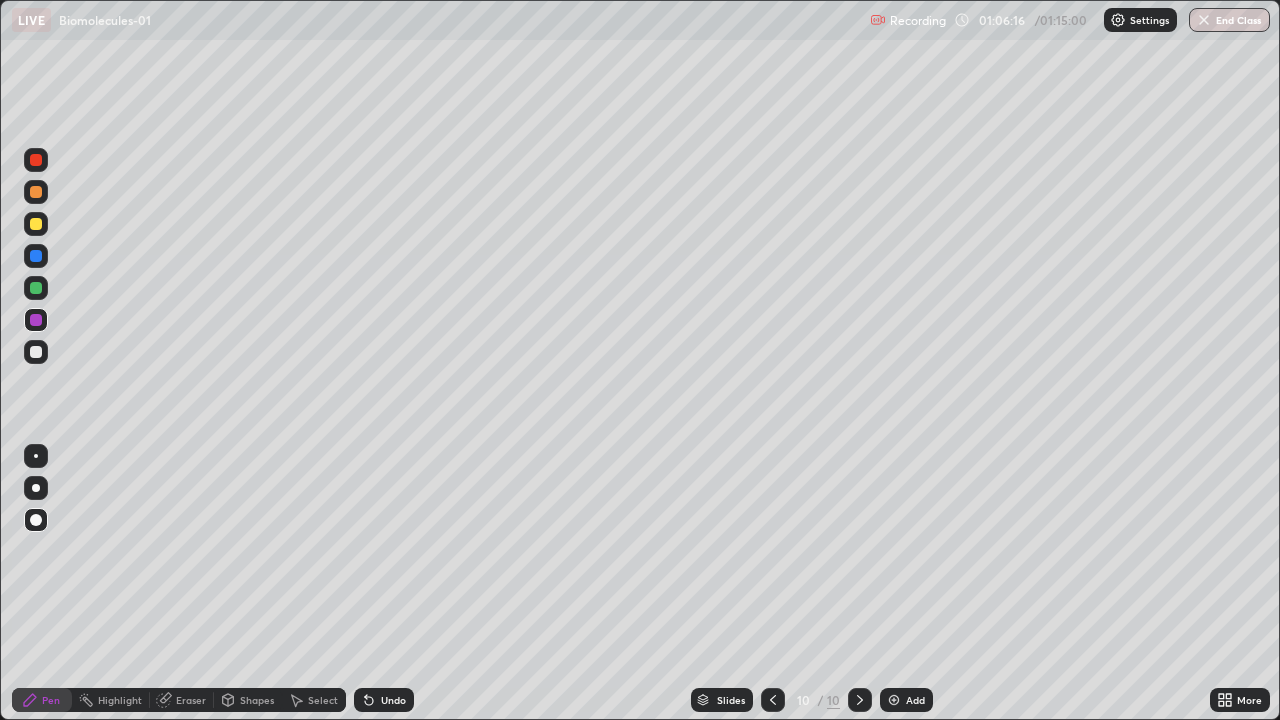 click at bounding box center [894, 700] 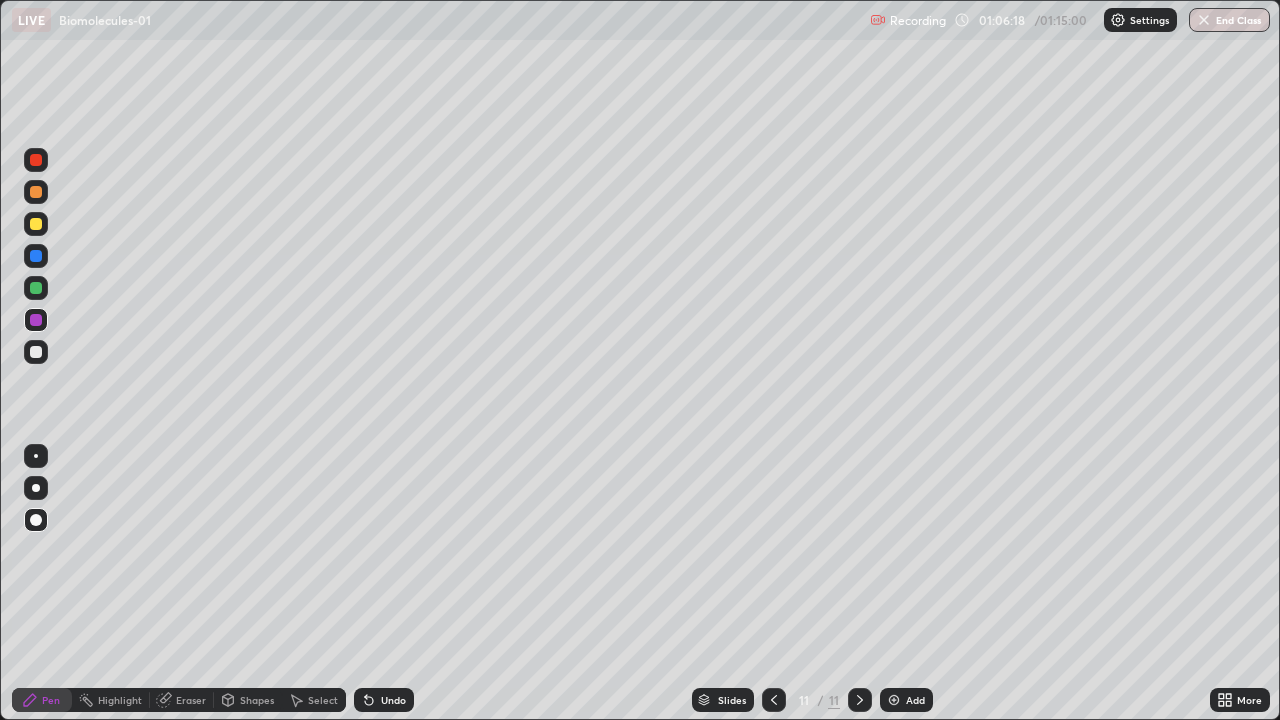 click at bounding box center [36, 288] 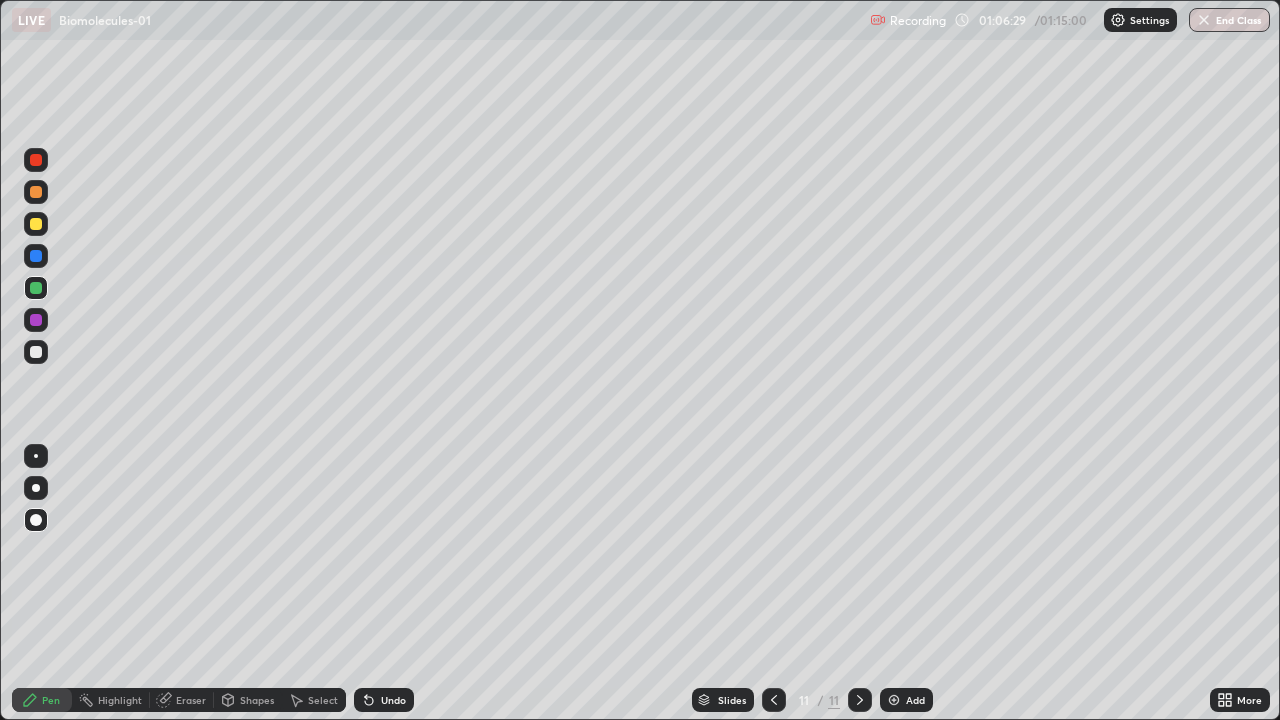 click at bounding box center (36, 224) 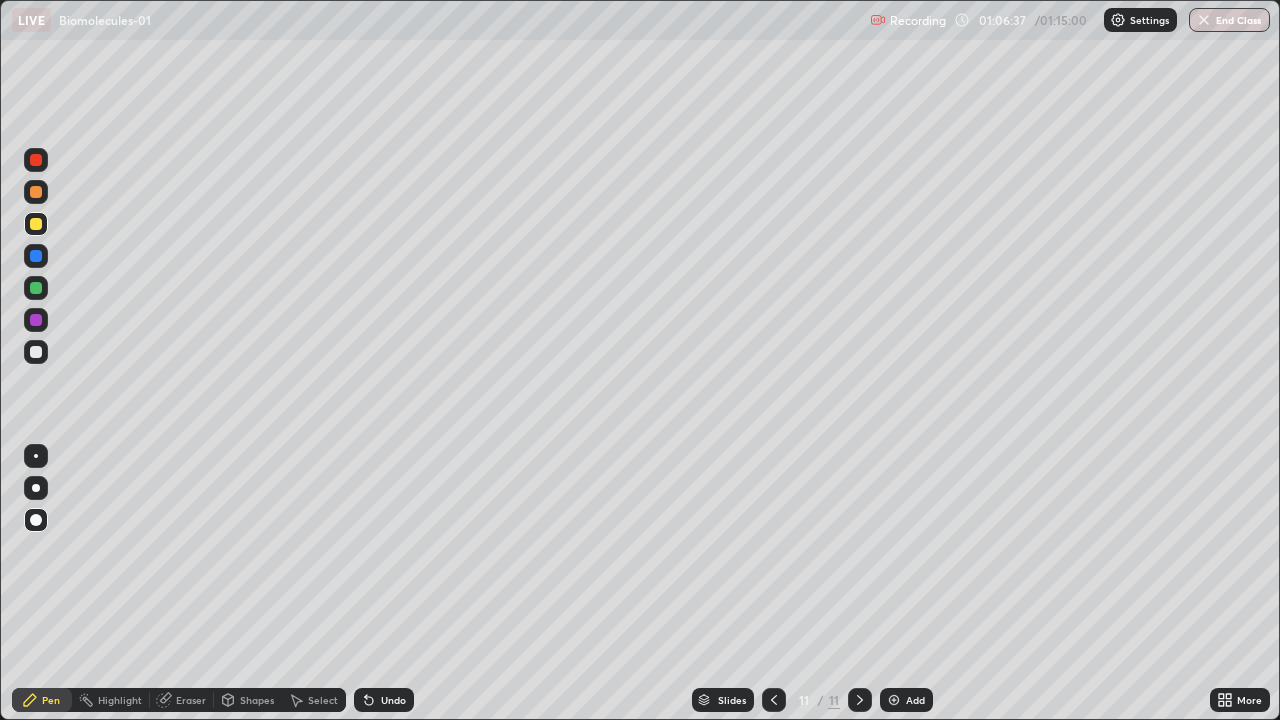 click at bounding box center [36, 320] 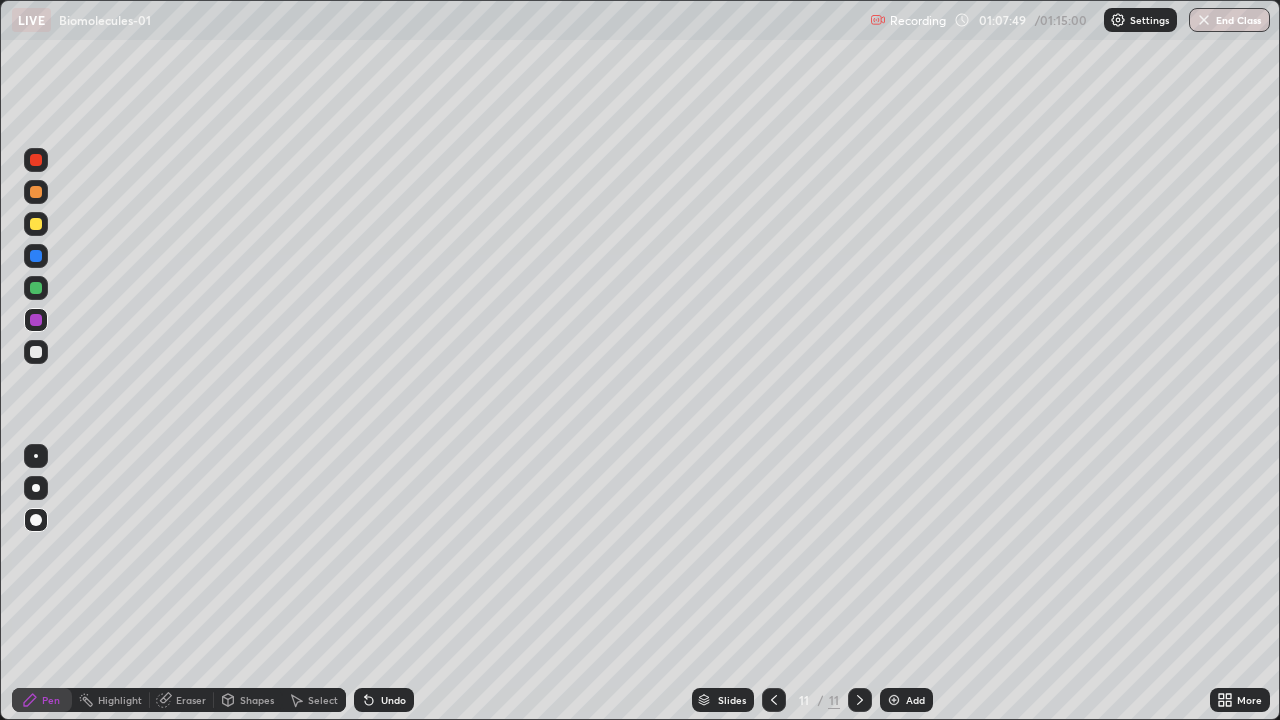 click at bounding box center (36, 224) 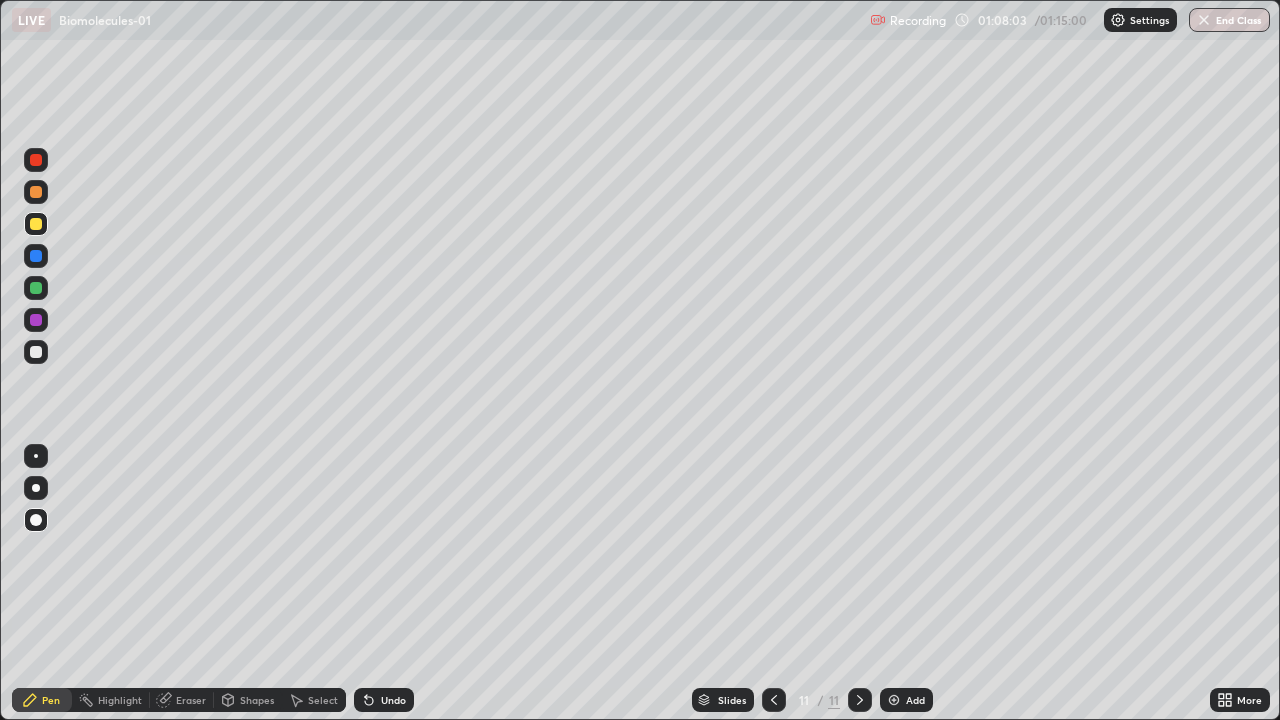 click at bounding box center (36, 288) 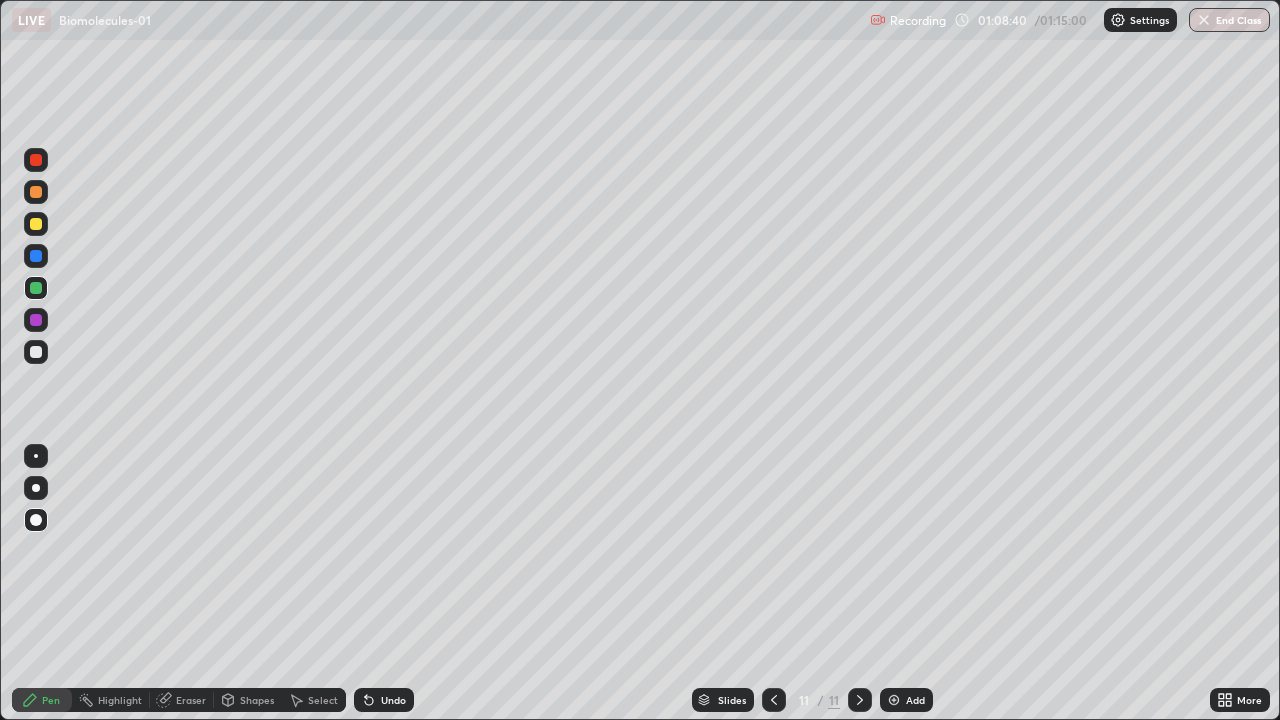 click at bounding box center (36, 224) 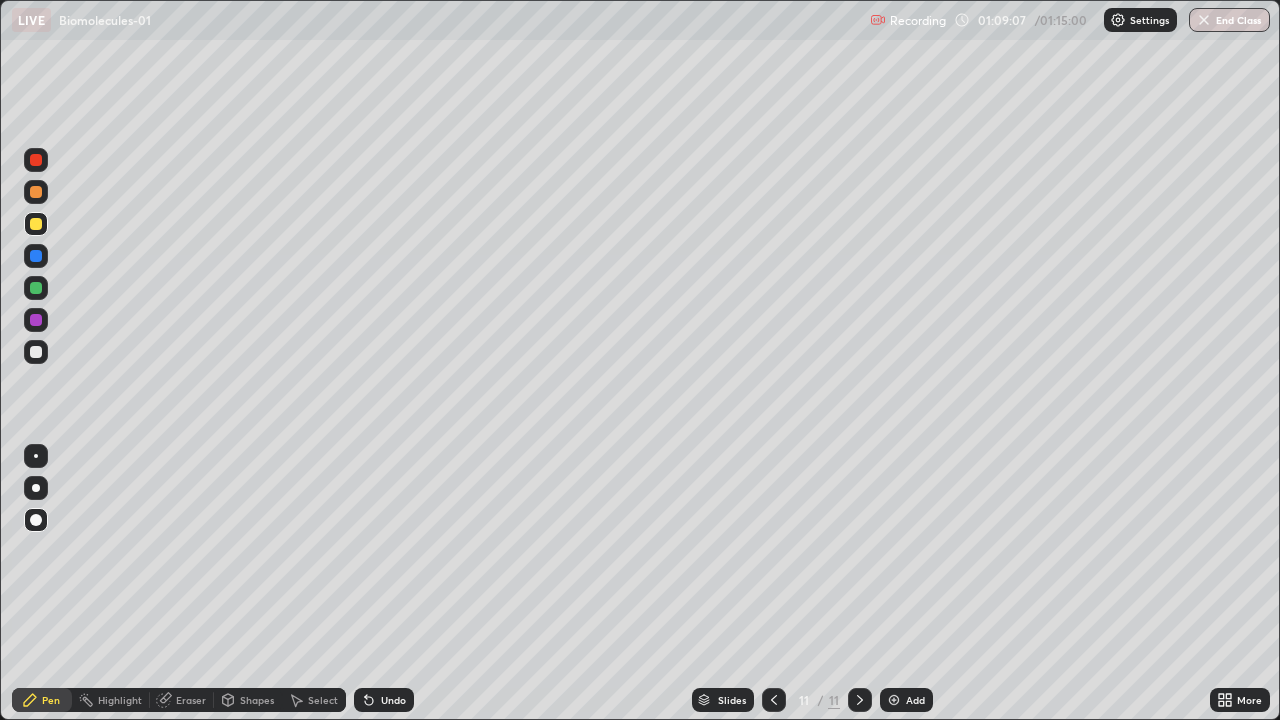 click at bounding box center [36, 320] 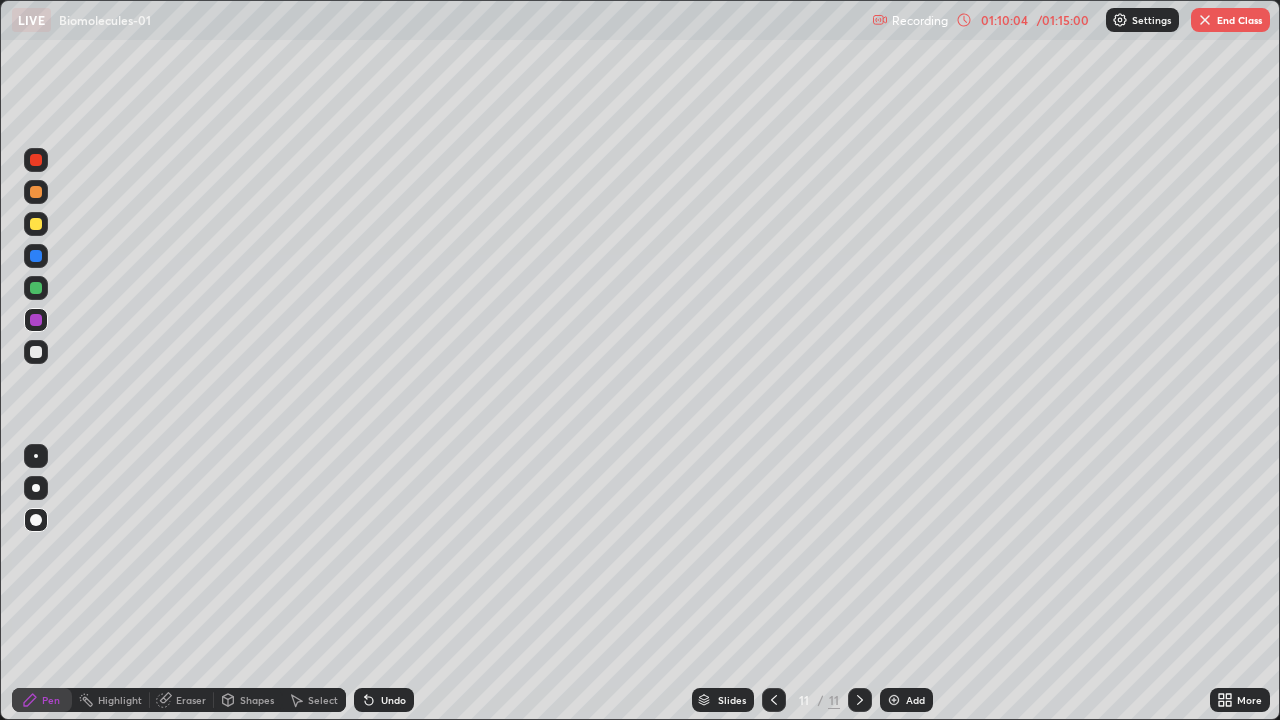 click at bounding box center [36, 352] 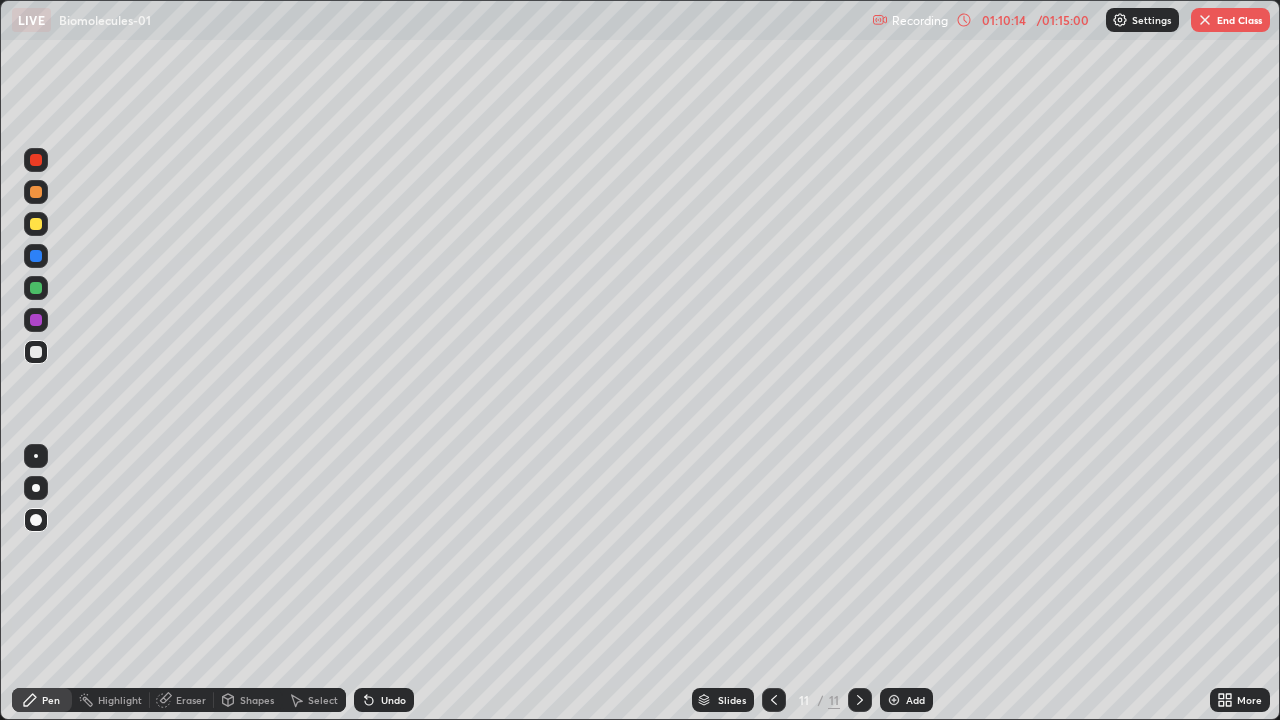 click at bounding box center [36, 288] 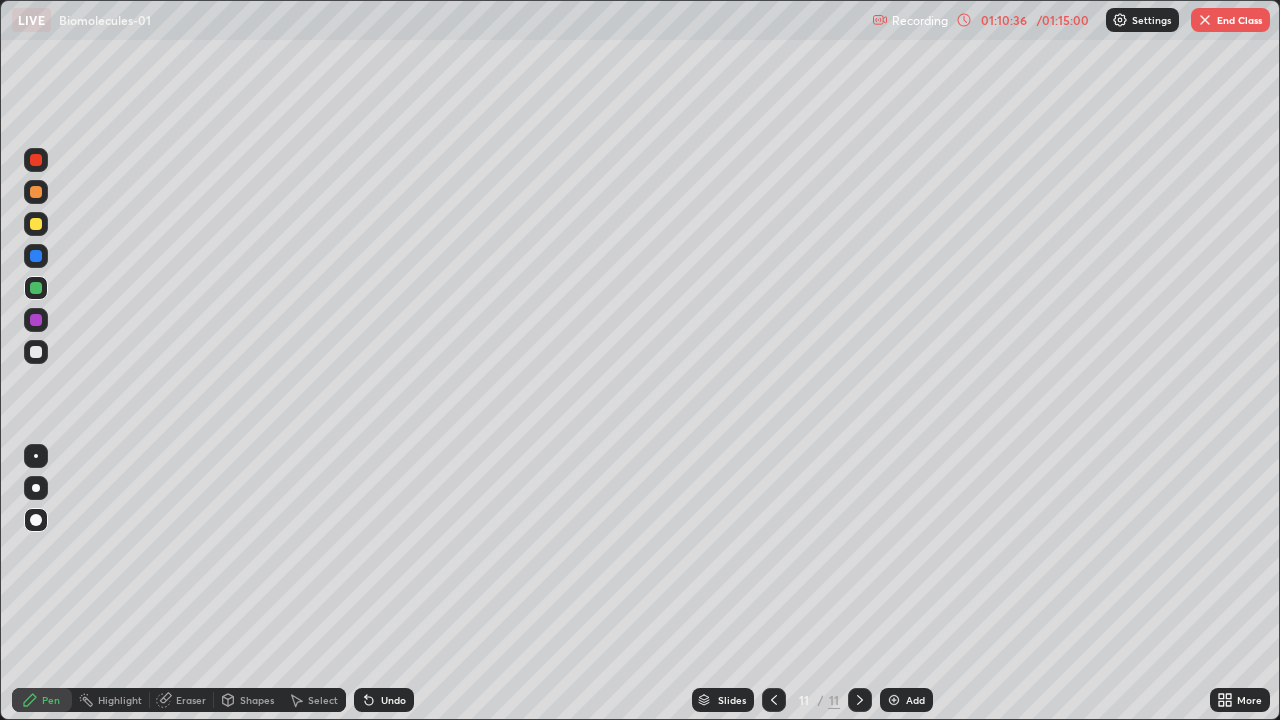 click at bounding box center (36, 352) 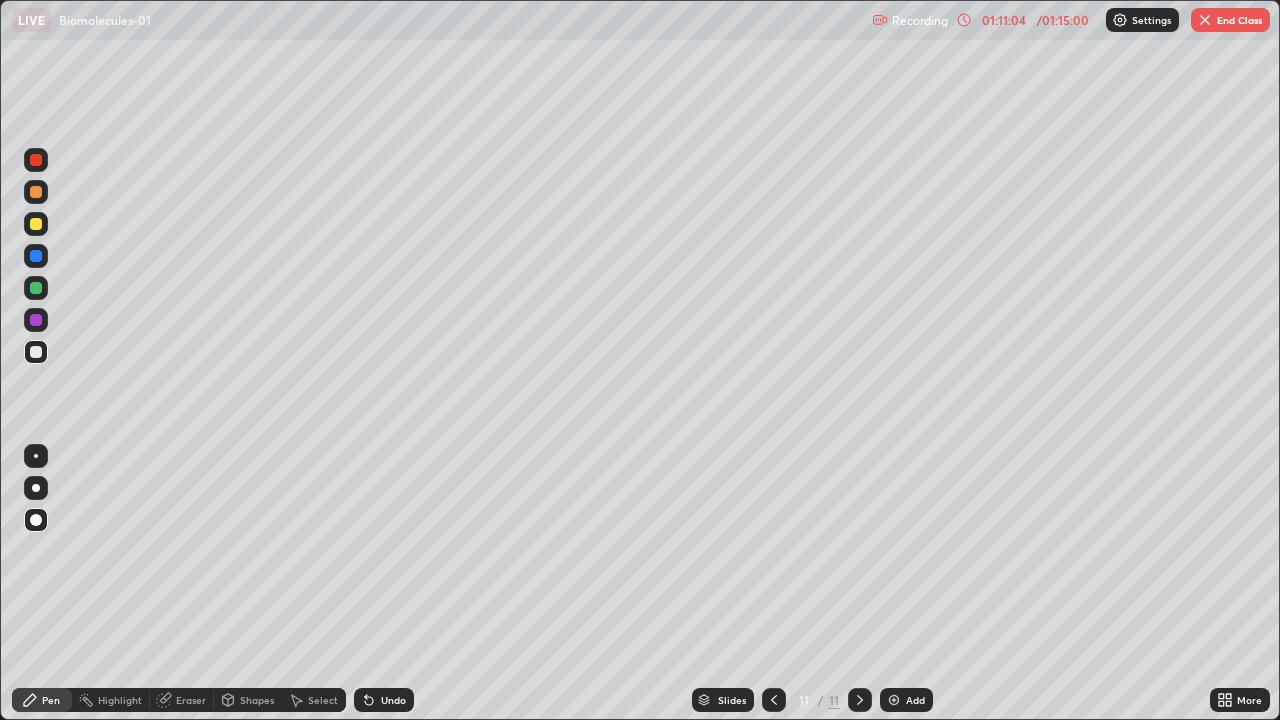 click 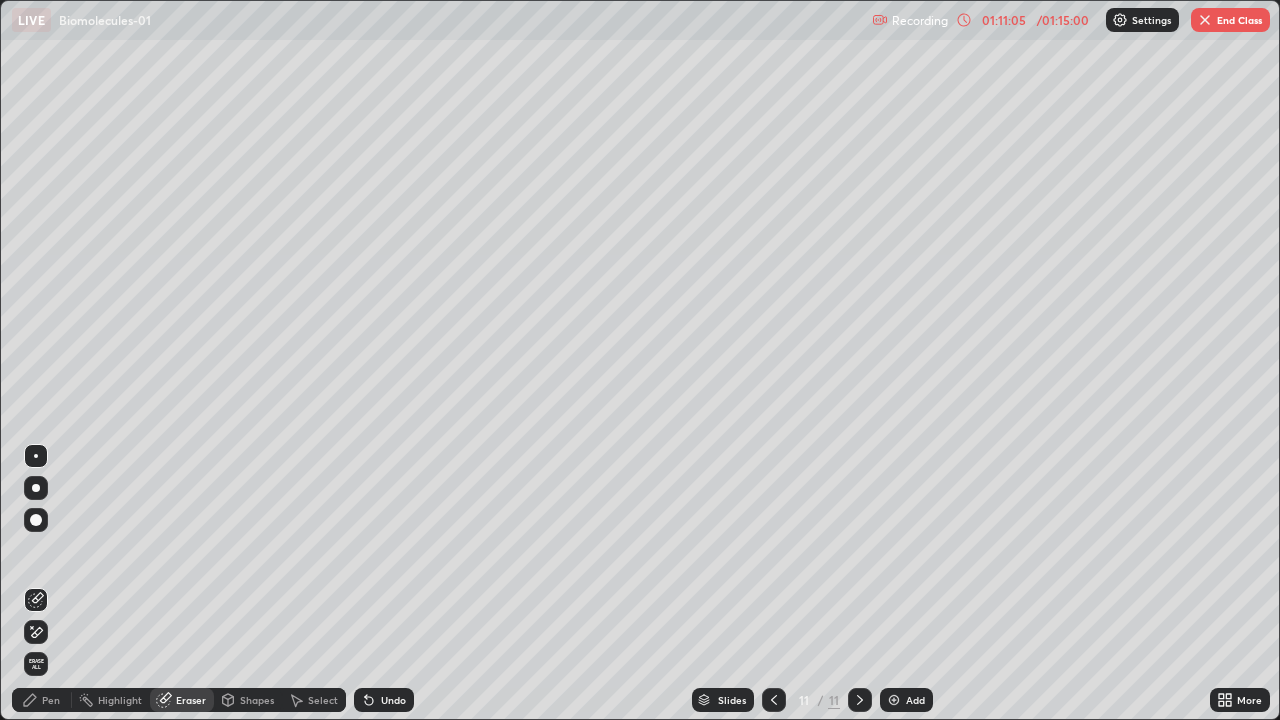 click on "Eraser" at bounding box center (191, 700) 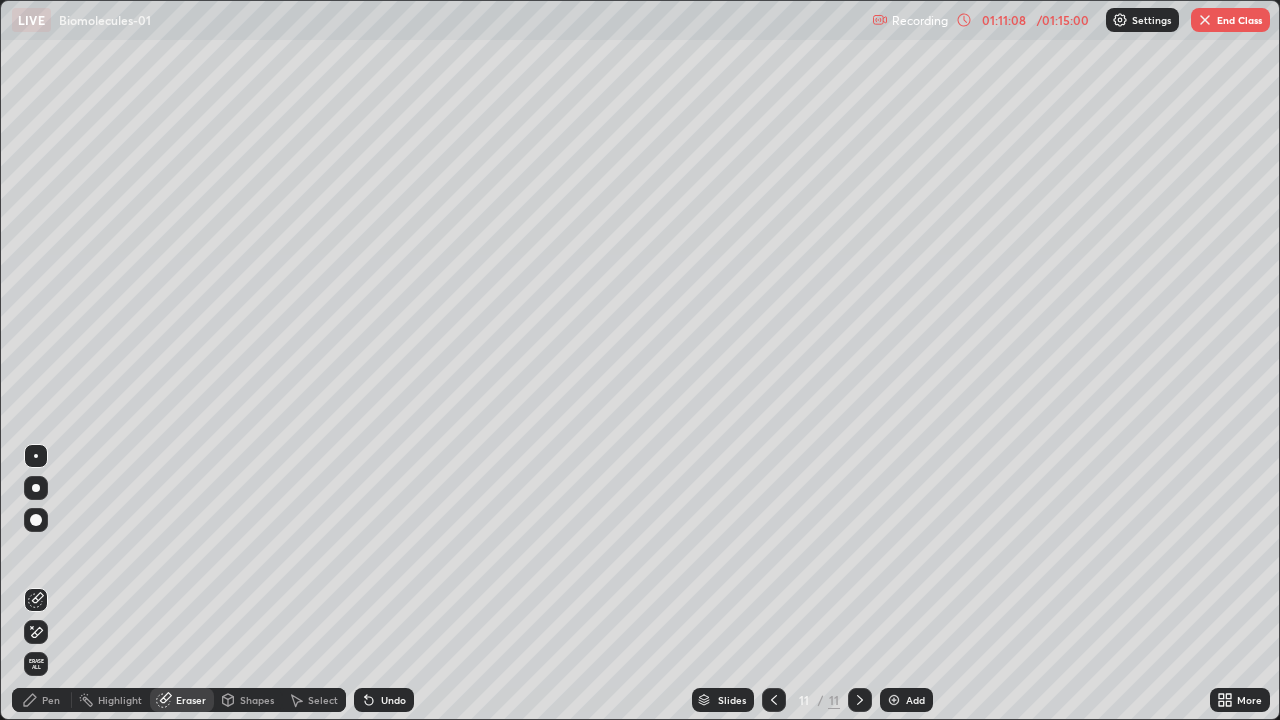 click on "Pen" at bounding box center [51, 700] 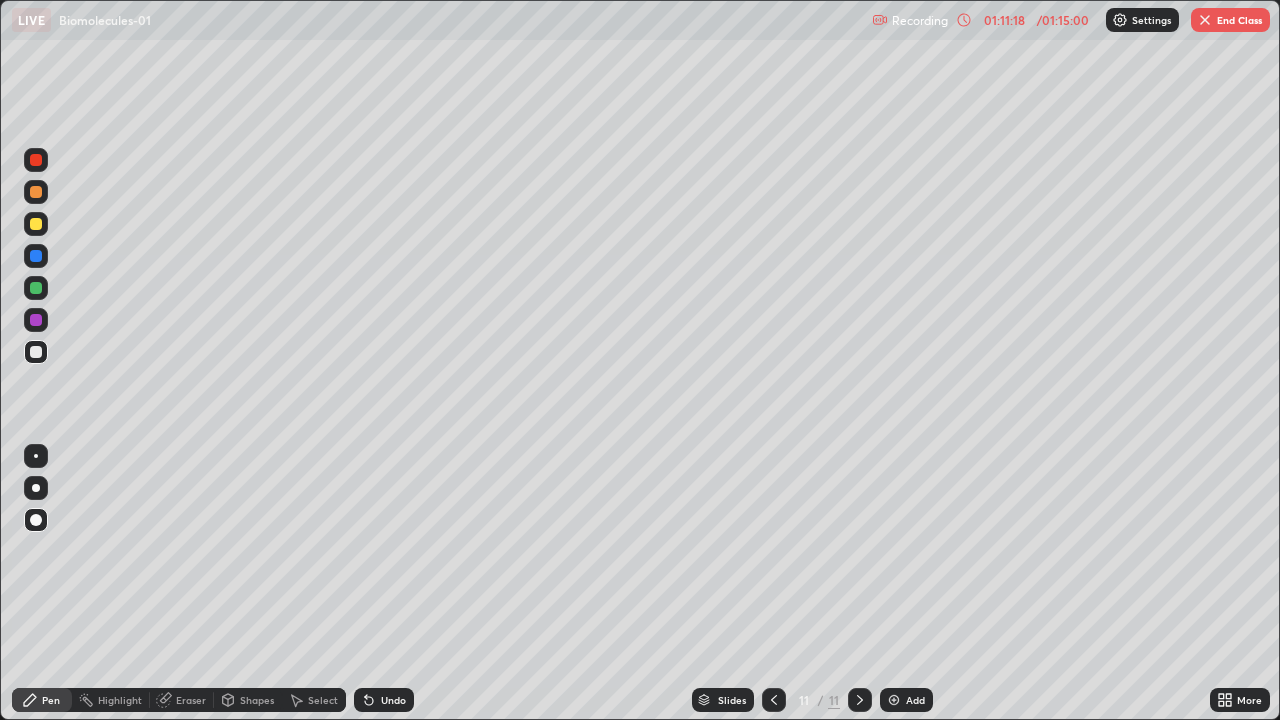 click at bounding box center [36, 320] 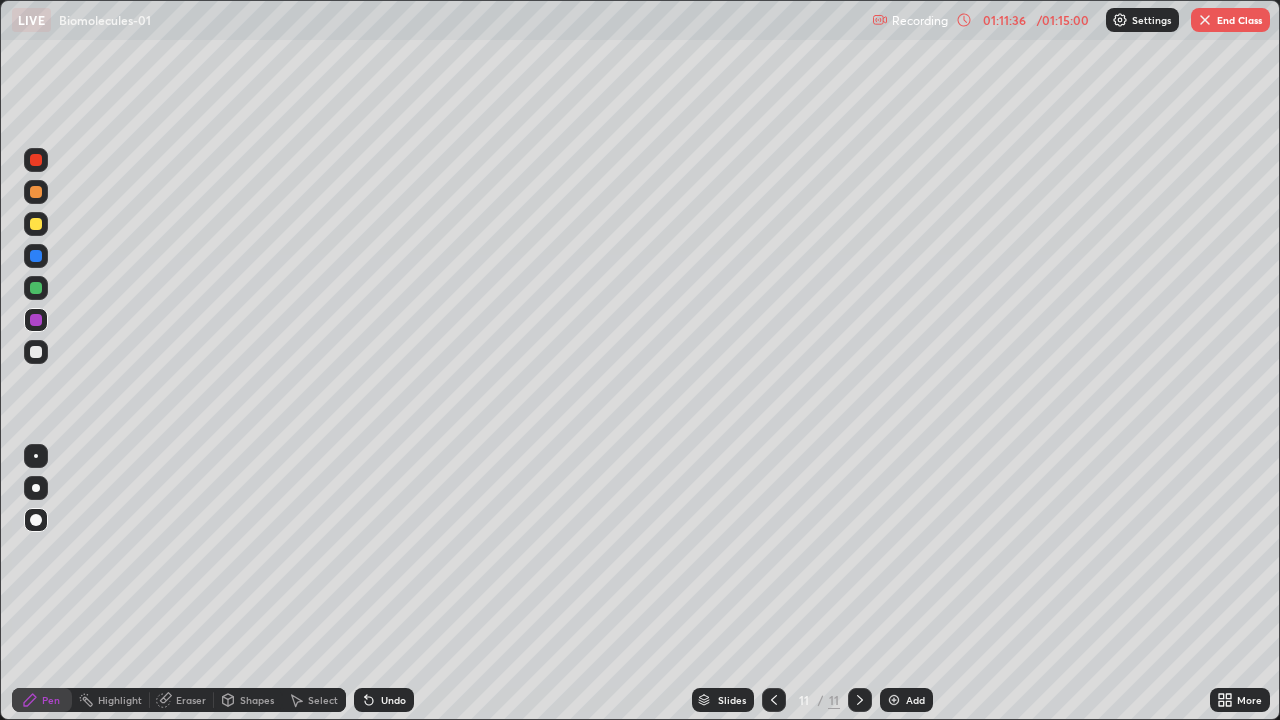 click at bounding box center [36, 288] 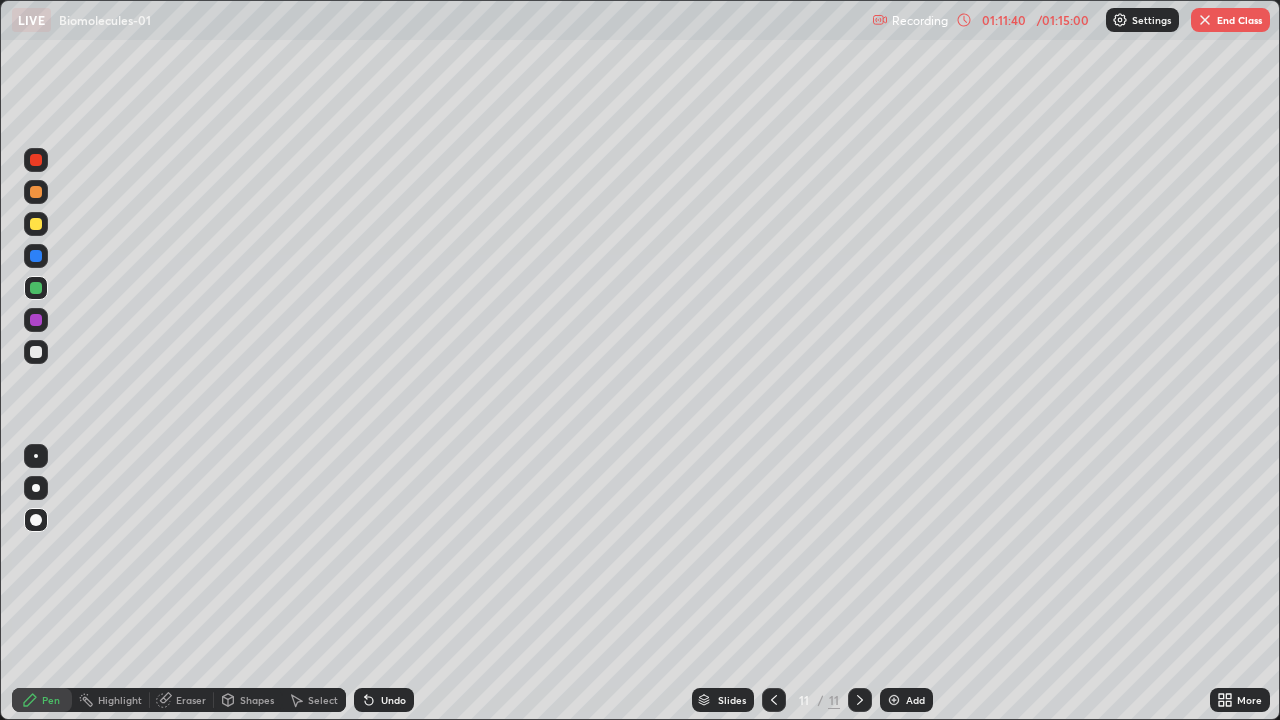 click at bounding box center (36, 224) 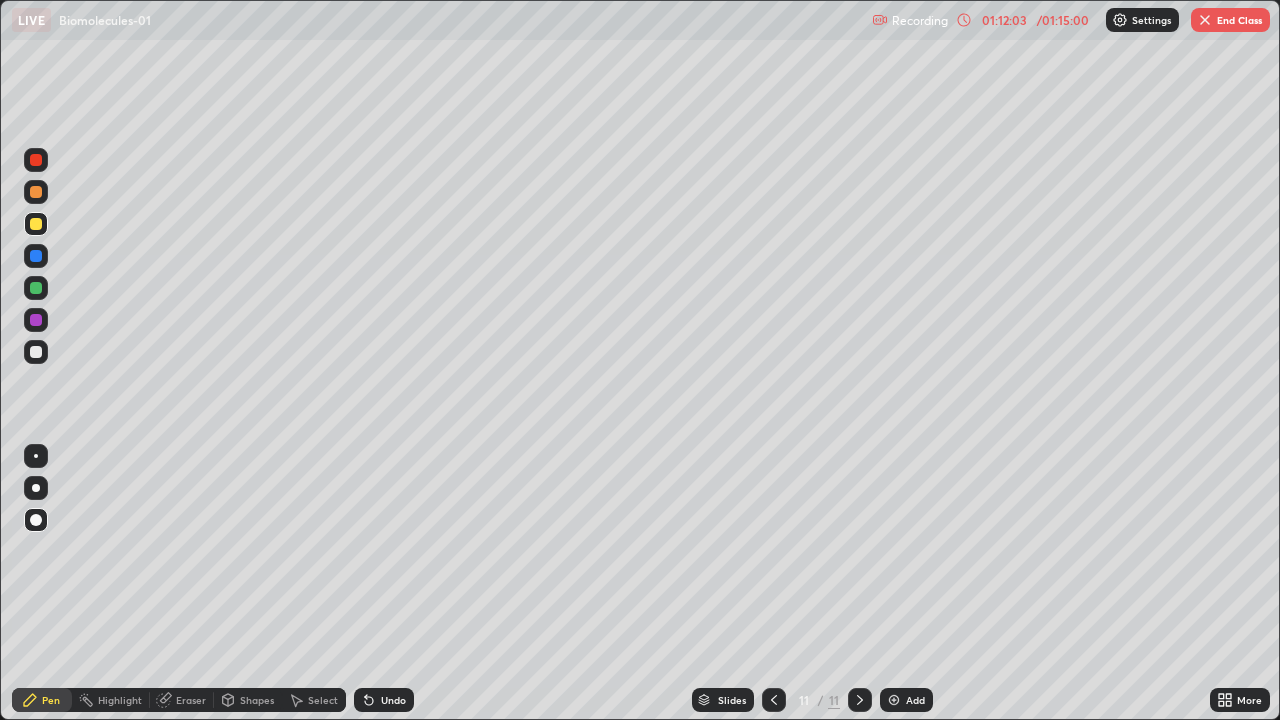 click at bounding box center [36, 352] 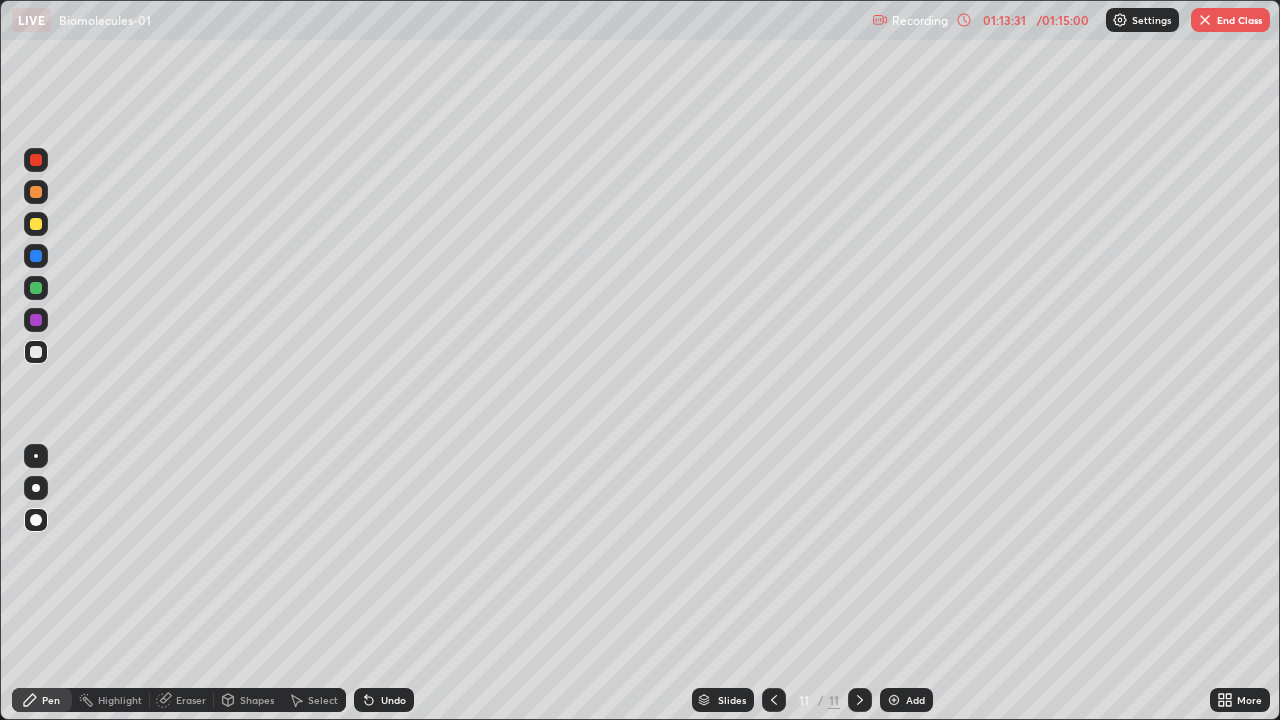 click at bounding box center (36, 288) 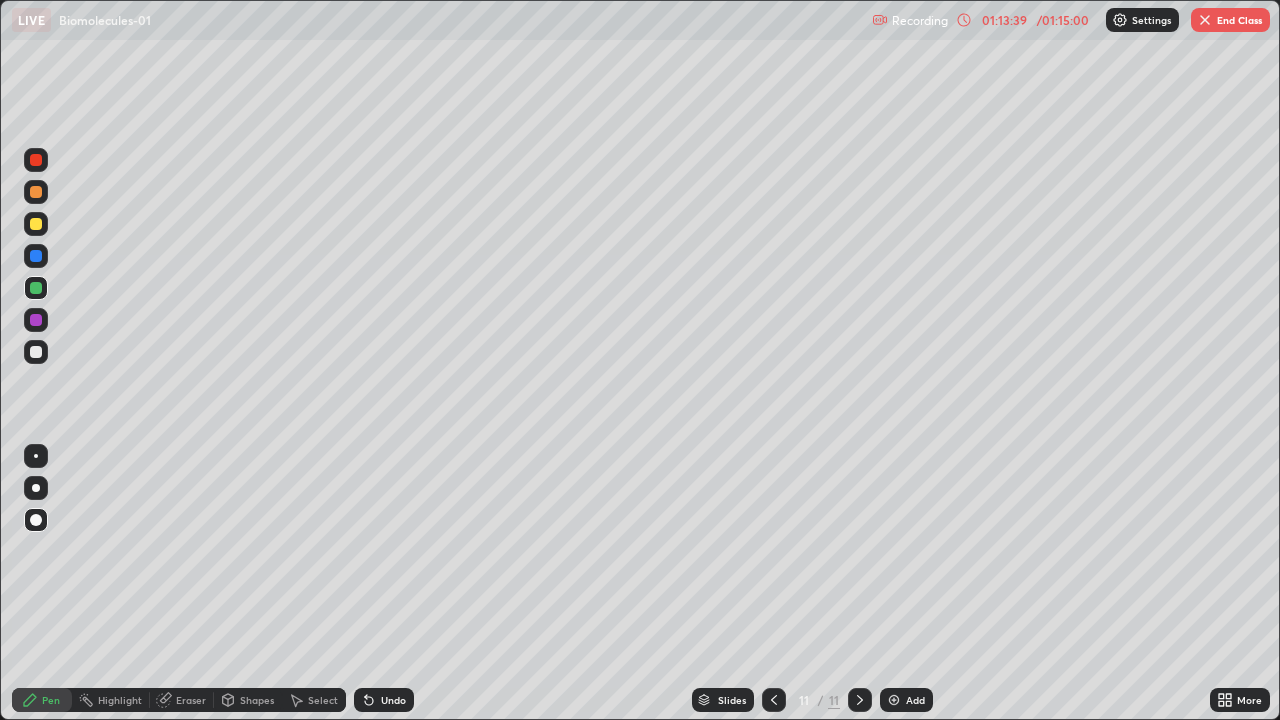 click at bounding box center (36, 224) 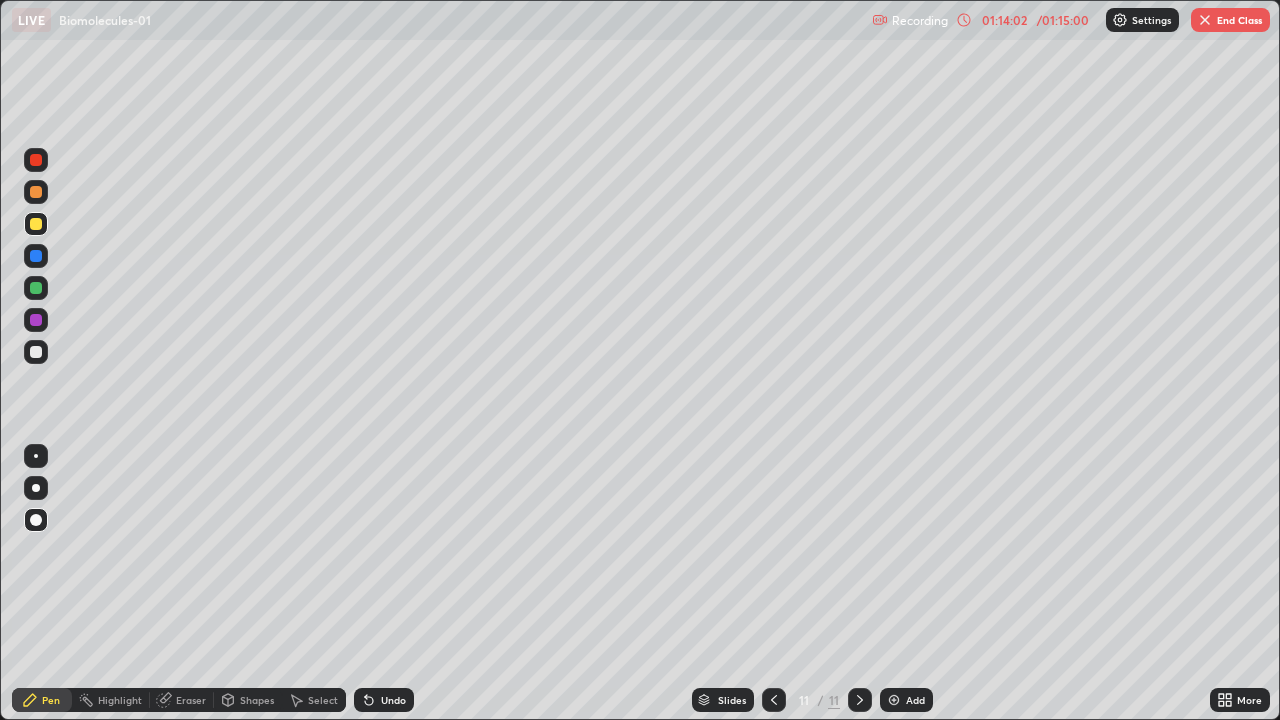 click at bounding box center (36, 320) 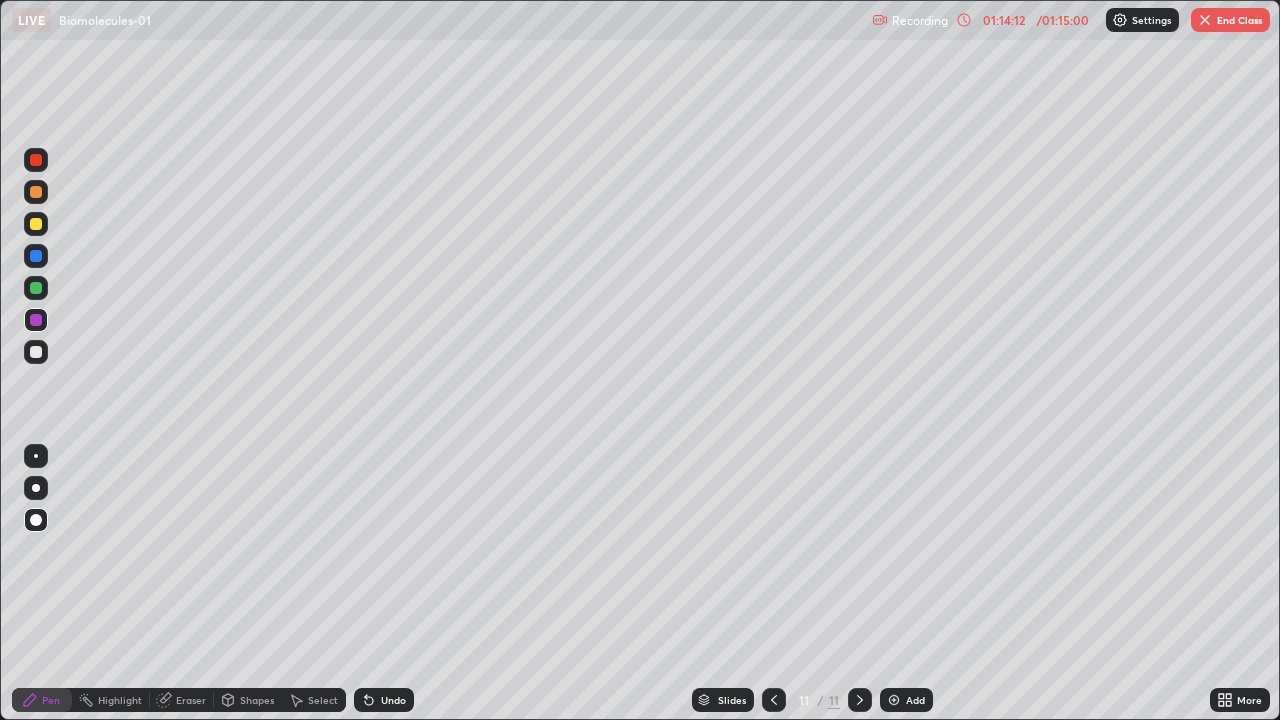 click at bounding box center [36, 352] 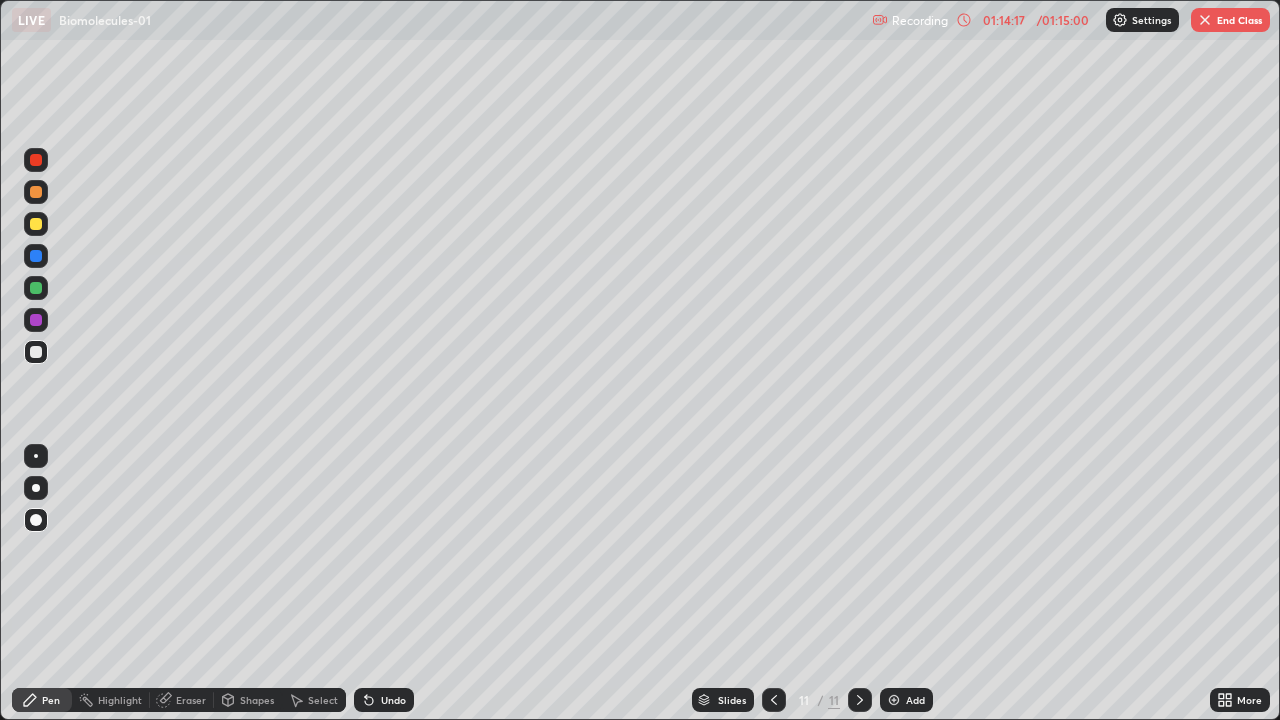 click at bounding box center [36, 224] 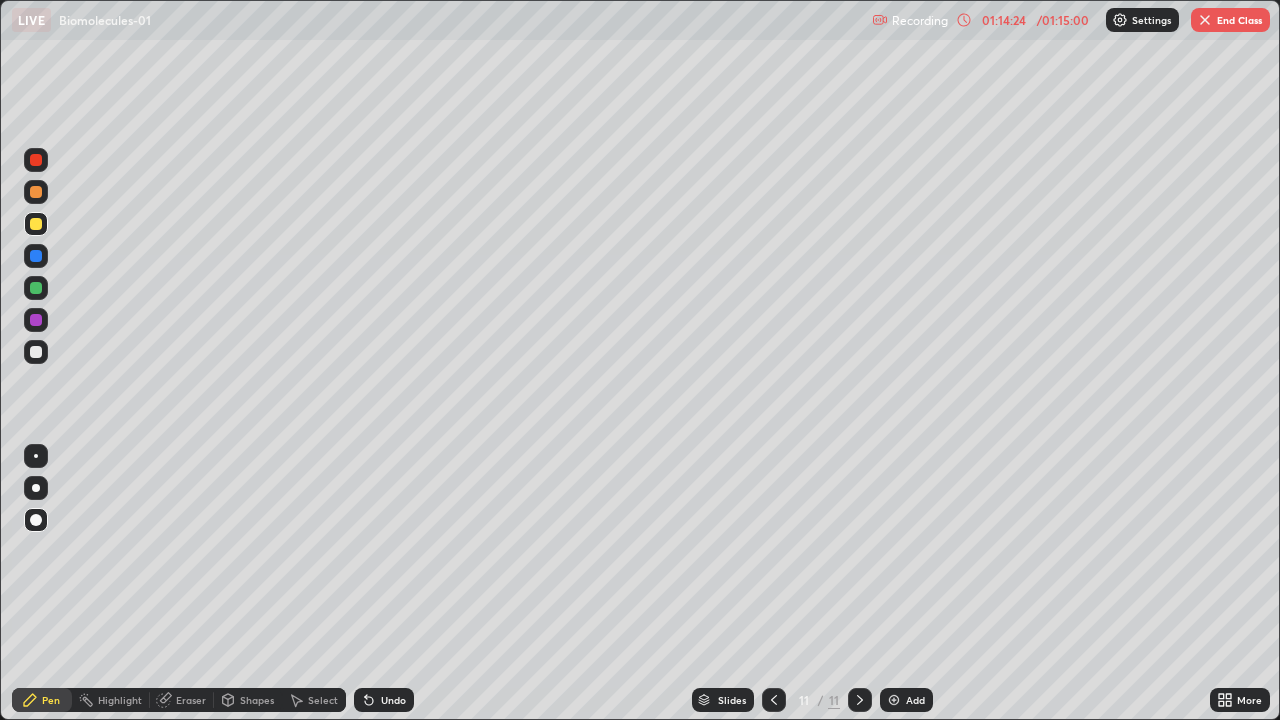 click on "Eraser" at bounding box center [182, 700] 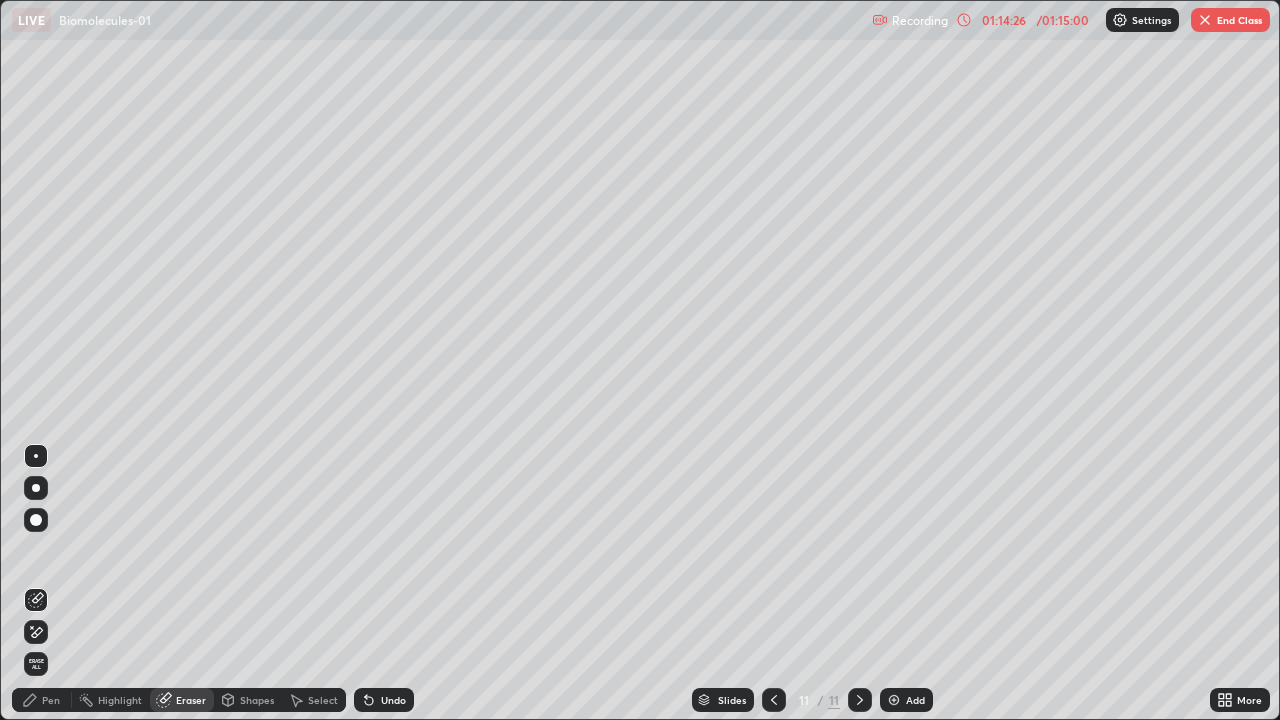 click on "Pen" at bounding box center [42, 700] 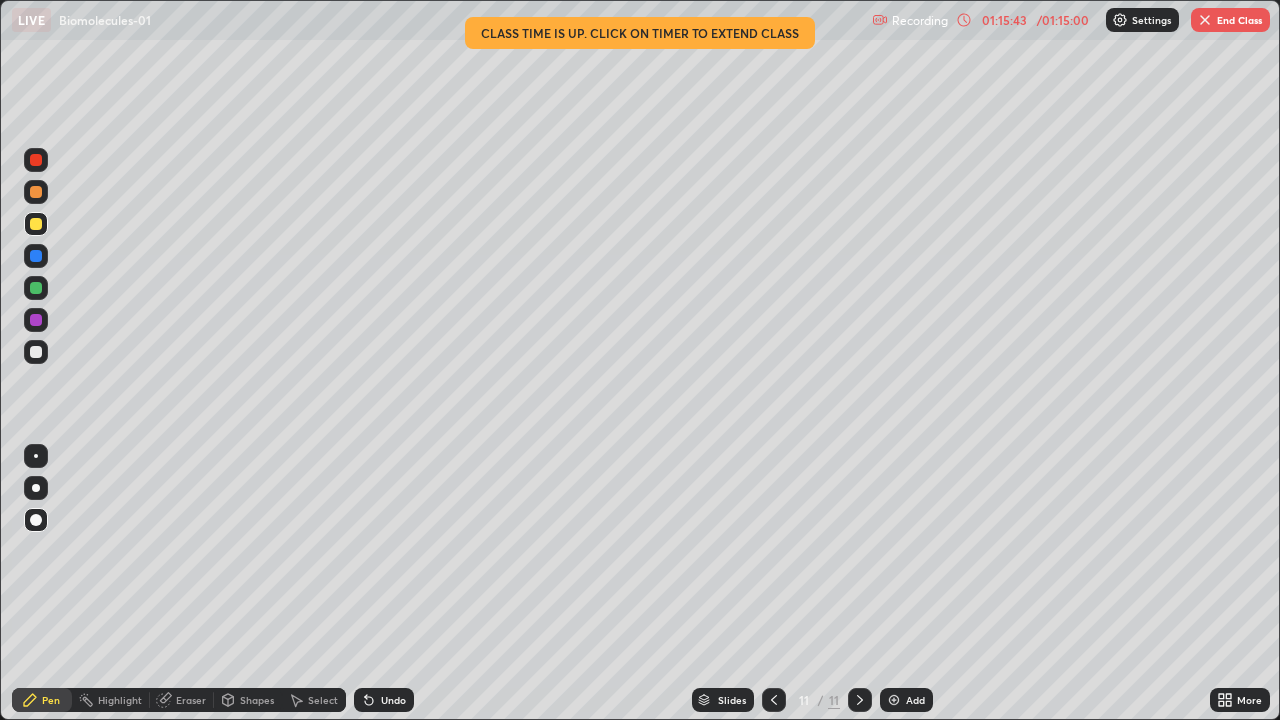 click on "End Class" at bounding box center (1230, 20) 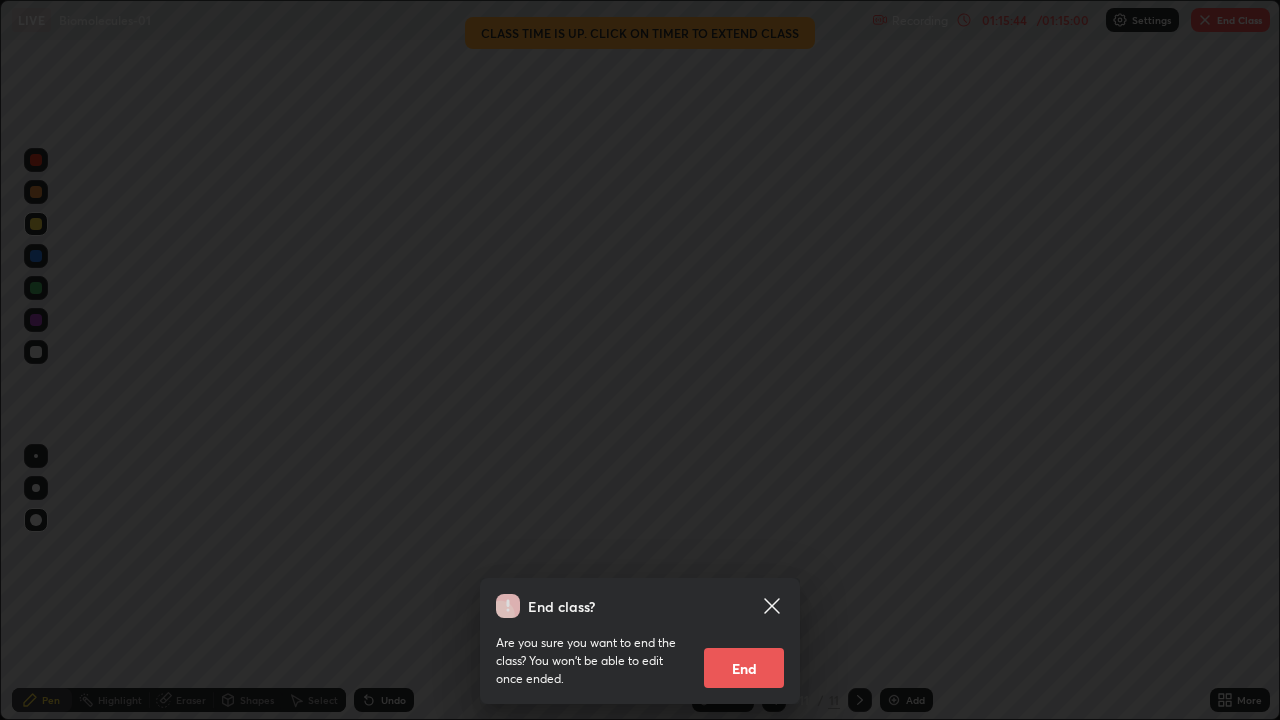 click on "End" at bounding box center (744, 668) 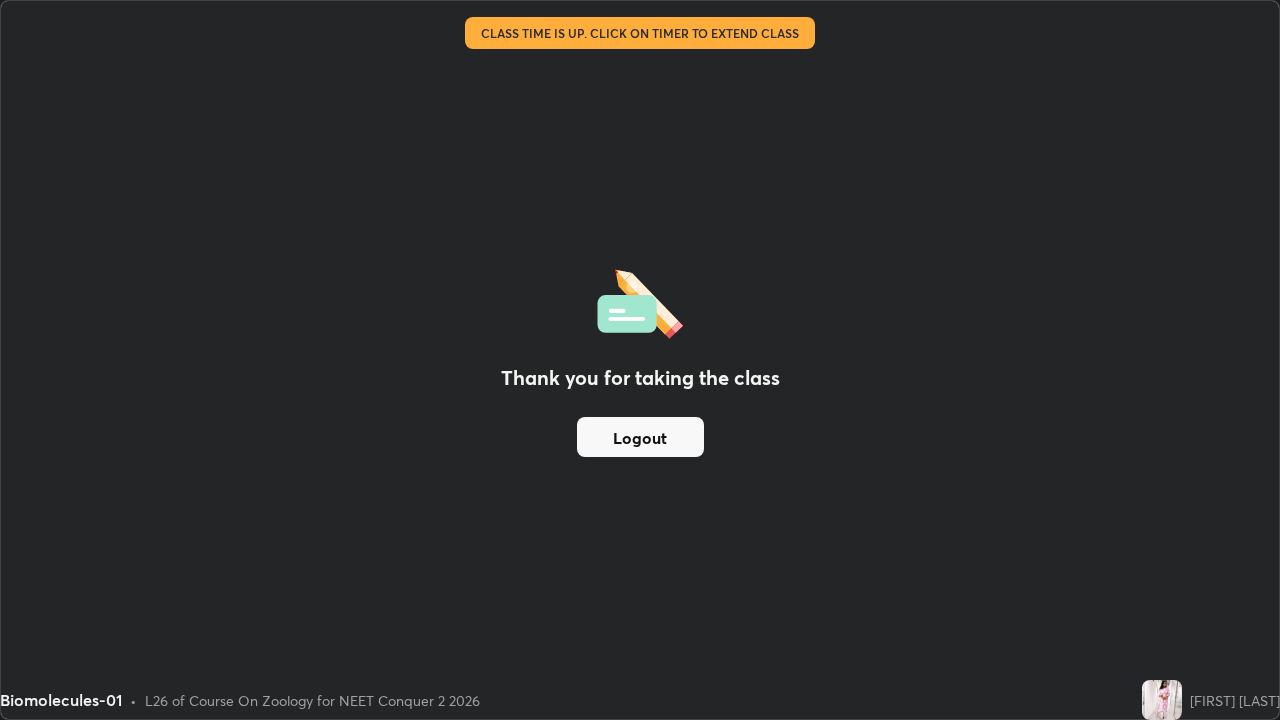 click on "Thank you for taking the class Logout" at bounding box center [640, 360] 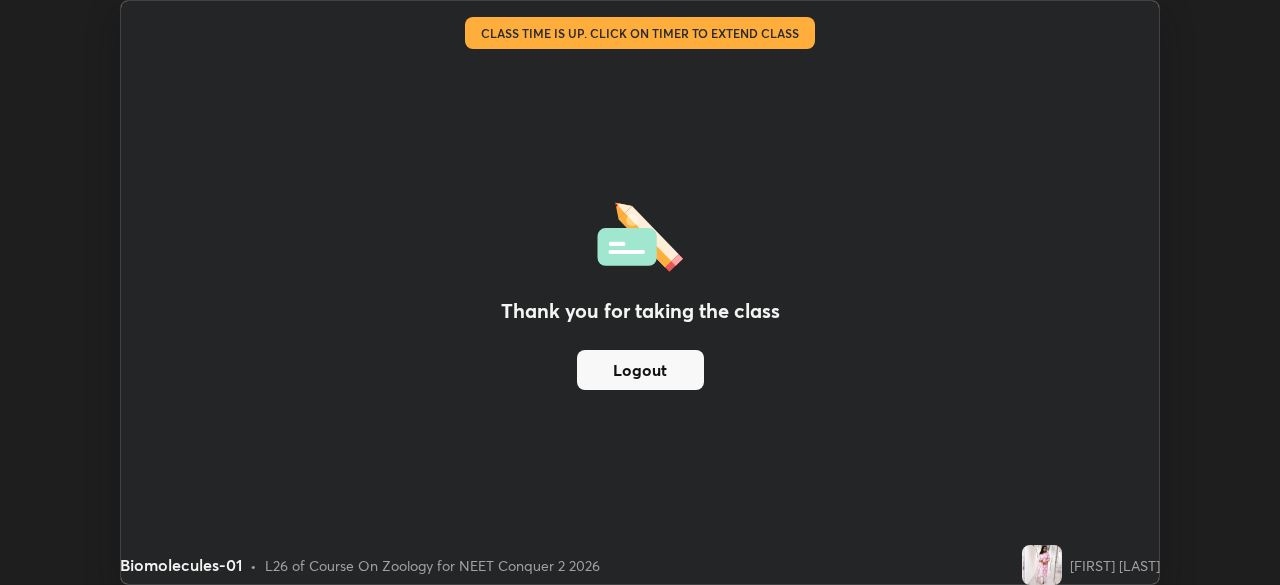 scroll, scrollTop: 585, scrollLeft: 1280, axis: both 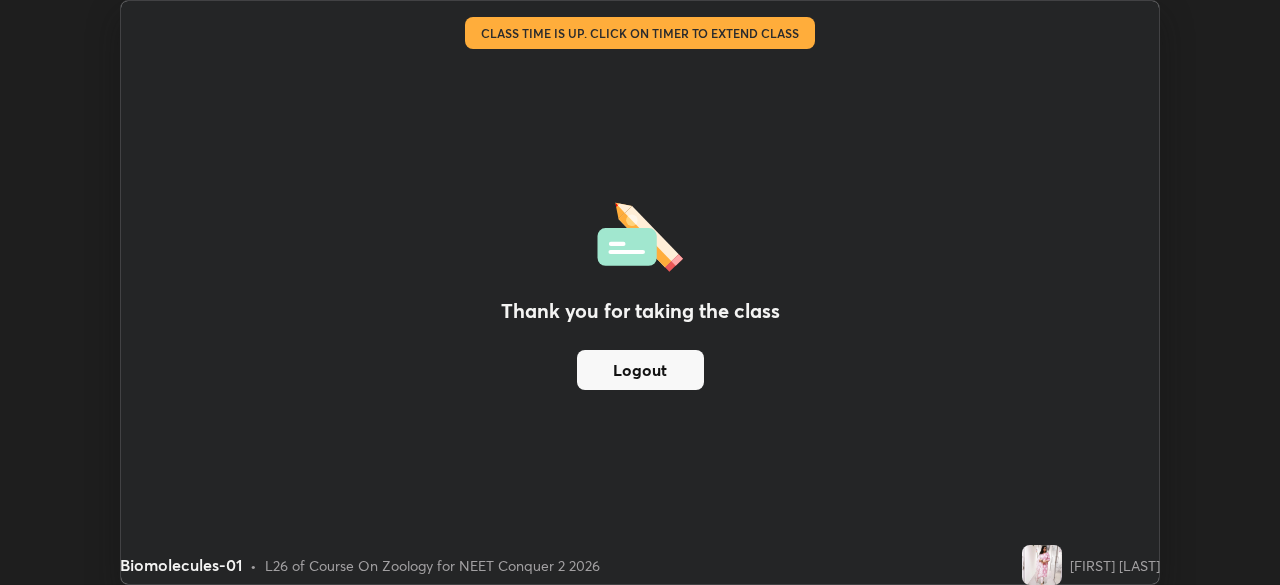 click at bounding box center [1042, 565] 